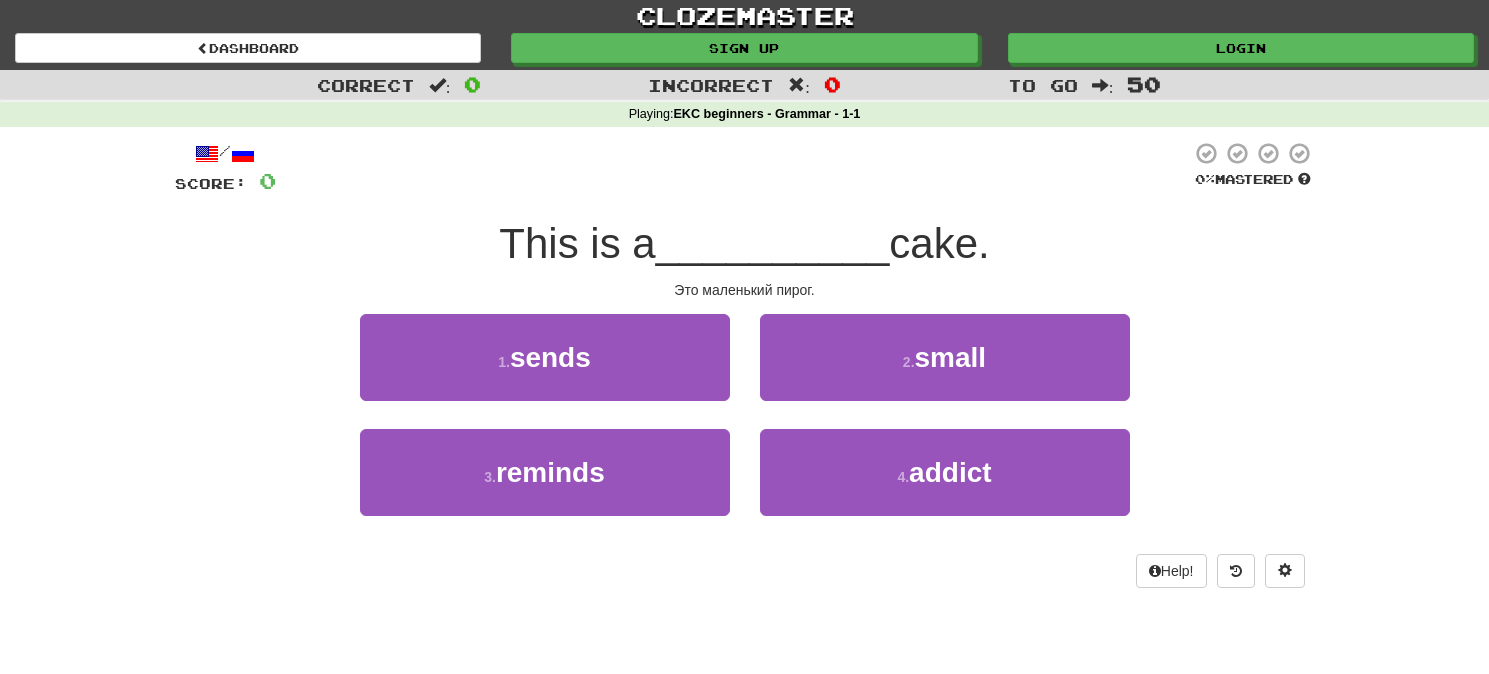 scroll, scrollTop: 5, scrollLeft: 0, axis: vertical 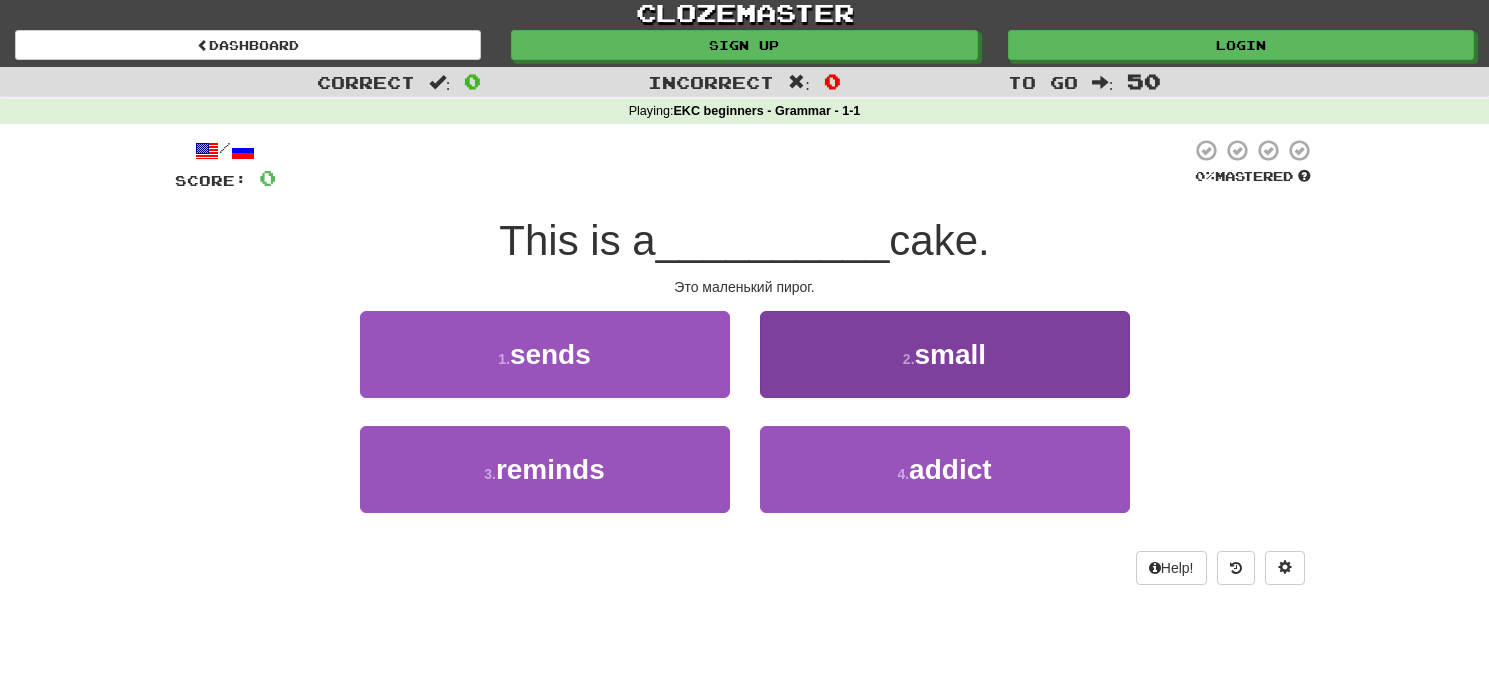 click on "2 .  small" at bounding box center (945, 354) 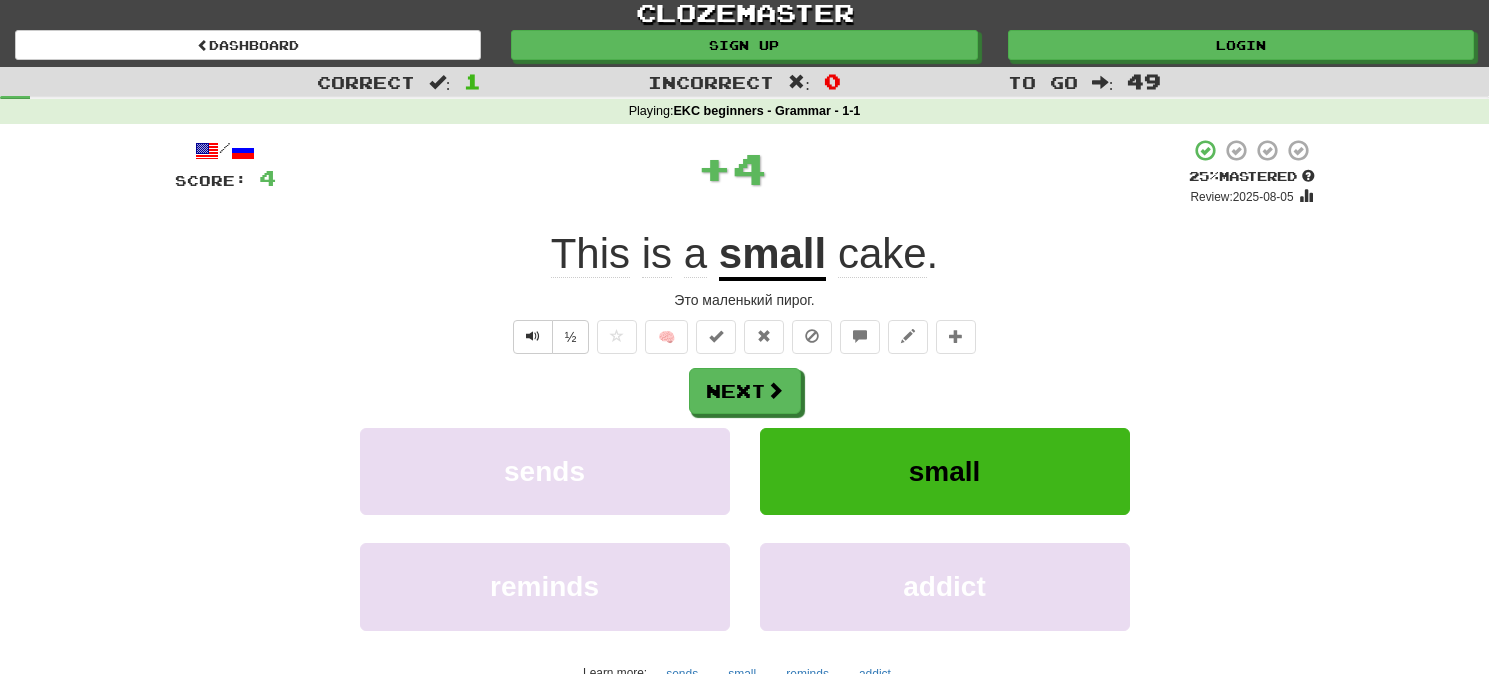scroll, scrollTop: 0, scrollLeft: 0, axis: both 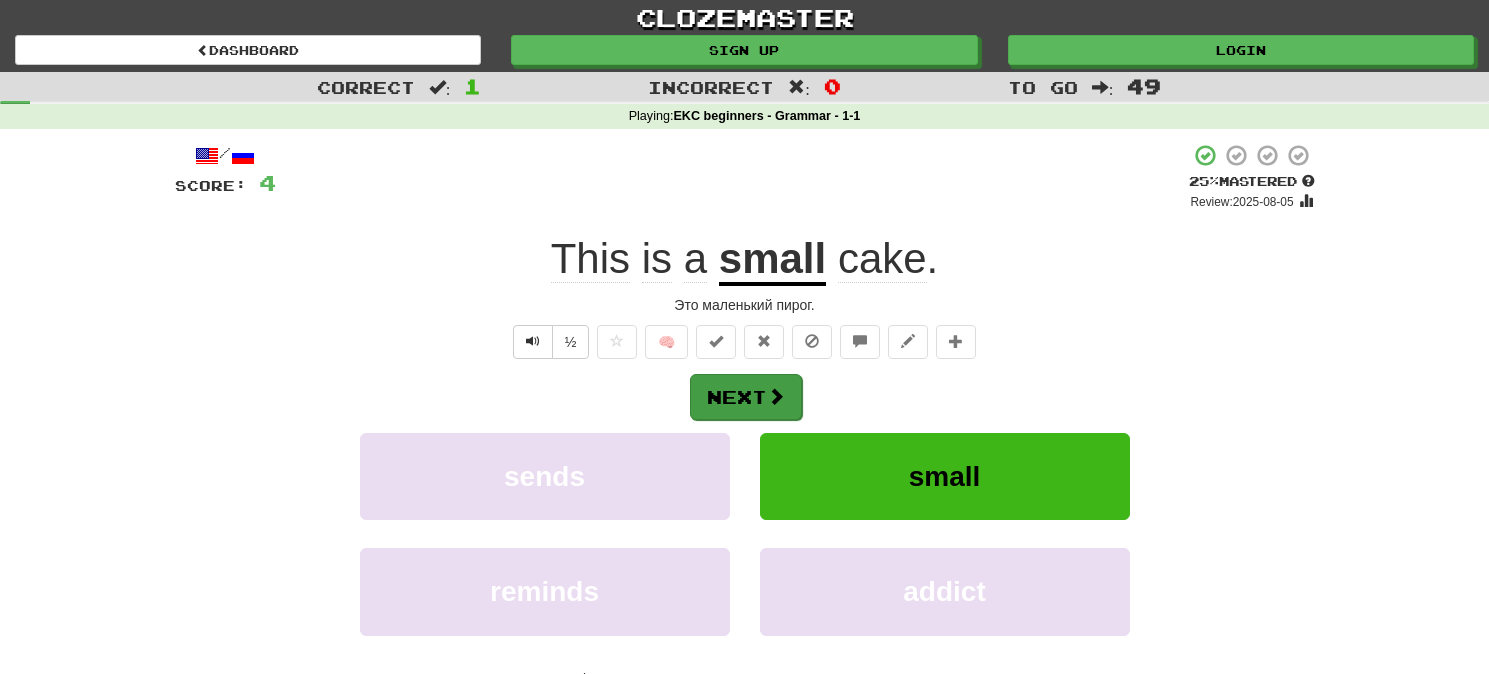 click on "Next" at bounding box center [746, 397] 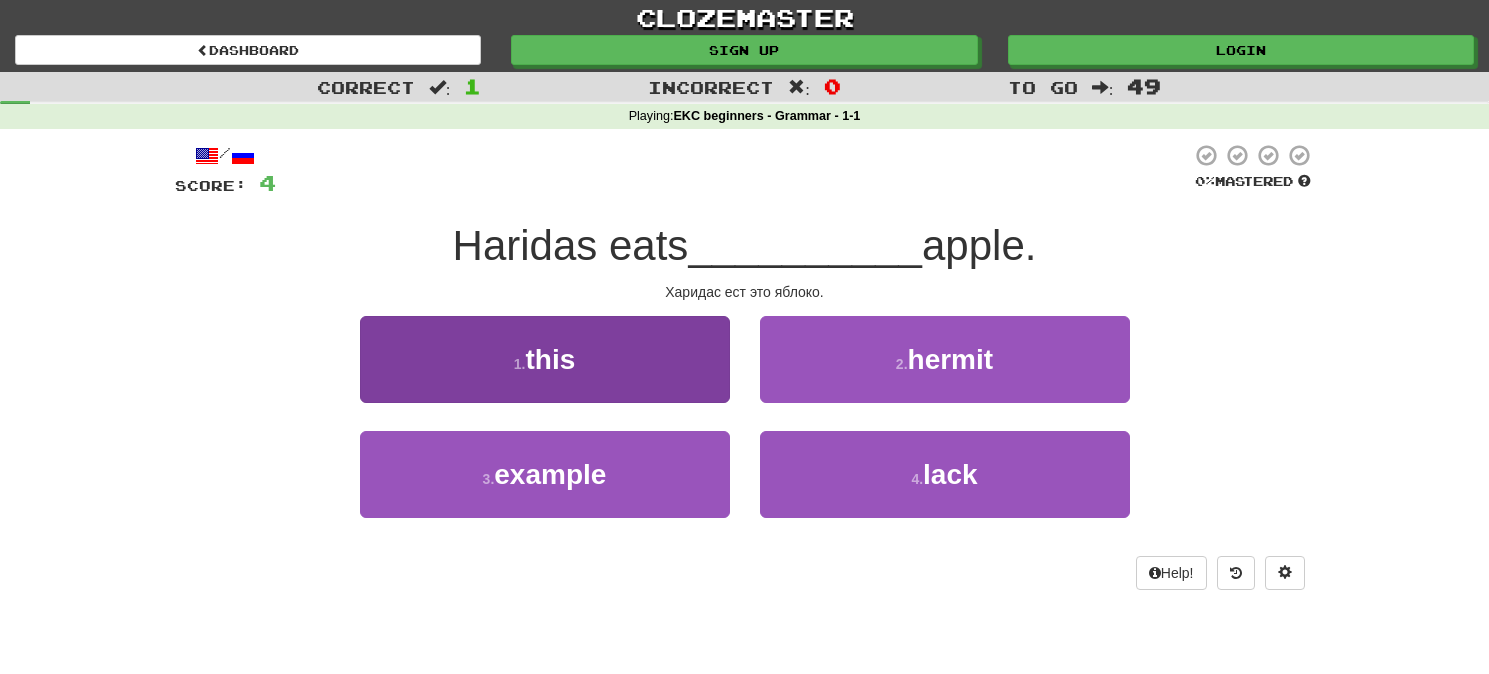 click on "1 .  this" at bounding box center [545, 359] 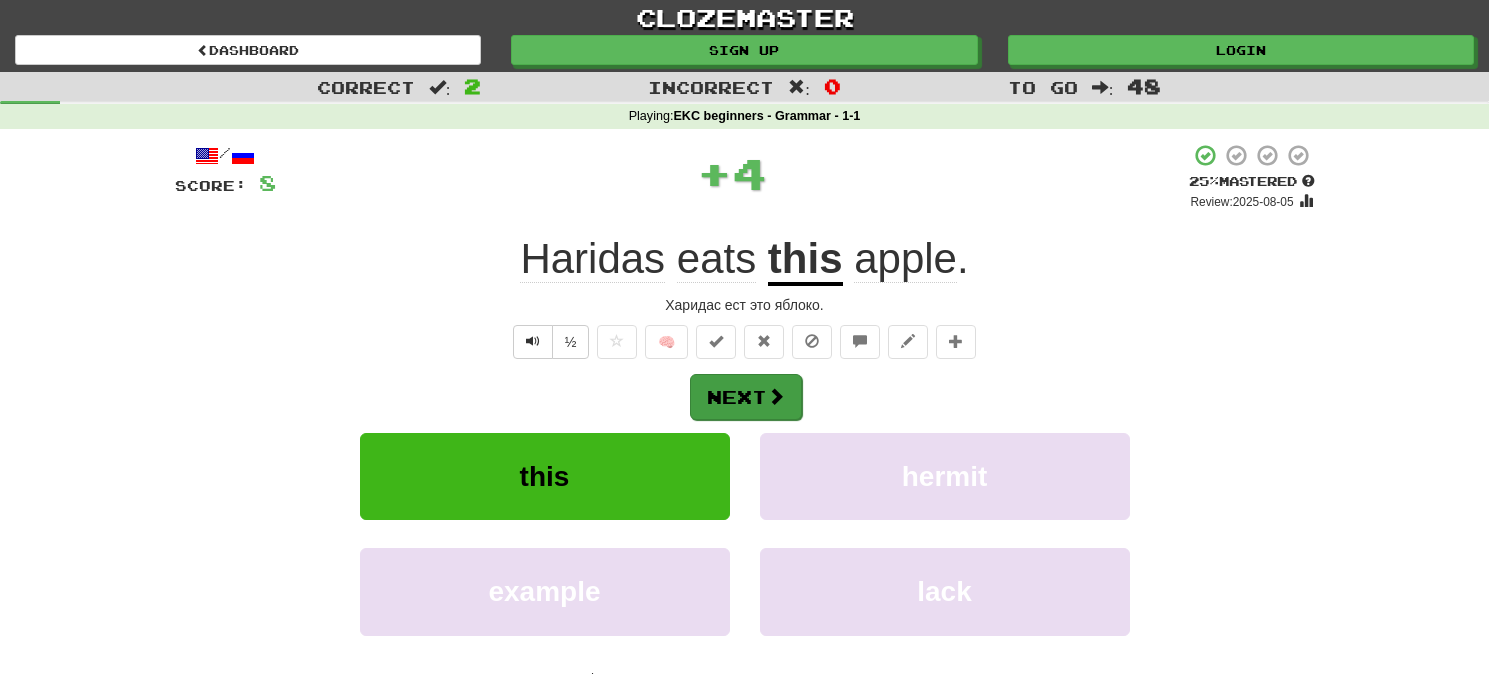 click on "Next" at bounding box center (746, 397) 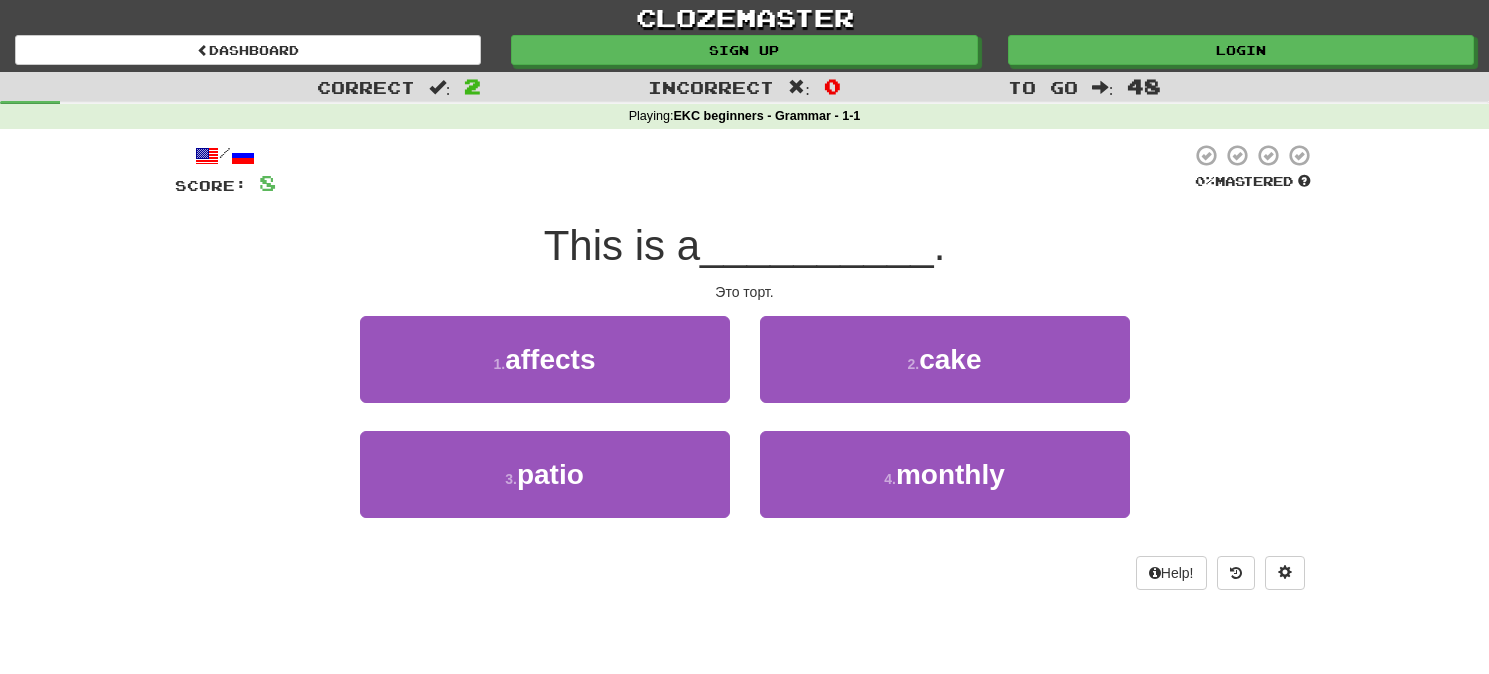 click on "2 .  cake" at bounding box center (945, 359) 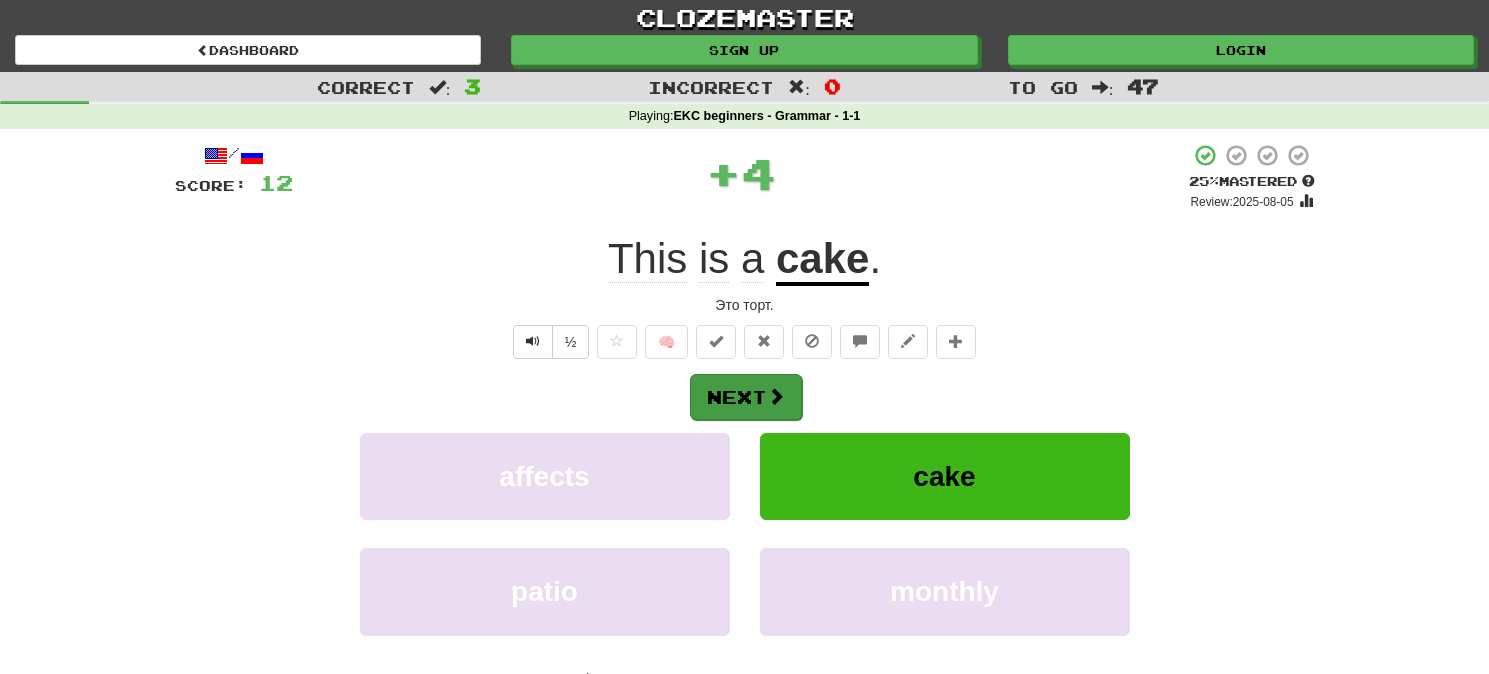 click on "Next" at bounding box center [746, 397] 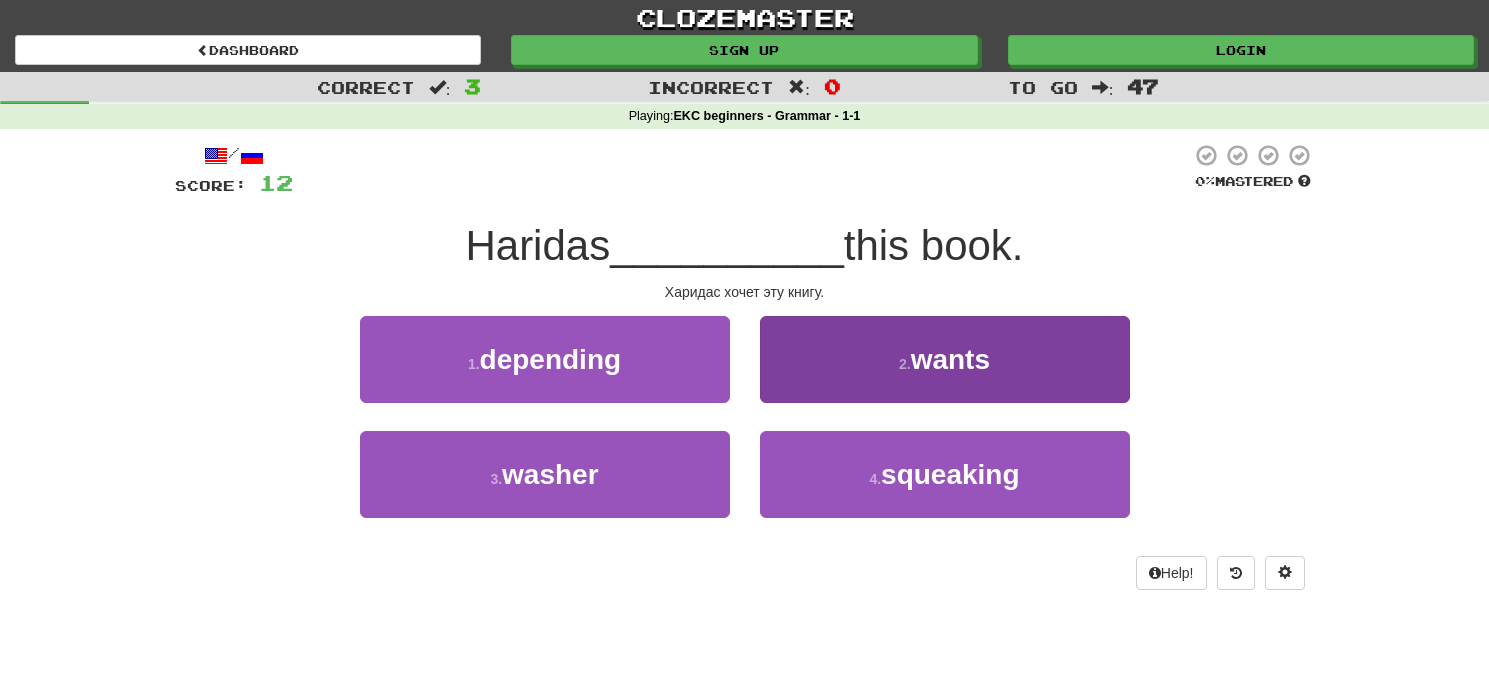 click on "2 .  wants" at bounding box center [945, 359] 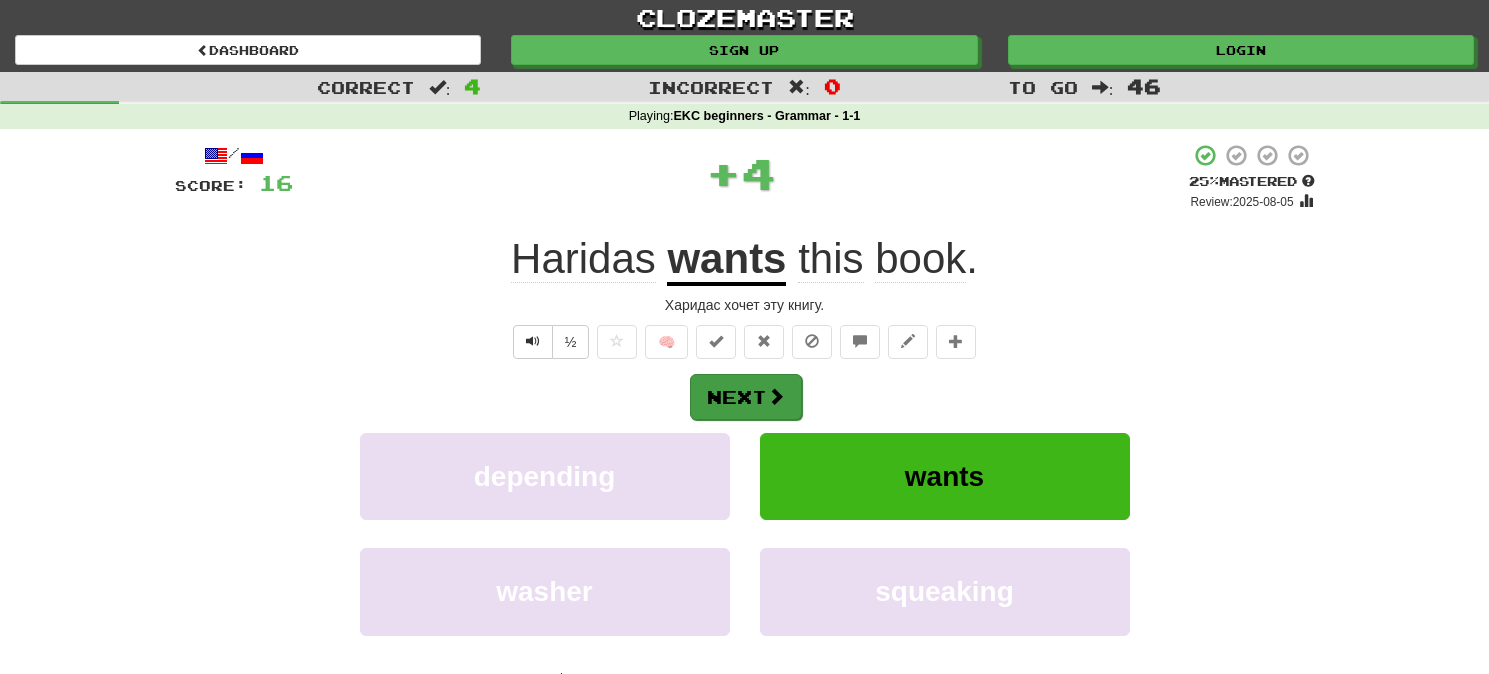 click at bounding box center (776, 396) 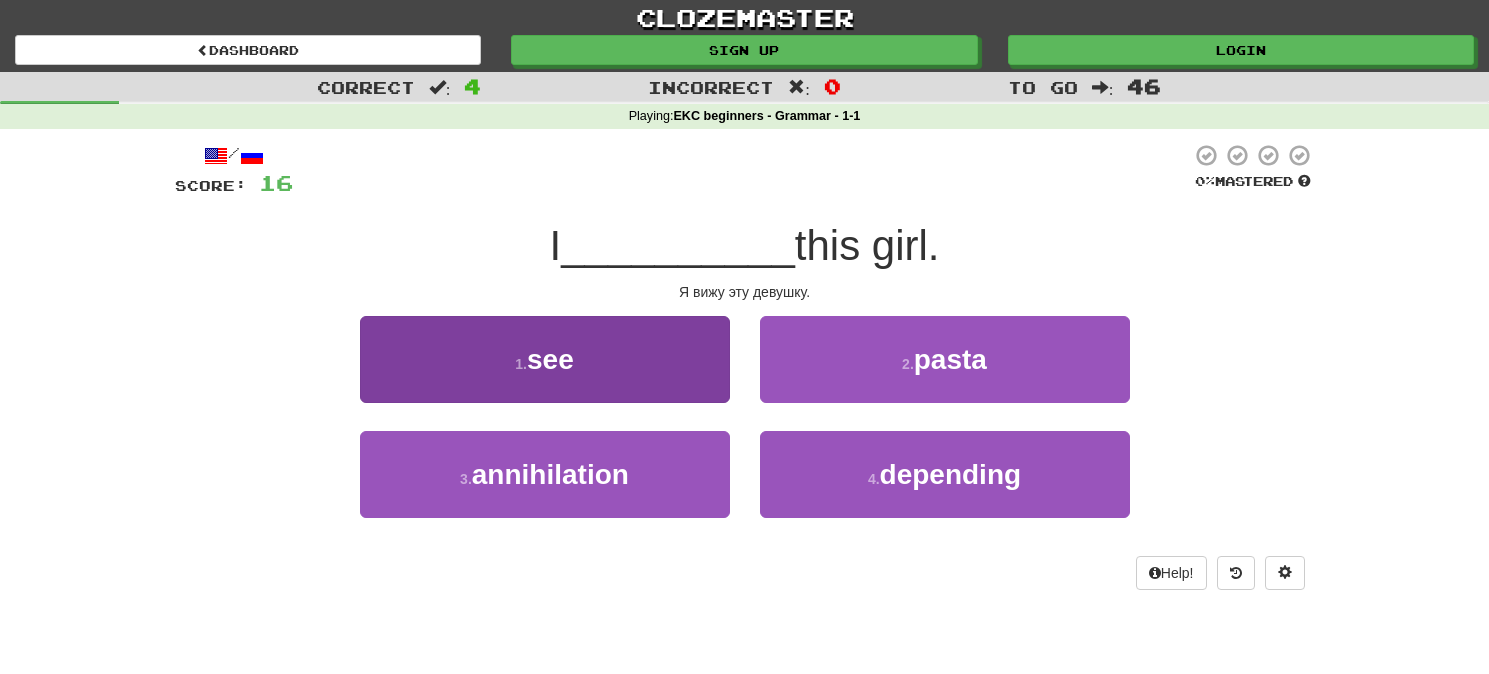 click on "1 .  see" at bounding box center [545, 359] 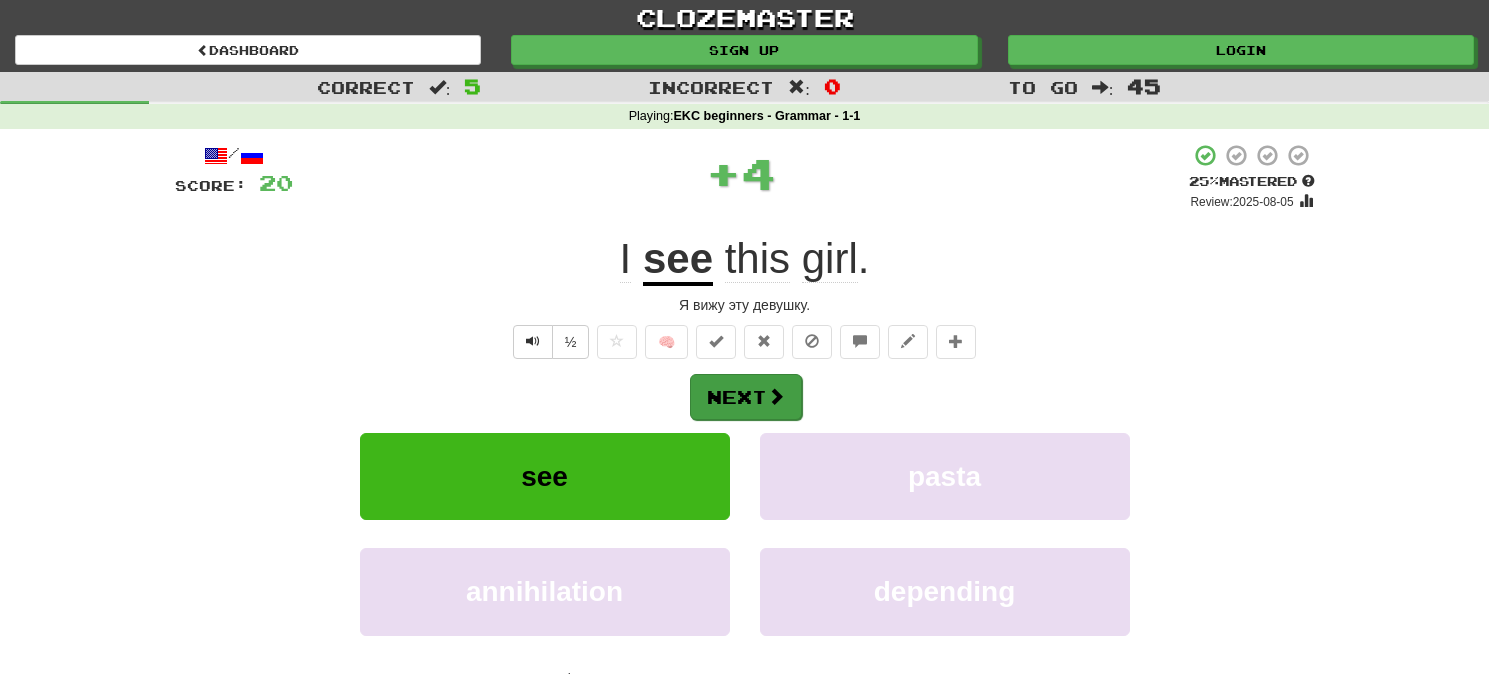 click on "Next" at bounding box center [746, 397] 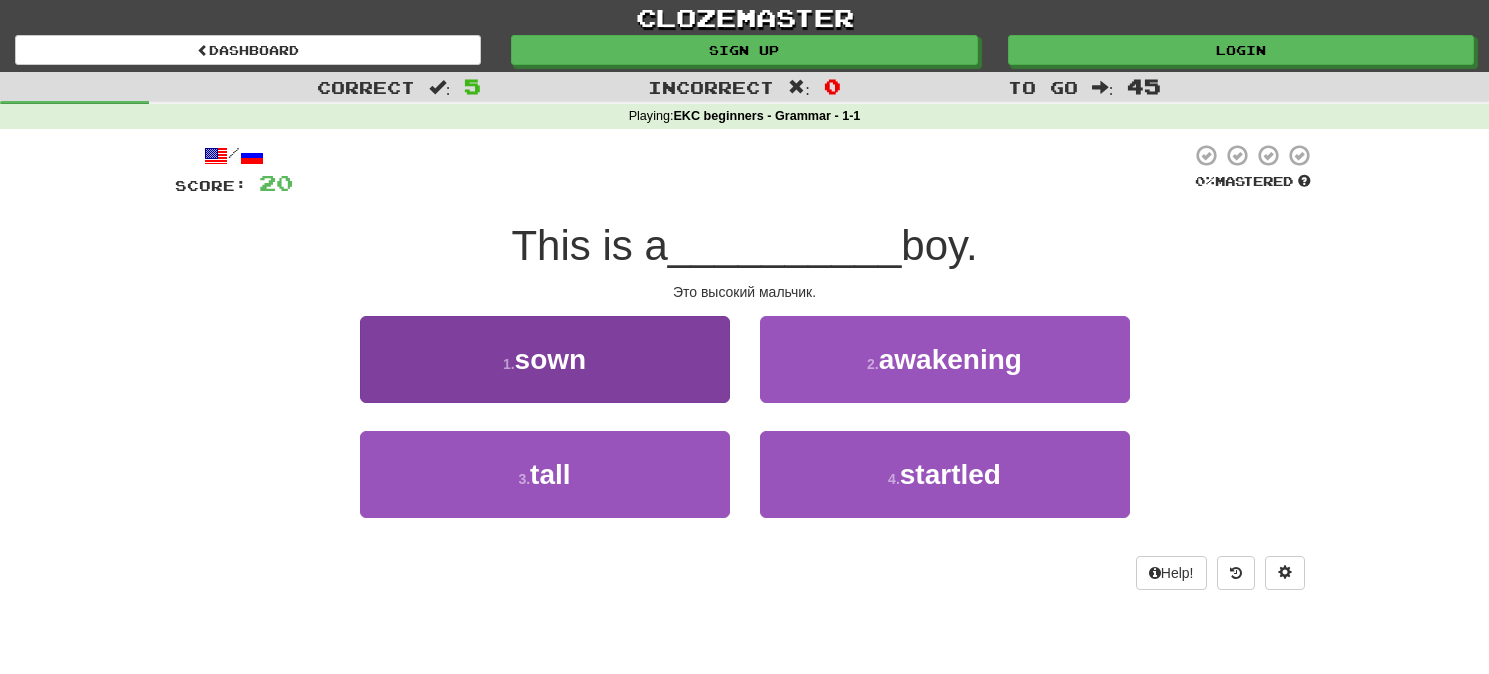drag, startPoint x: 633, startPoint y: 458, endPoint x: 642, endPoint y: 449, distance: 12.727922 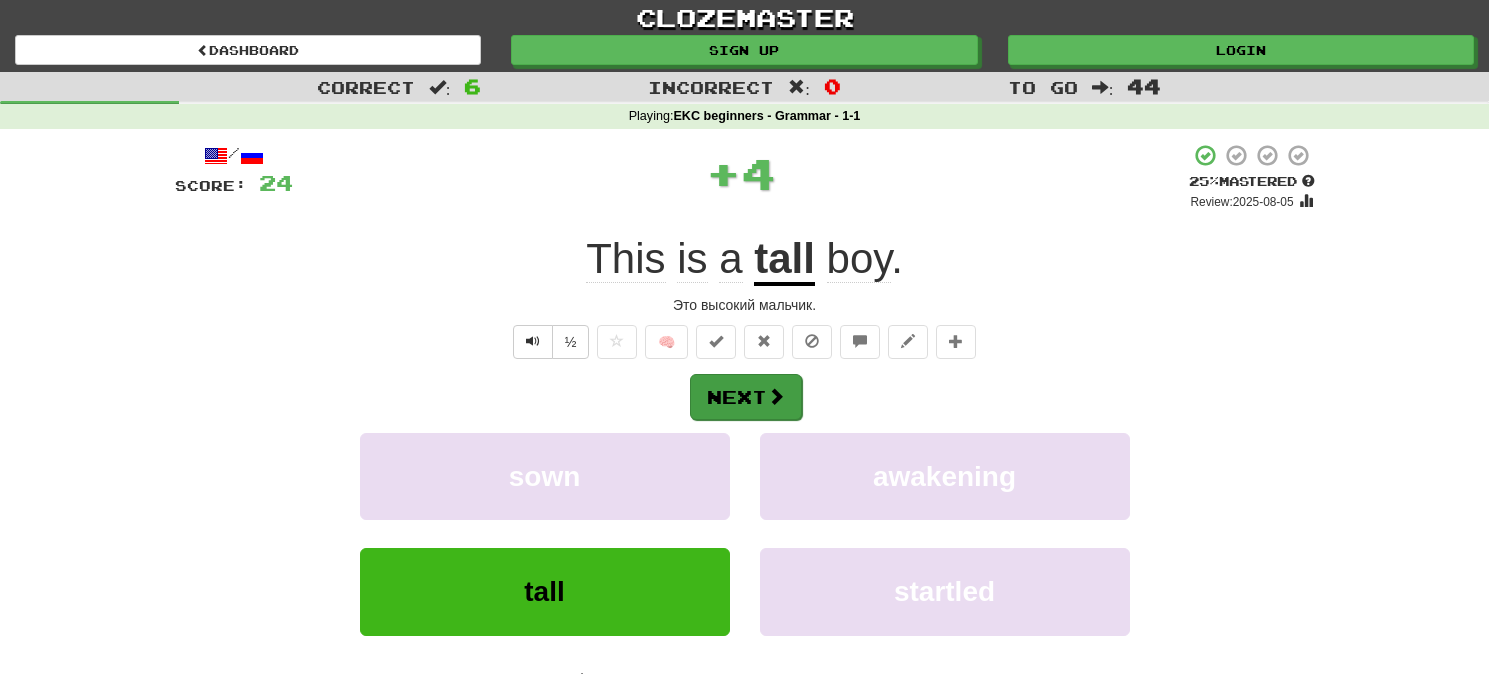 click on "Next" at bounding box center (746, 397) 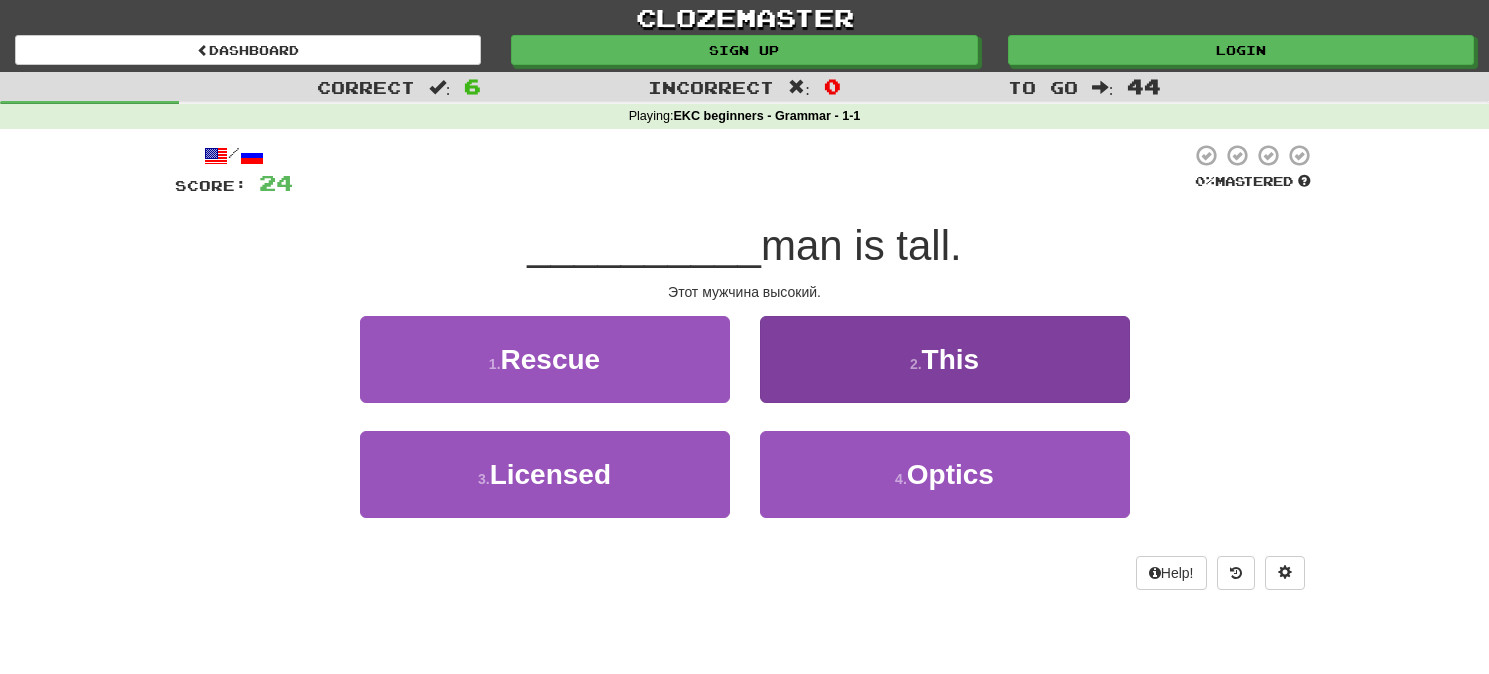 click on "2 .  This" at bounding box center [945, 359] 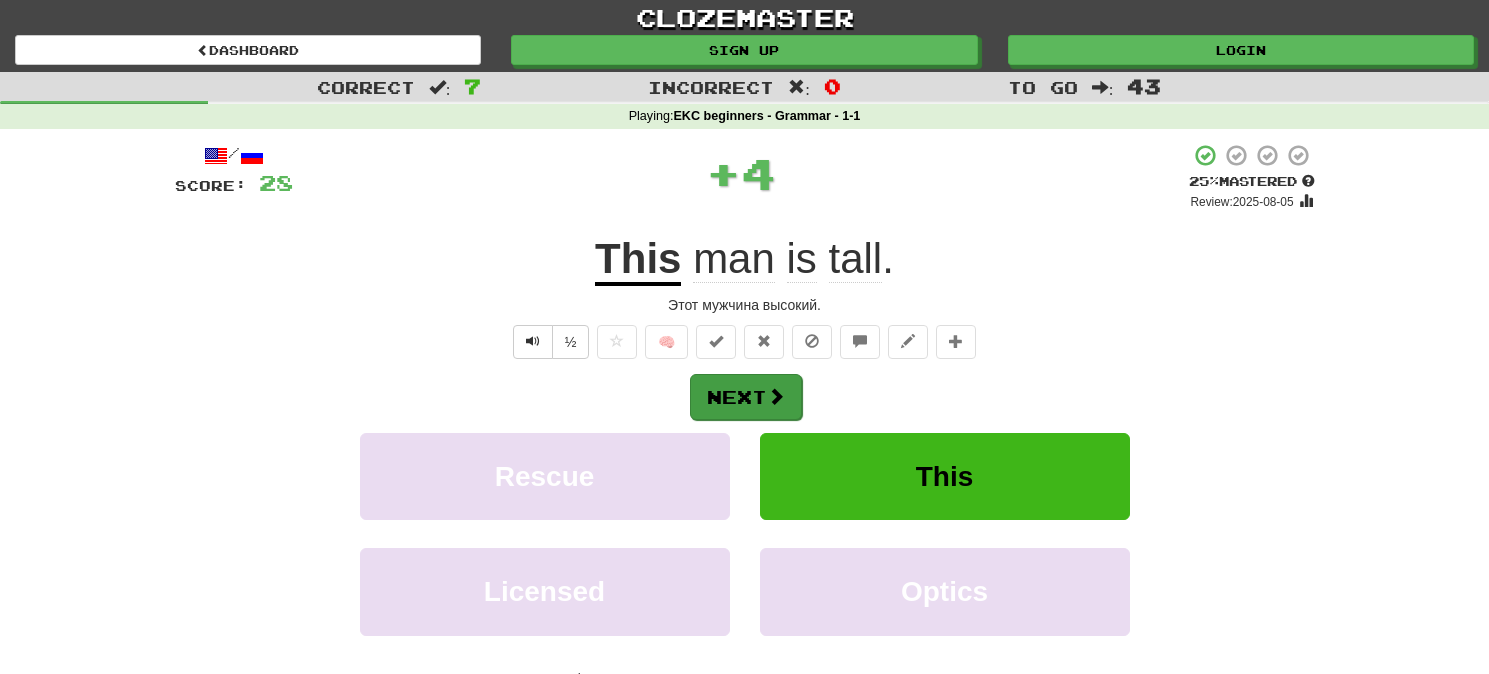 click on "Next" at bounding box center (746, 397) 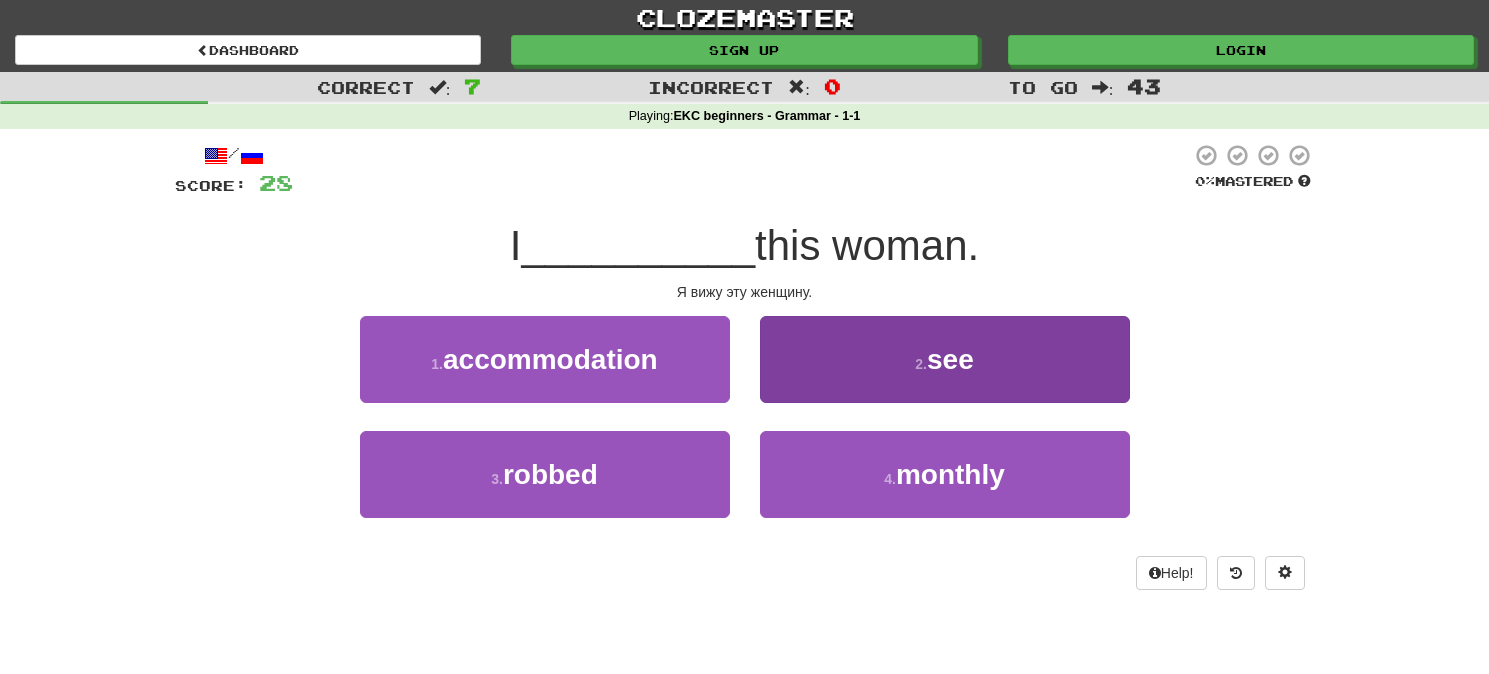 drag, startPoint x: 906, startPoint y: 350, endPoint x: 893, endPoint y: 344, distance: 14.3178215 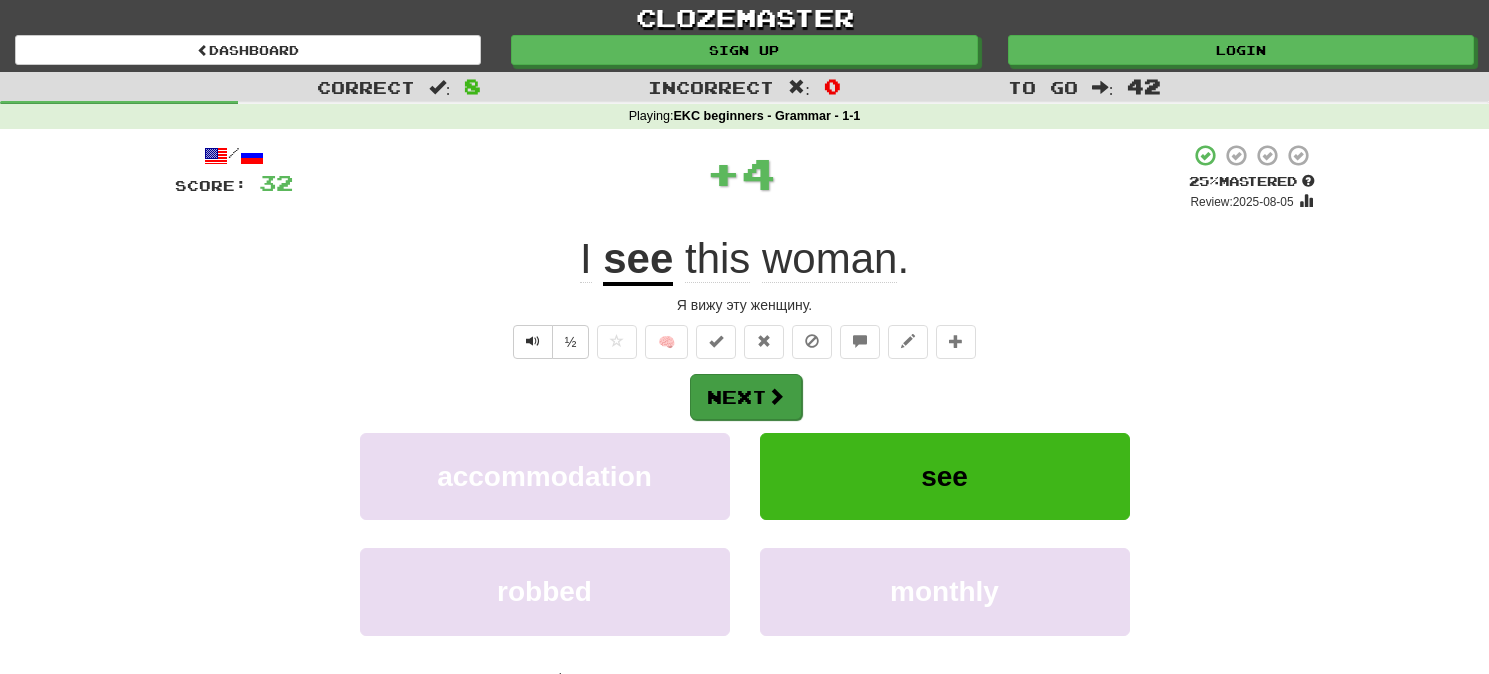 click on "Next" at bounding box center (746, 397) 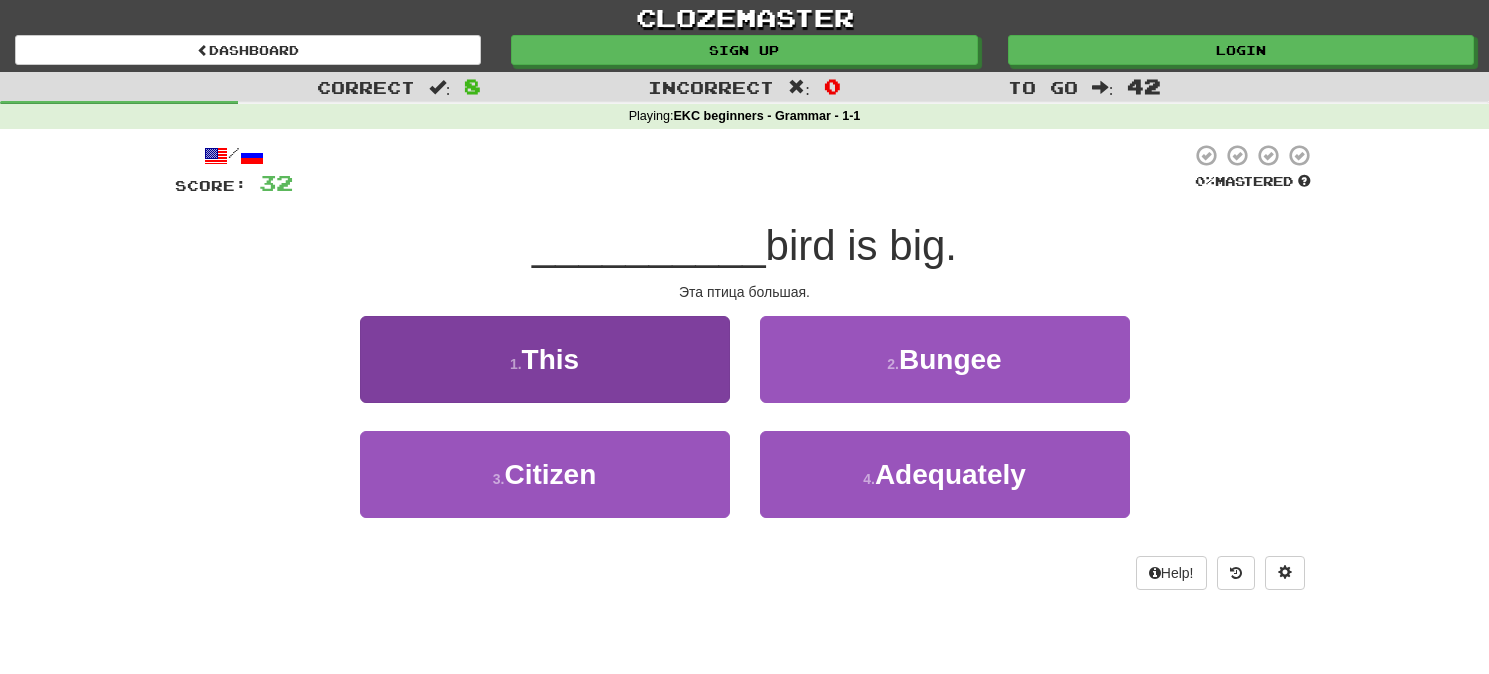 click on "1 .  This" at bounding box center (545, 359) 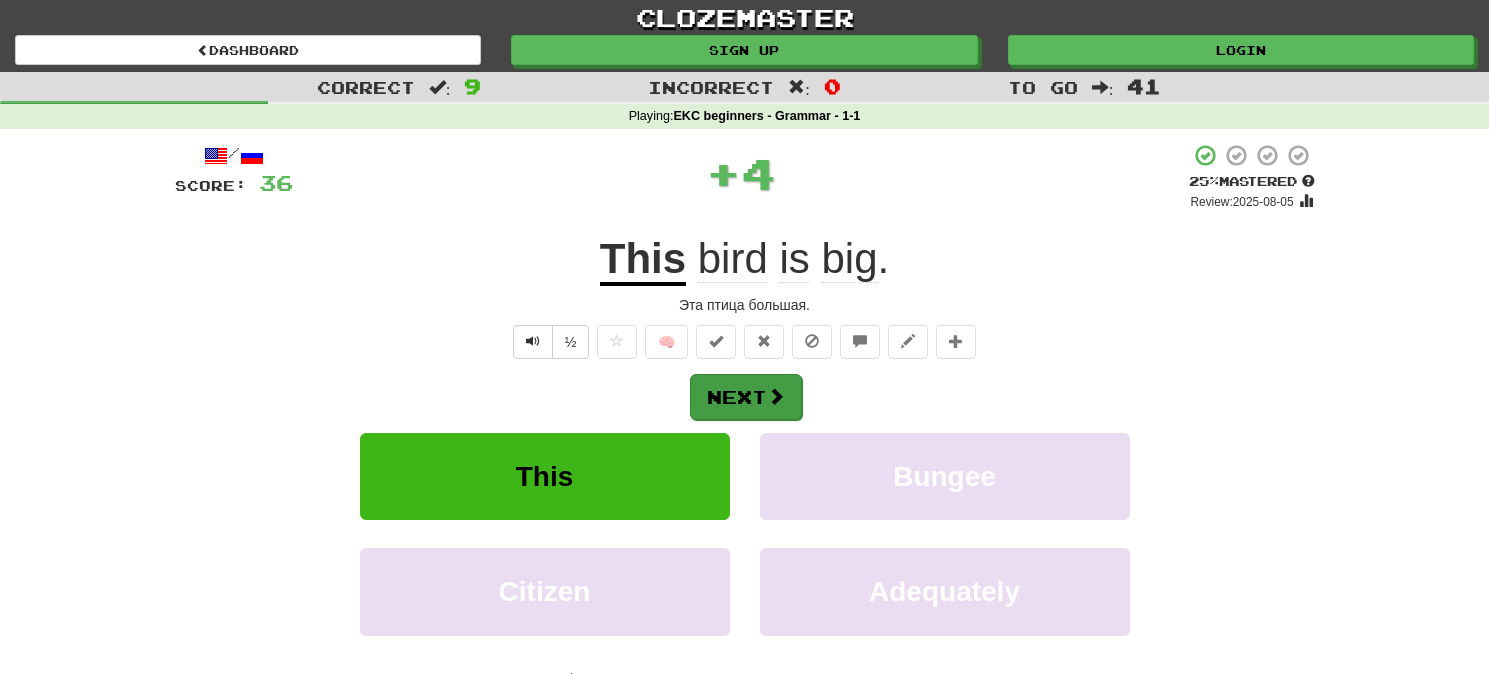 click on "Next" at bounding box center [746, 397] 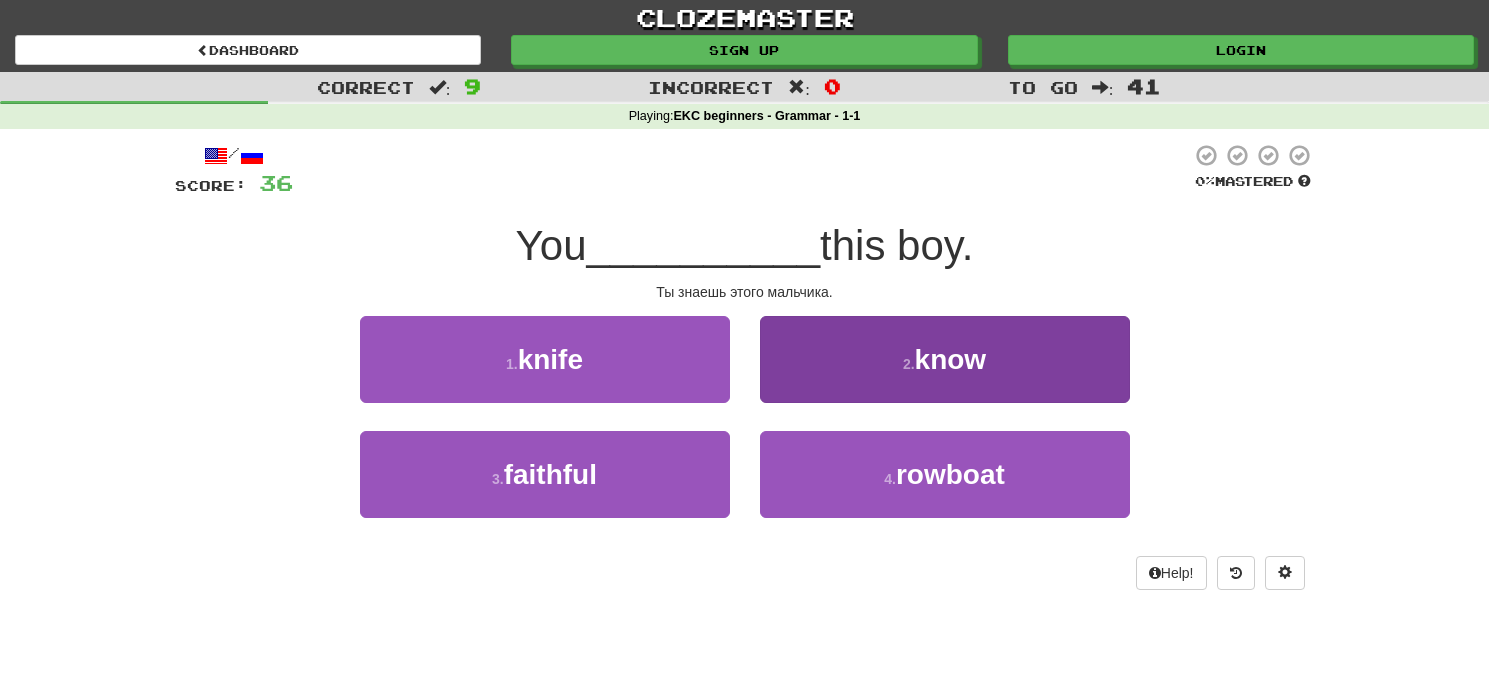 click on "2 .  know" at bounding box center (945, 359) 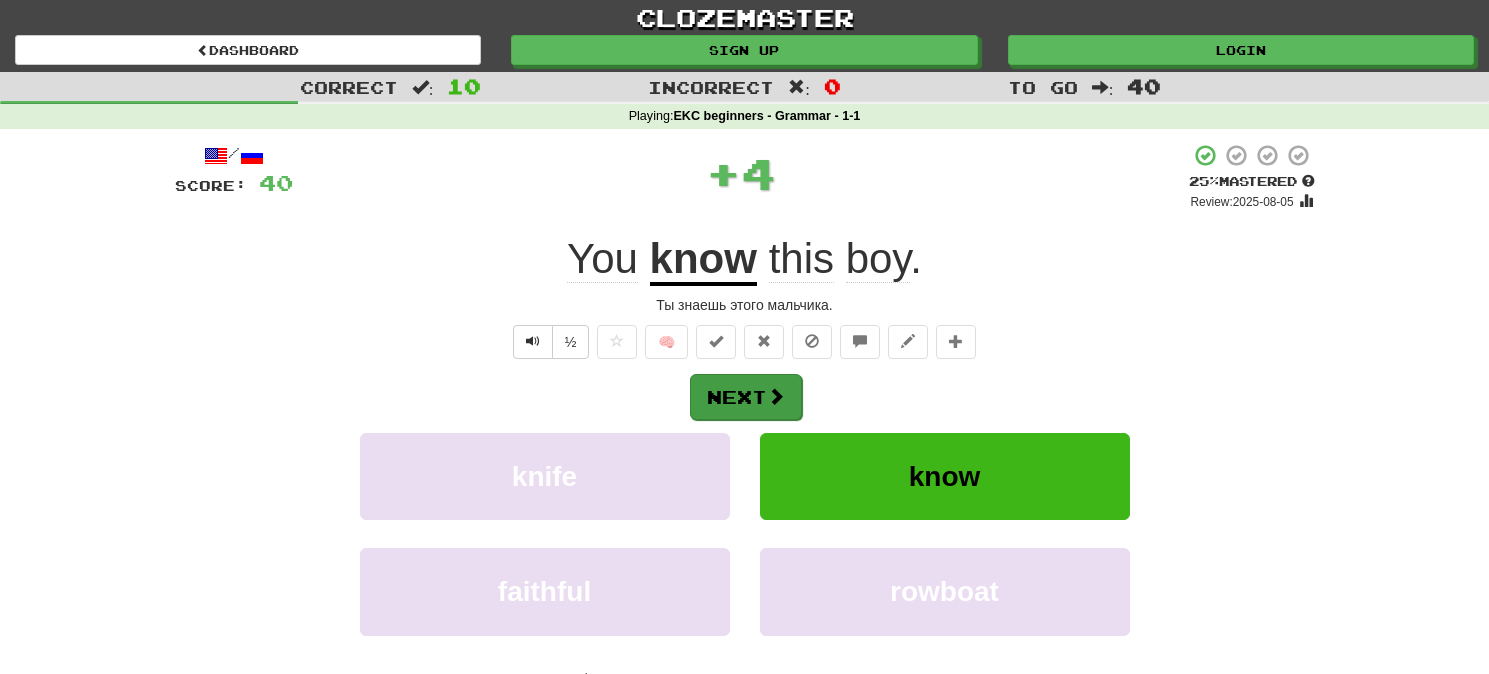 click on "Next" at bounding box center (746, 397) 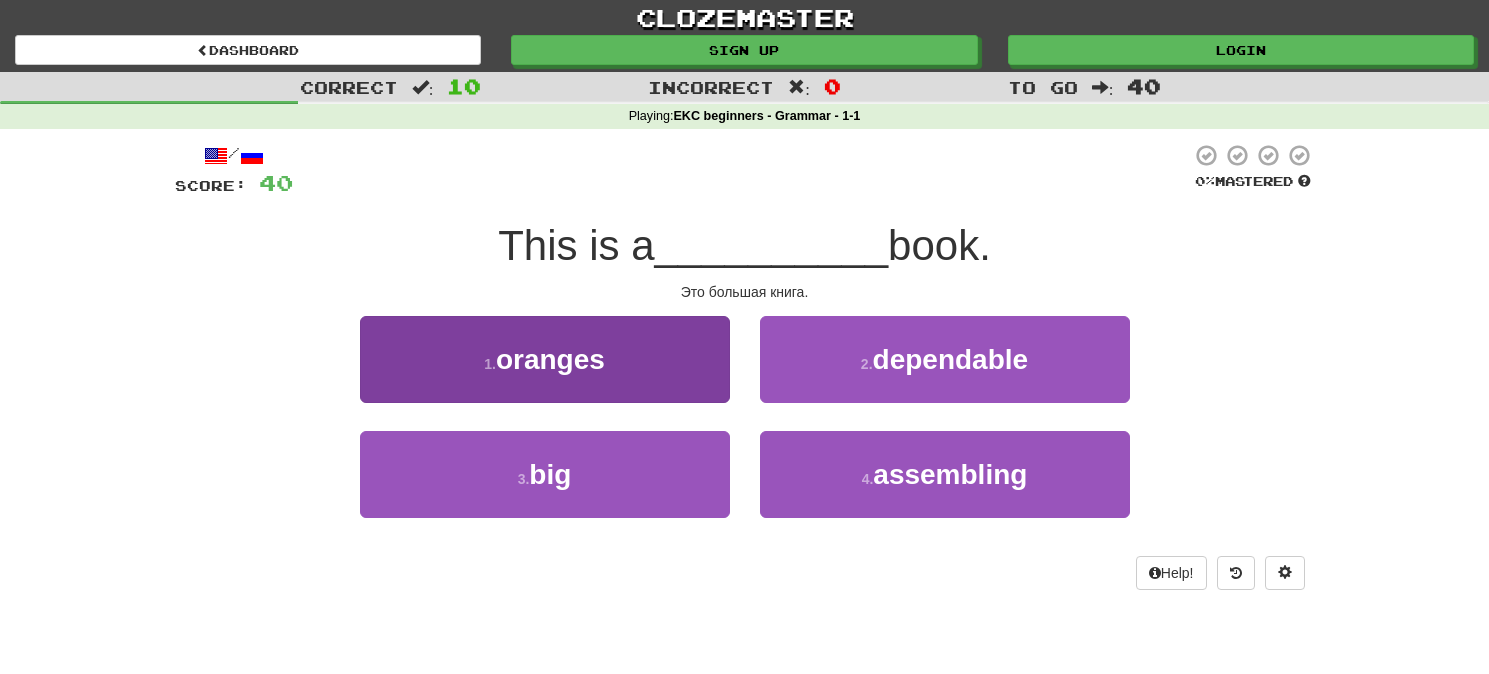drag, startPoint x: 647, startPoint y: 445, endPoint x: 661, endPoint y: 435, distance: 17.20465 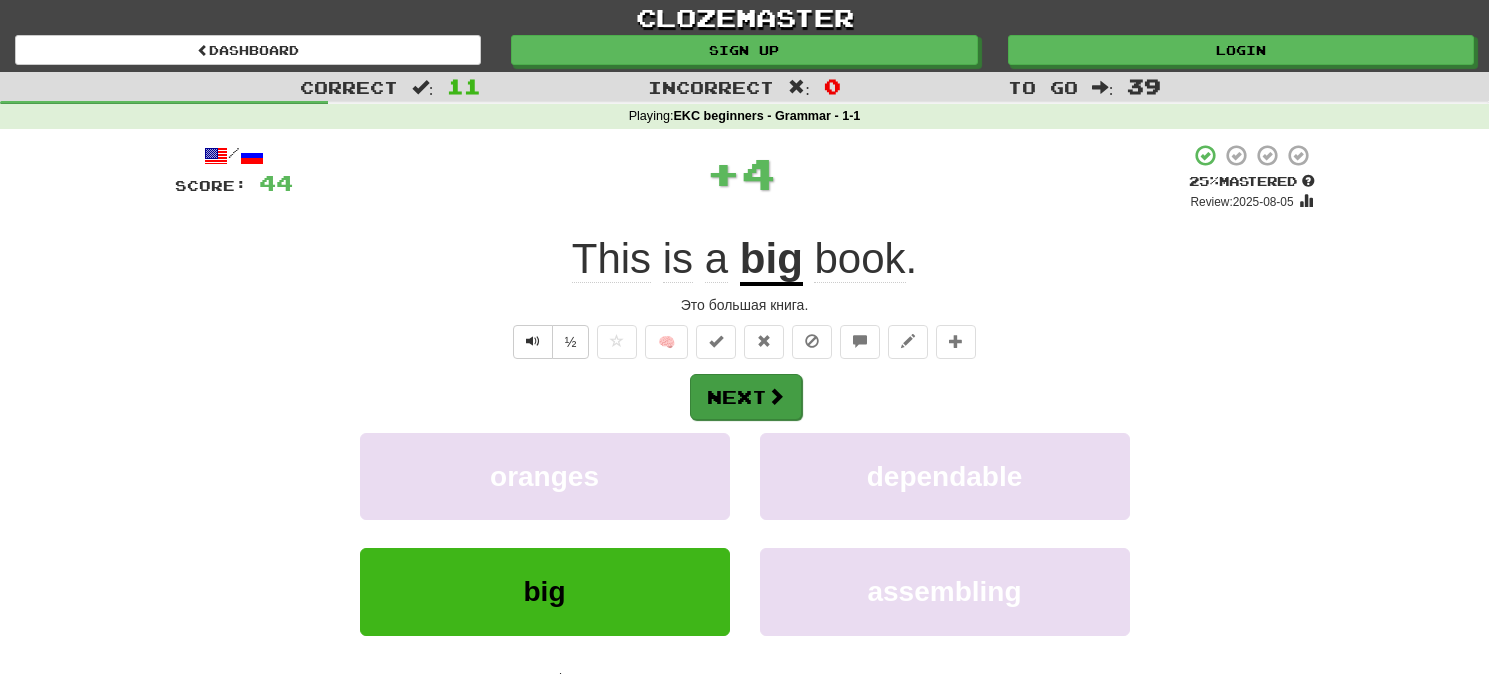 click on "Next" at bounding box center [746, 397] 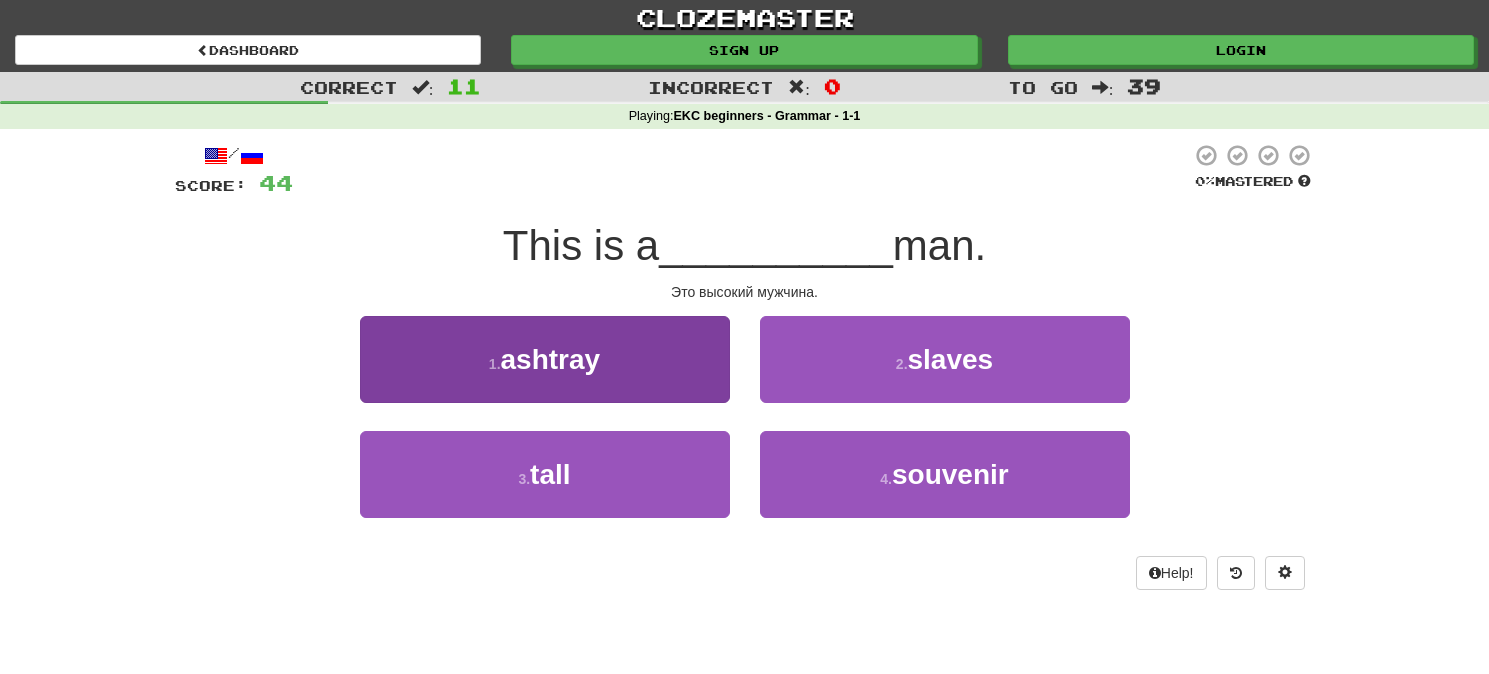 click on "3 .  tall" at bounding box center (545, 474) 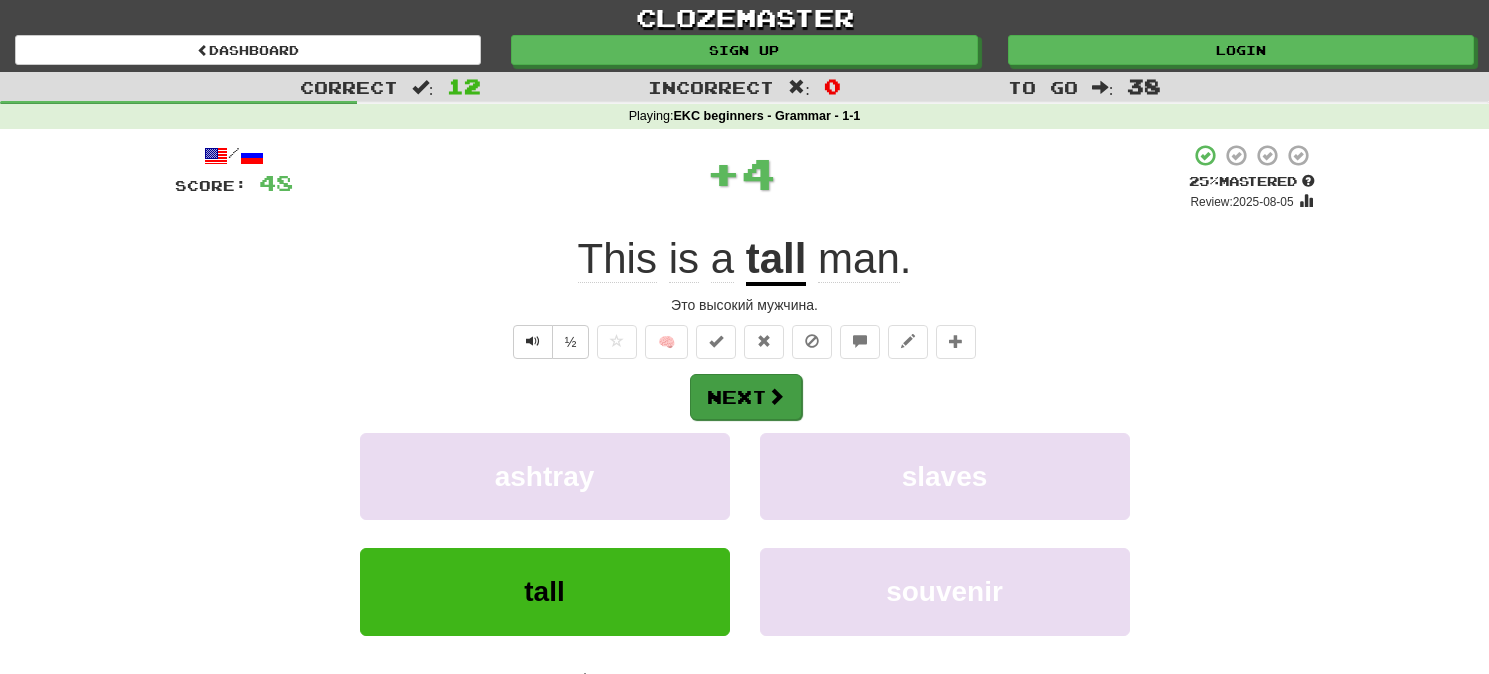 click on "Next" at bounding box center (746, 397) 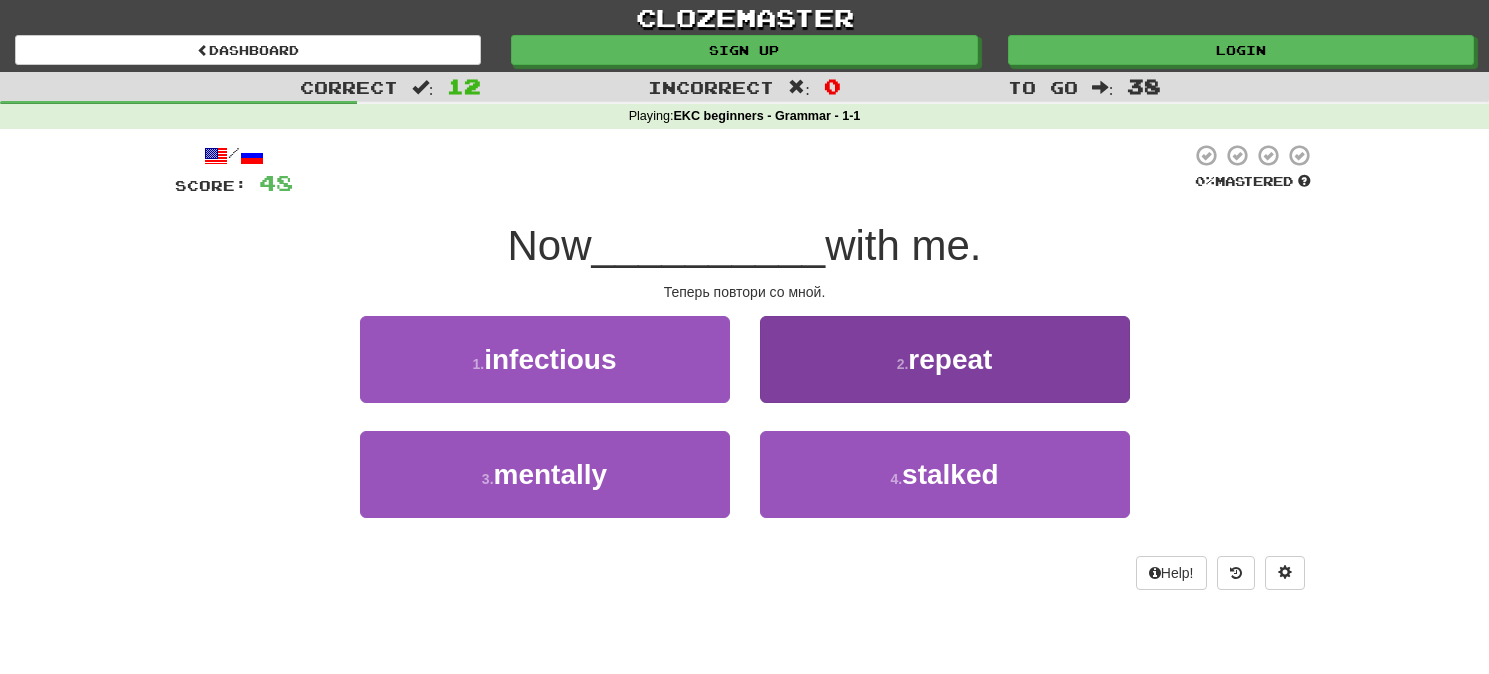 click on "2 .  repeat" at bounding box center (945, 359) 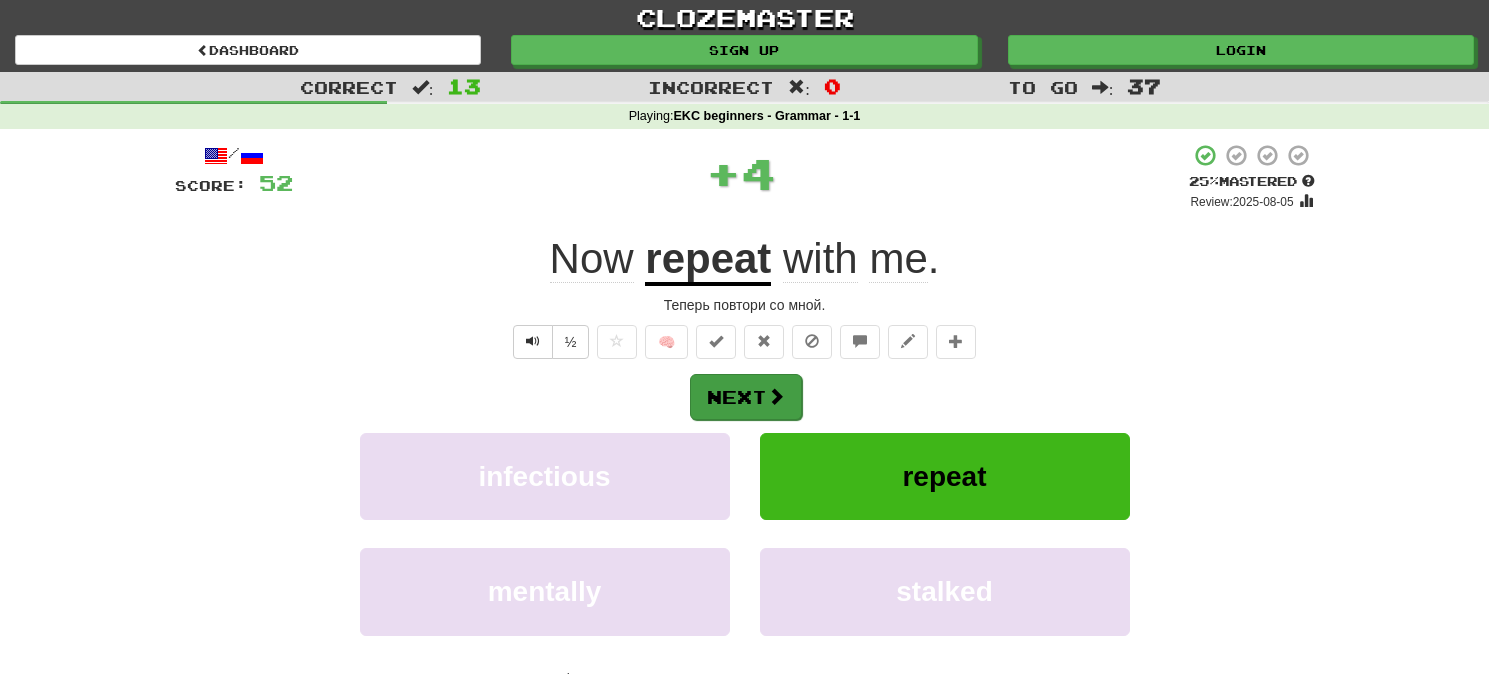 click at bounding box center [776, 396] 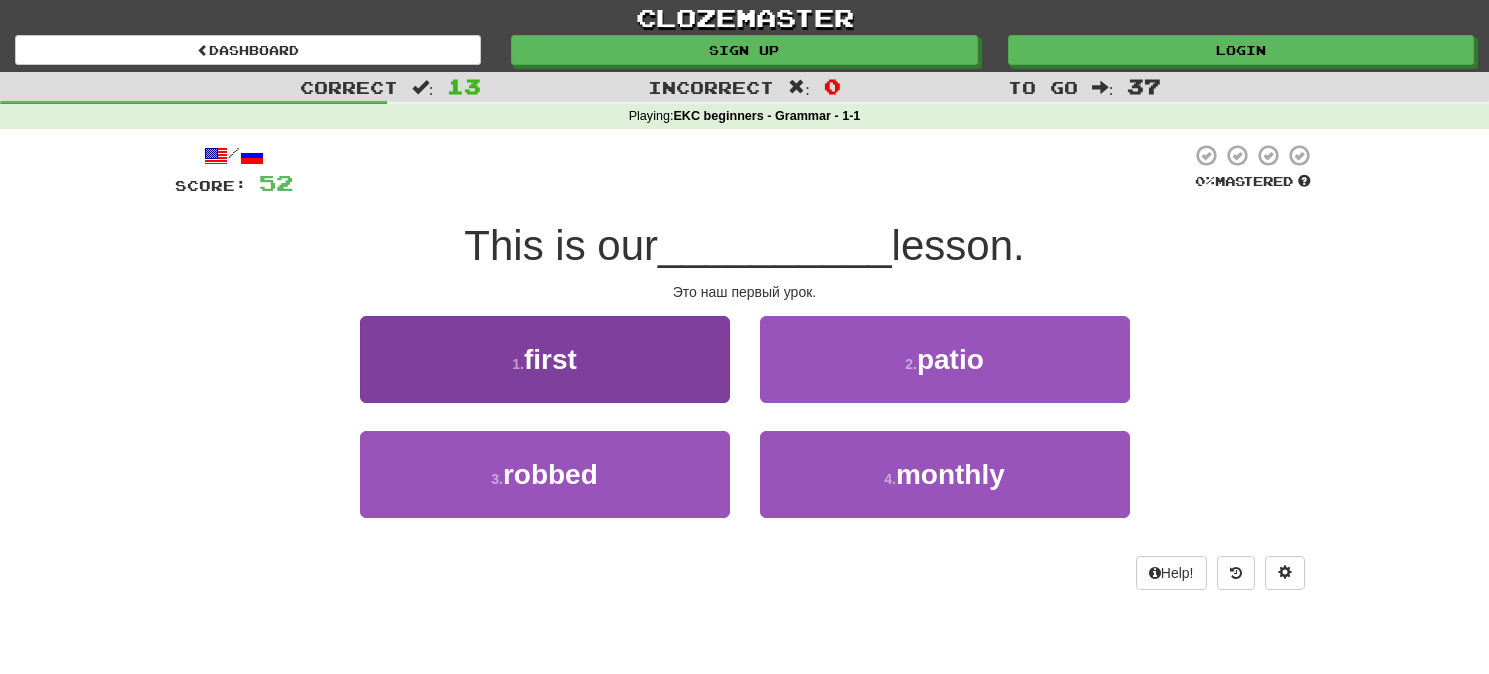 click on "1 .  first" at bounding box center [545, 359] 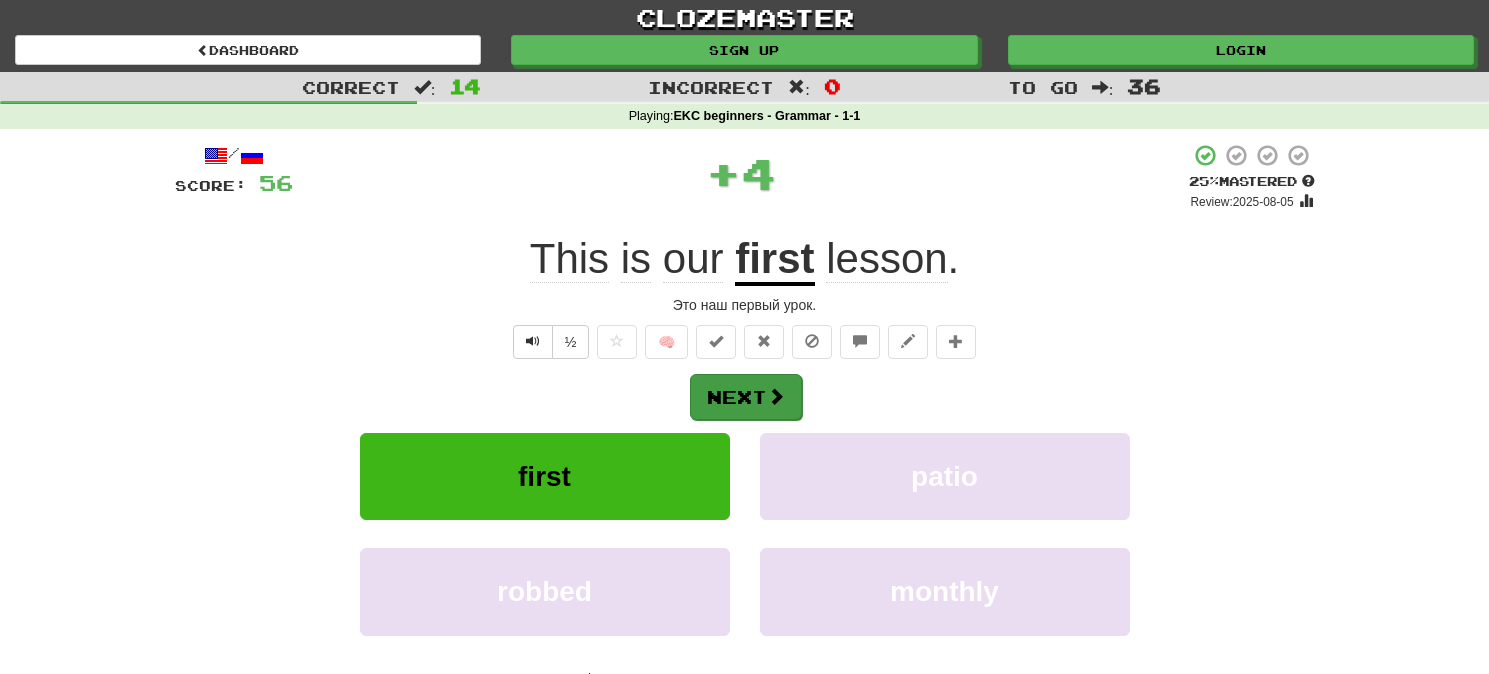 click on "Next" at bounding box center (746, 397) 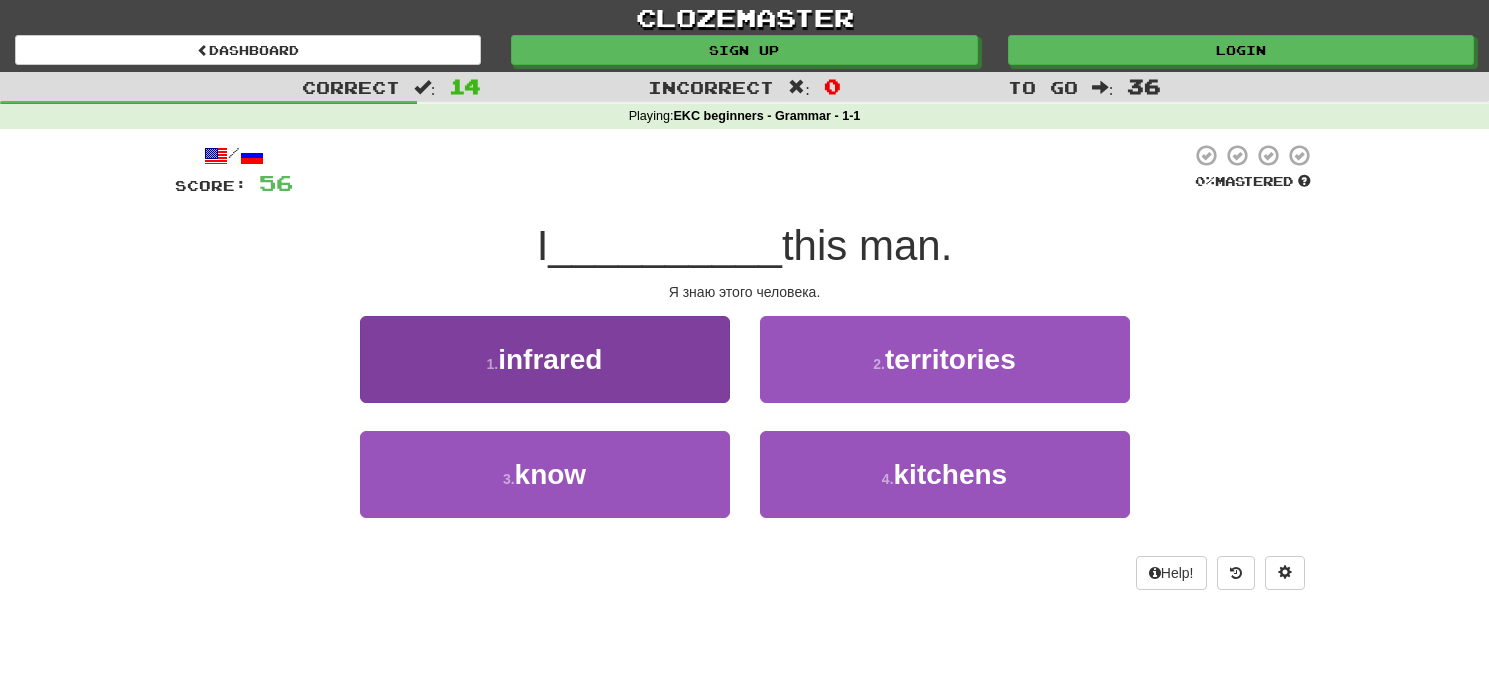 drag, startPoint x: 594, startPoint y: 486, endPoint x: 597, endPoint y: 476, distance: 10.440307 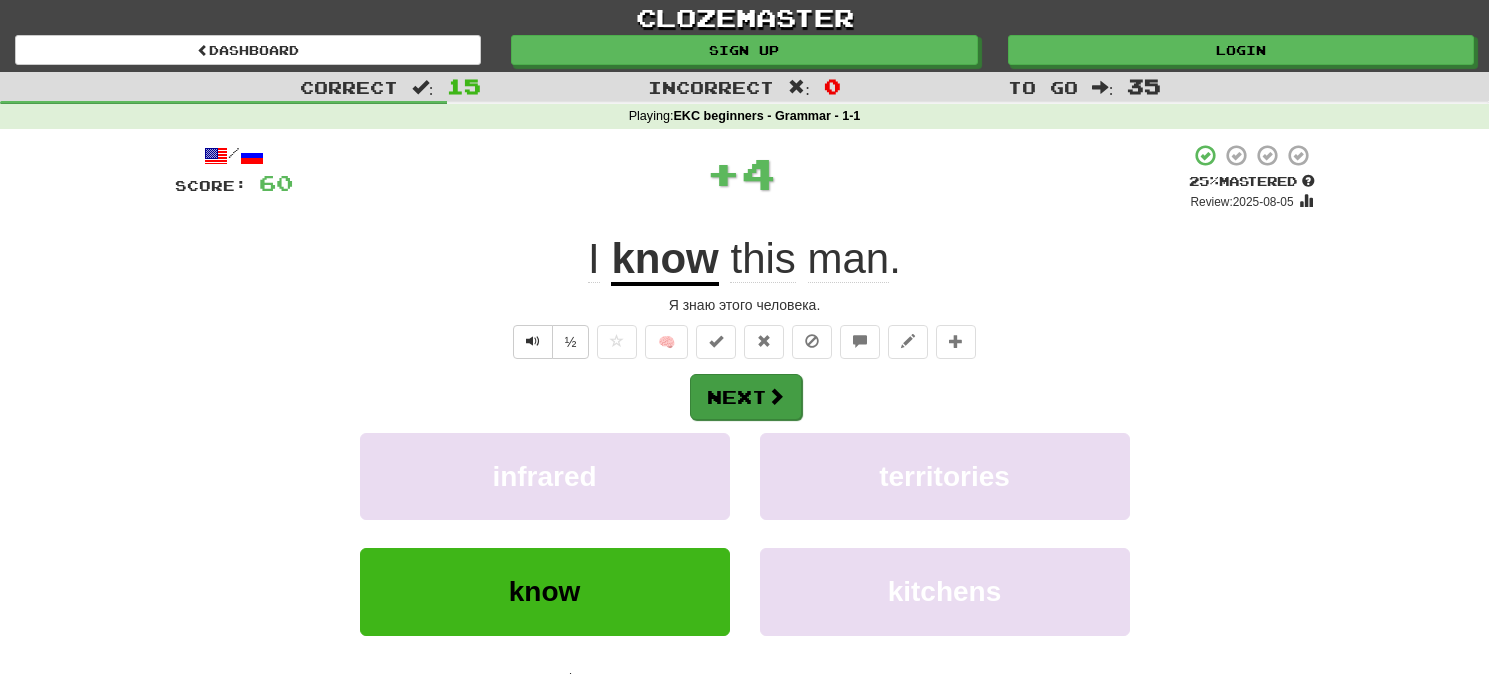 click on "Next" at bounding box center [746, 397] 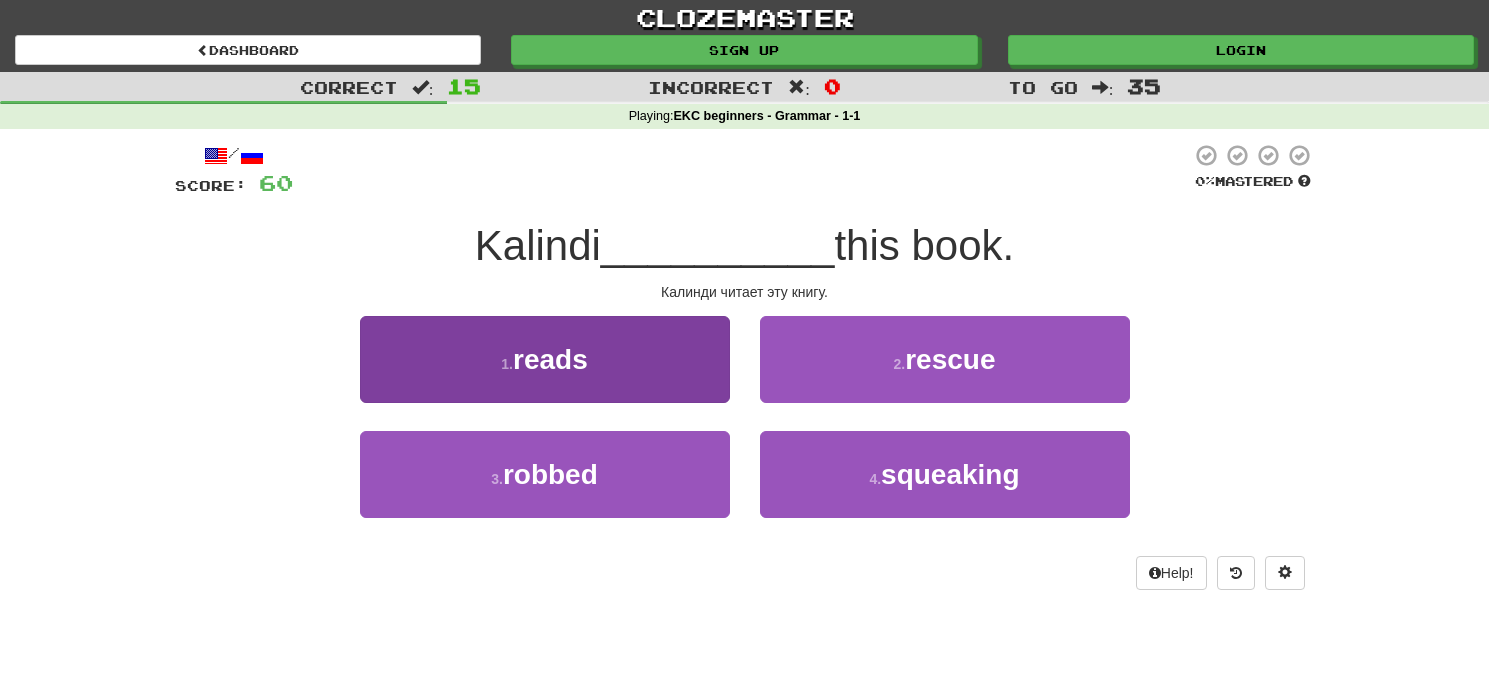 click on "1 .  reads" at bounding box center [545, 359] 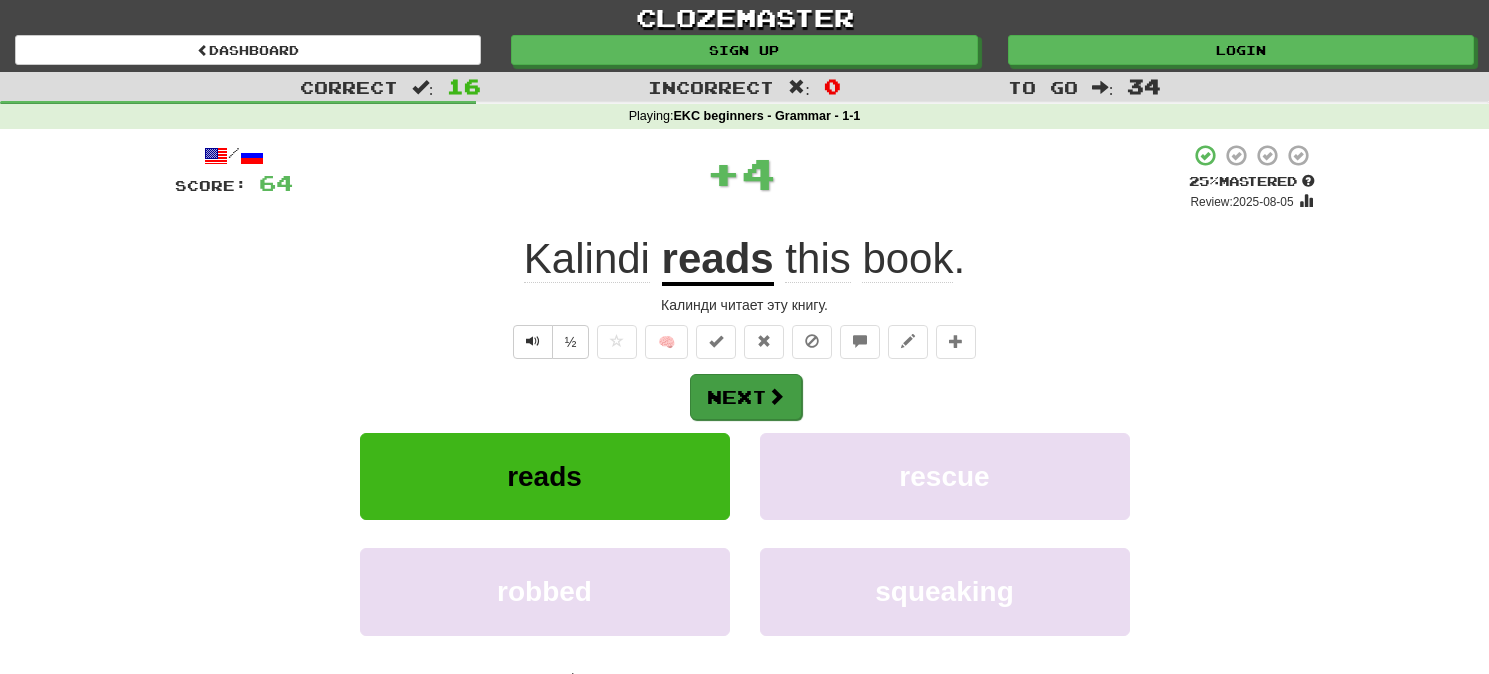 click on "Next" at bounding box center (746, 397) 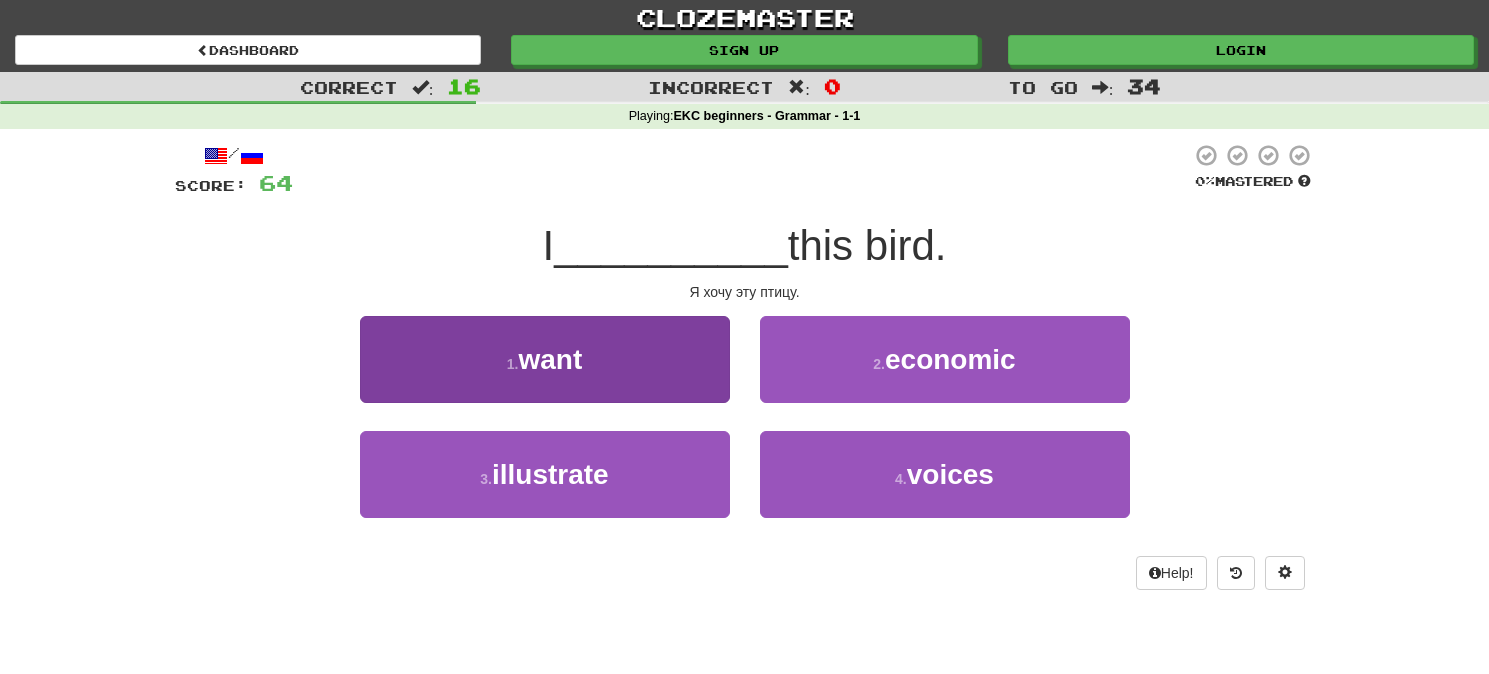 click on "1 .  want" at bounding box center [545, 359] 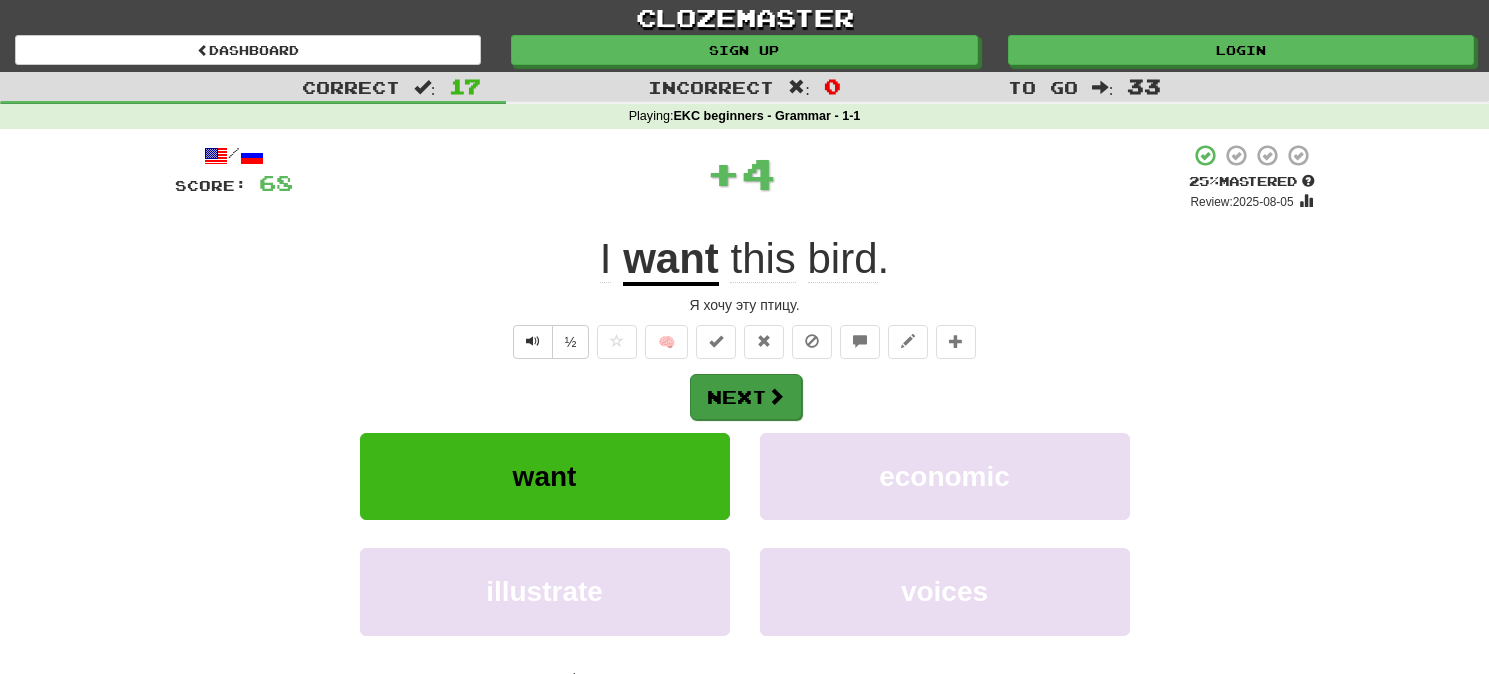 click on "Next" at bounding box center [746, 397] 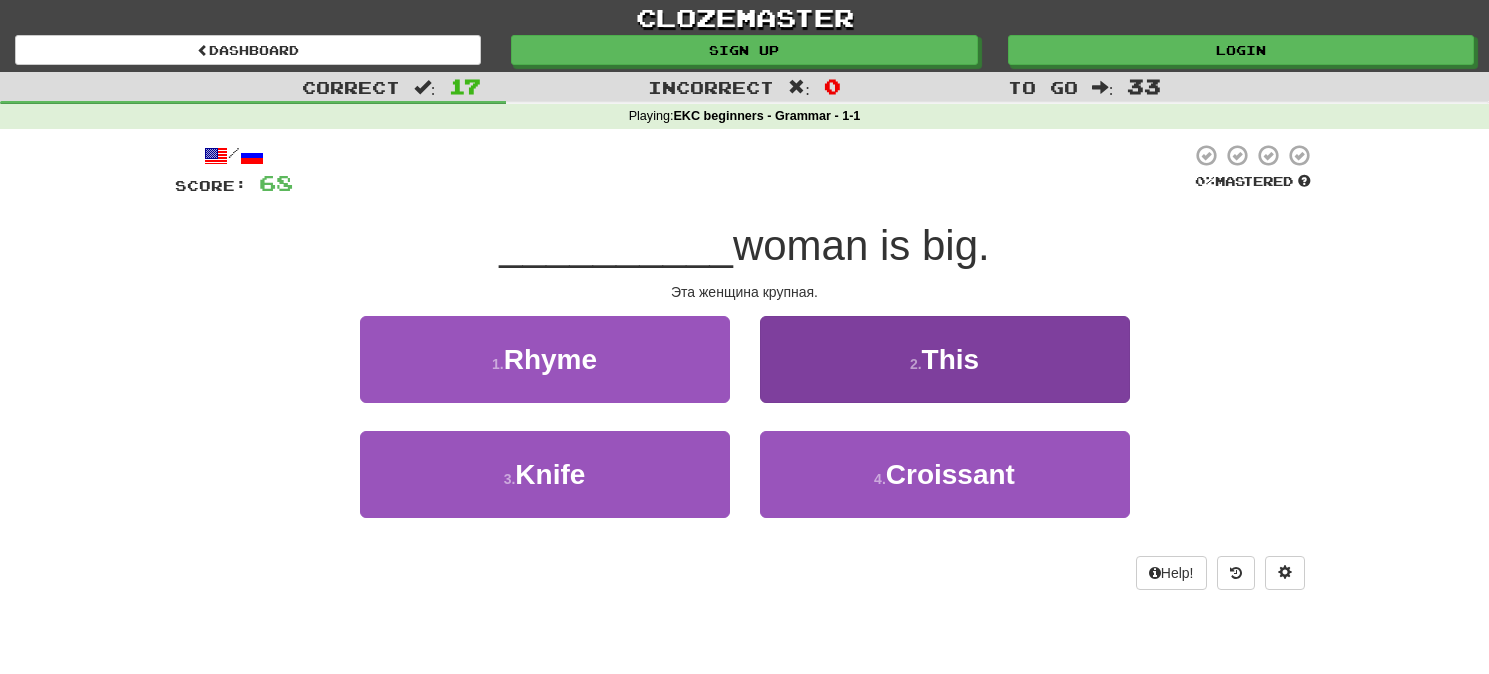click on "2 .  This" at bounding box center (945, 359) 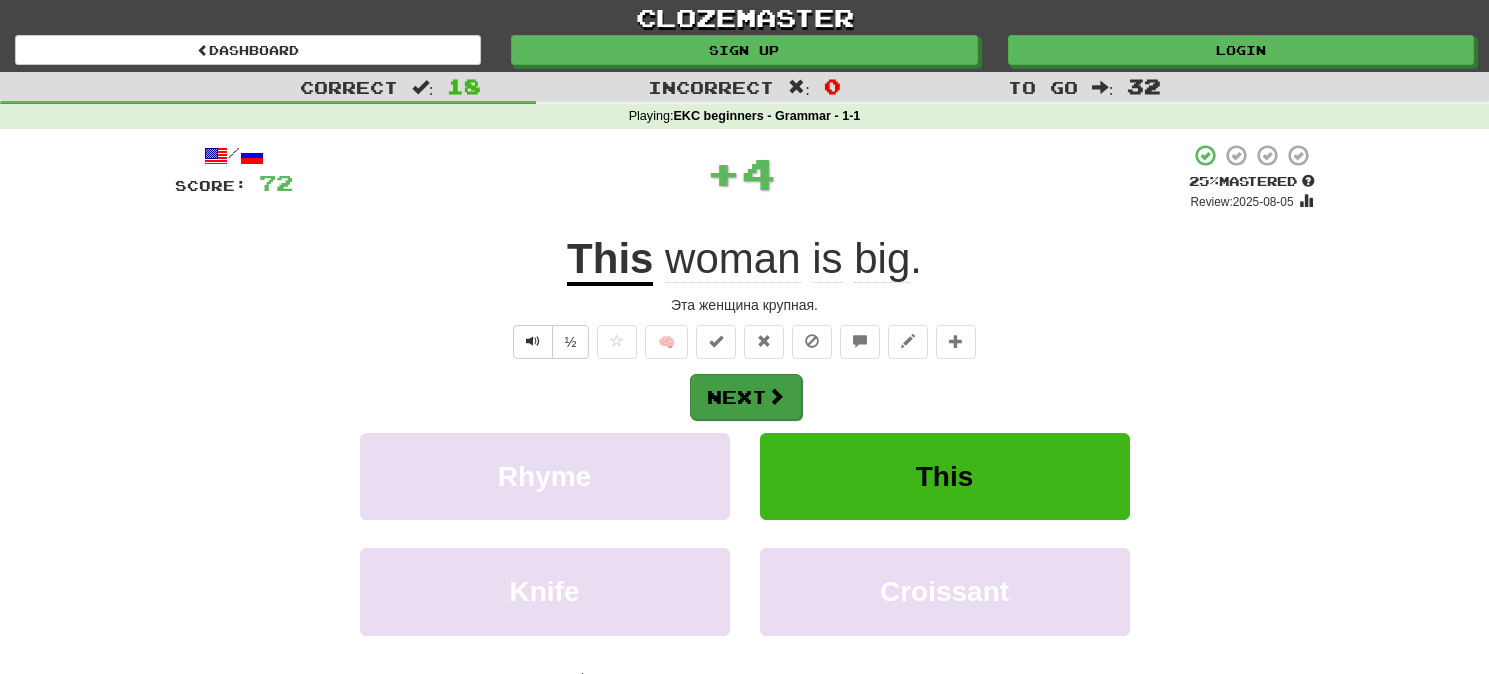 click on "Next" at bounding box center [746, 397] 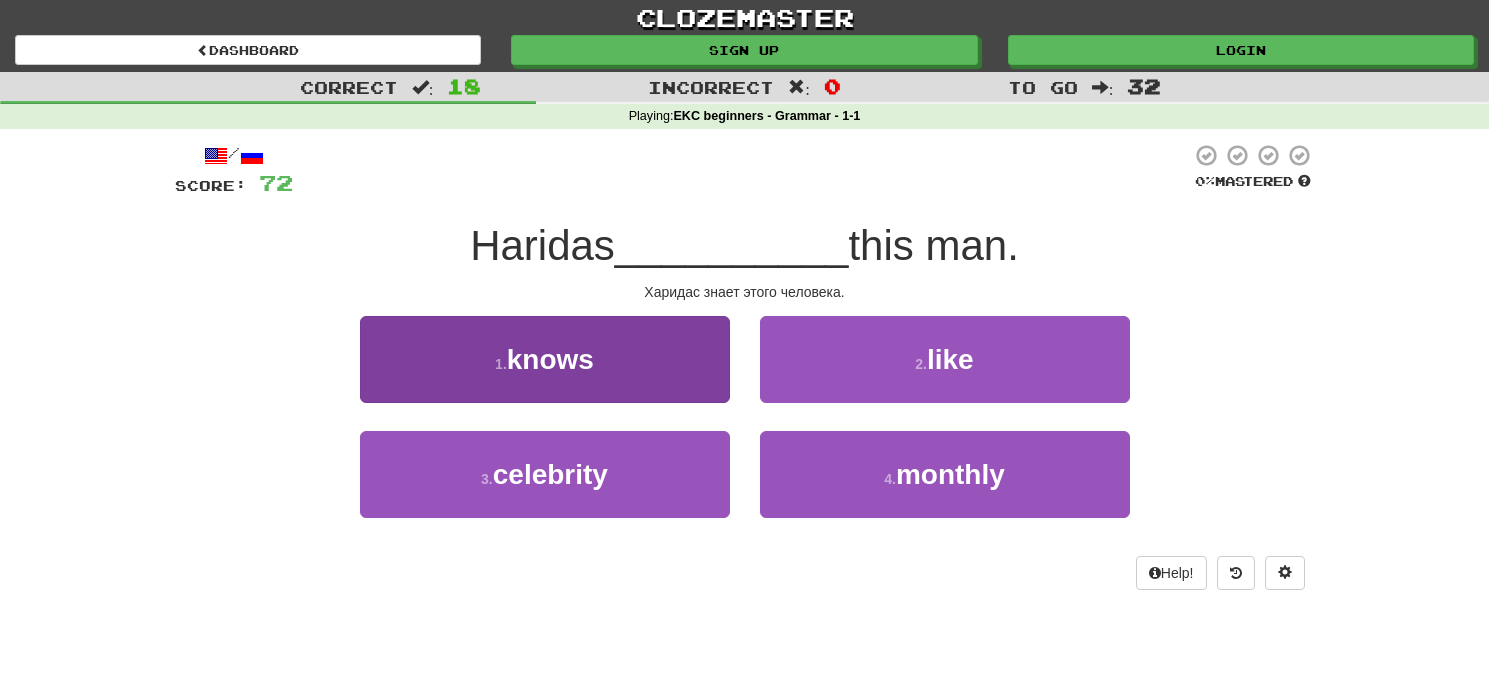 click on "1 .  knows" at bounding box center (545, 359) 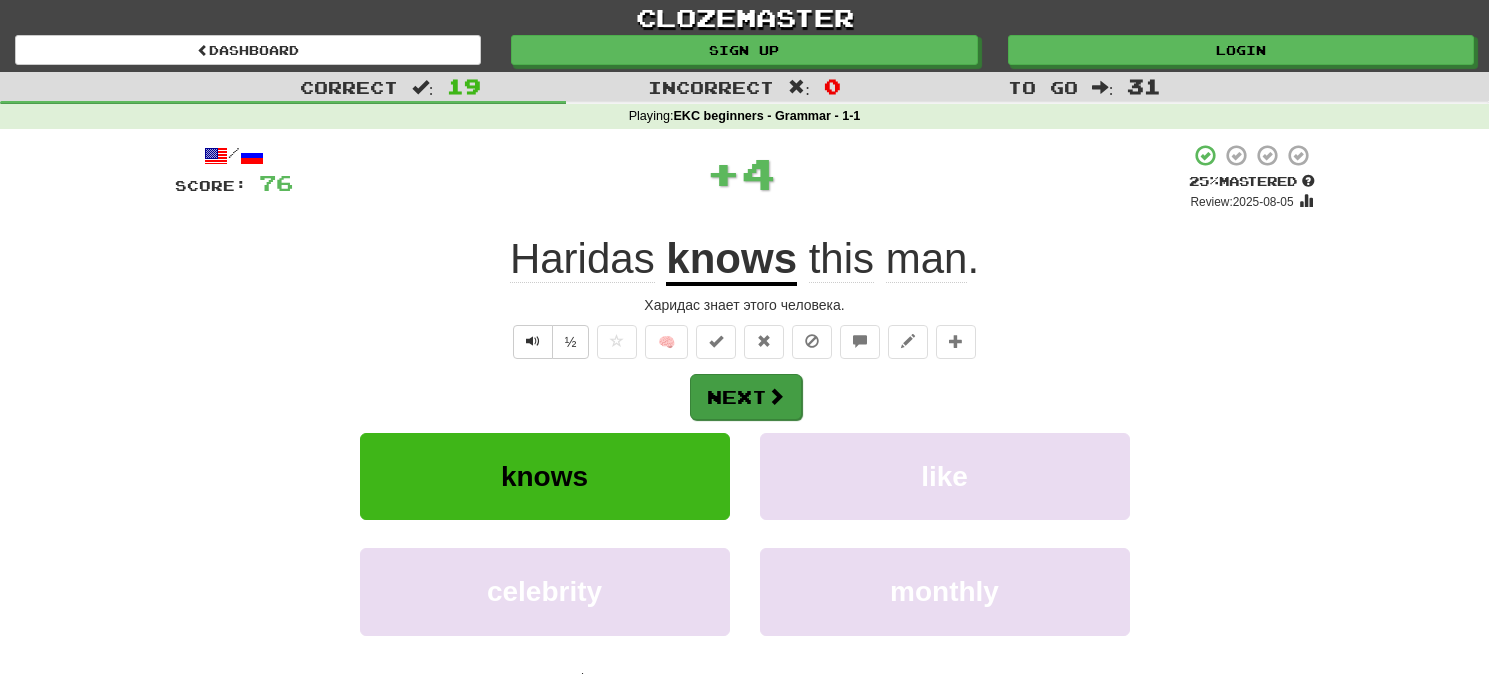 click on "Next" at bounding box center (746, 397) 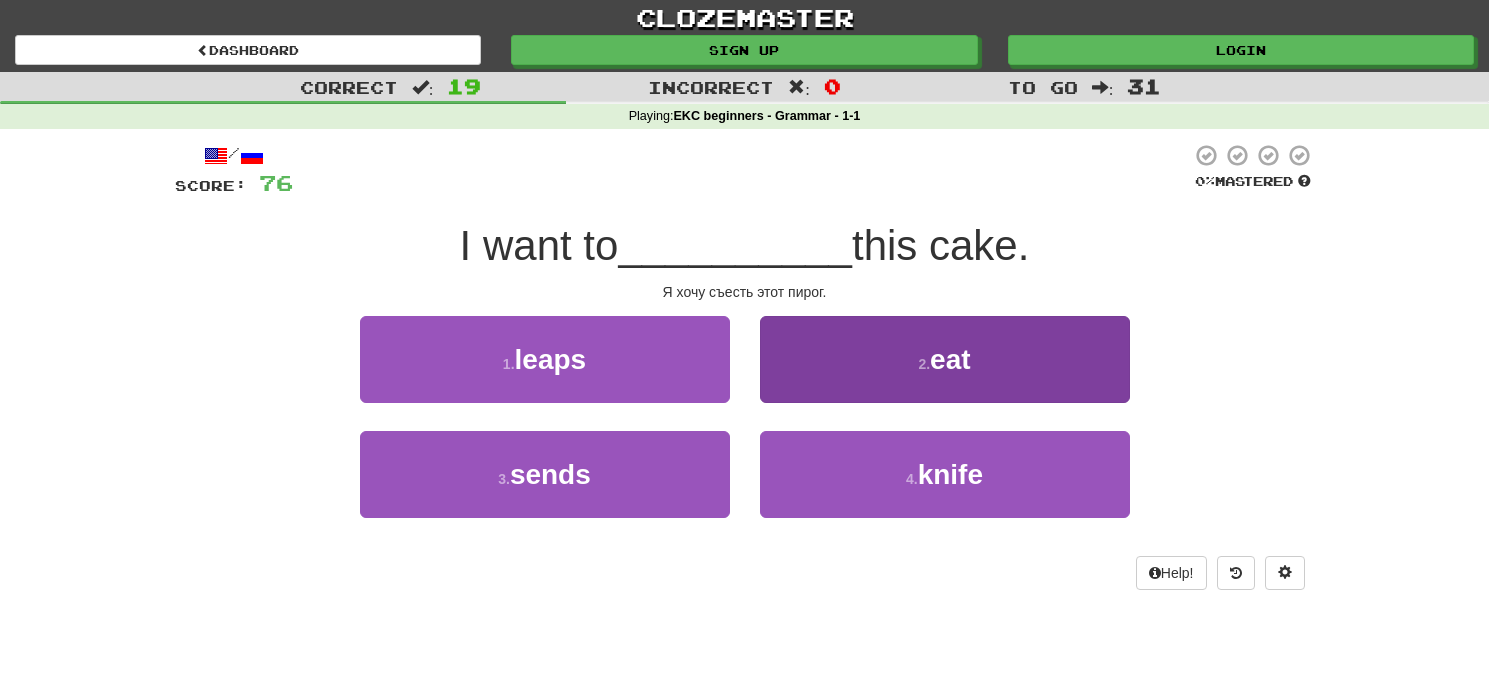 click on "2 .  eat" at bounding box center [945, 359] 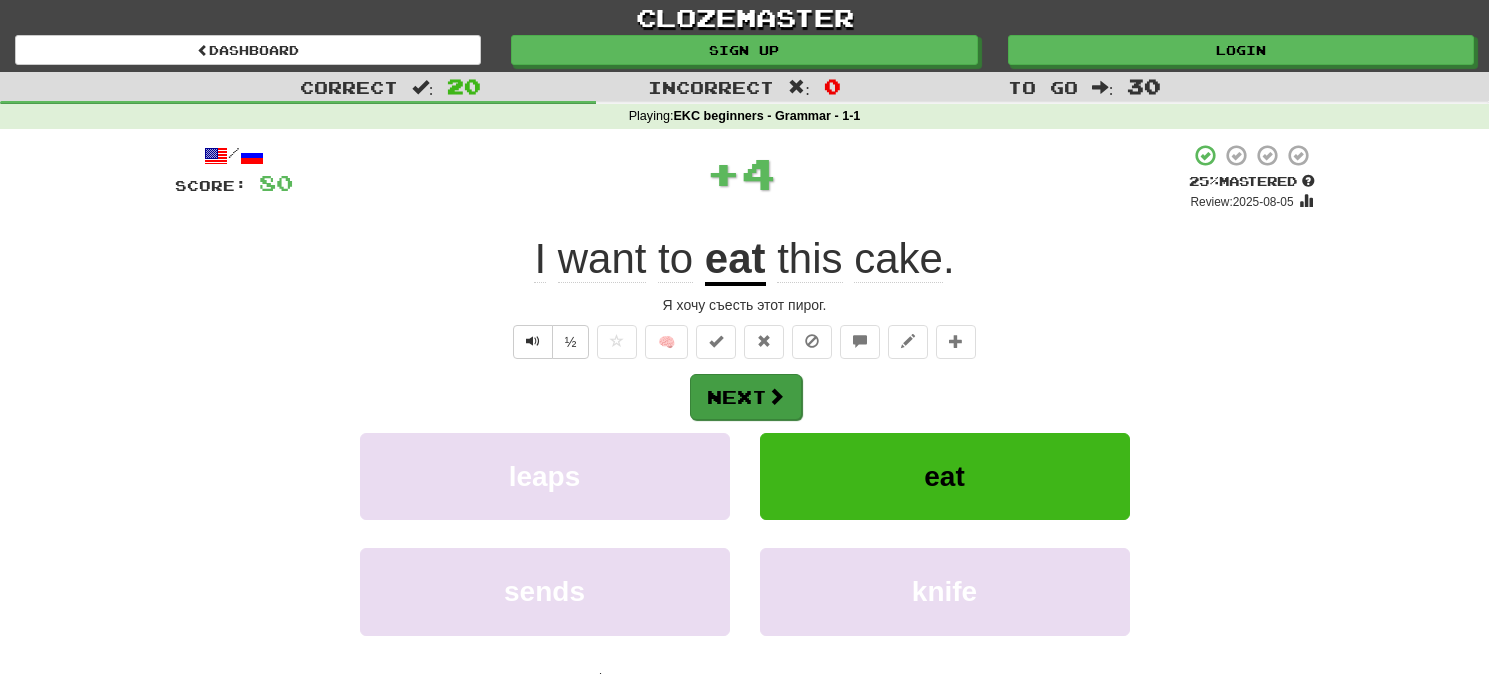 click at bounding box center [776, 396] 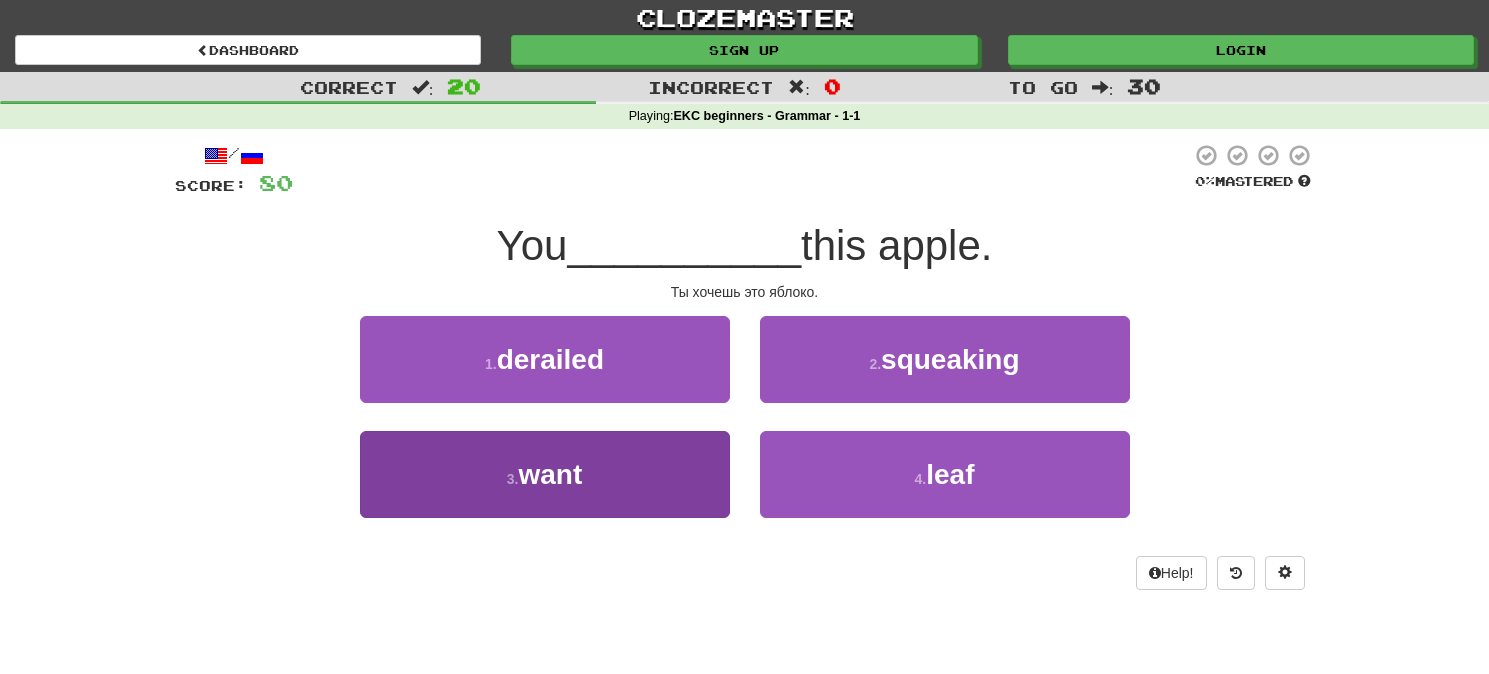 click on "3 .  want" at bounding box center (545, 474) 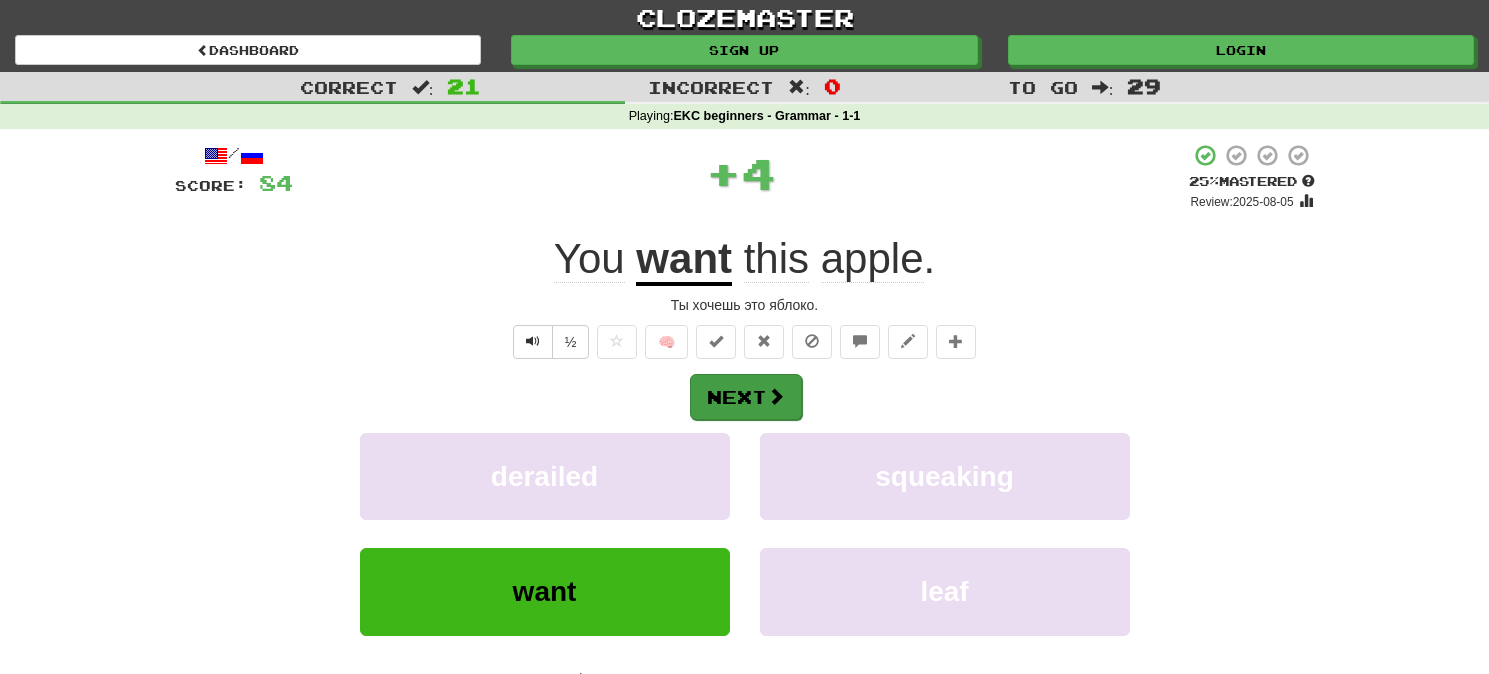 click at bounding box center [776, 396] 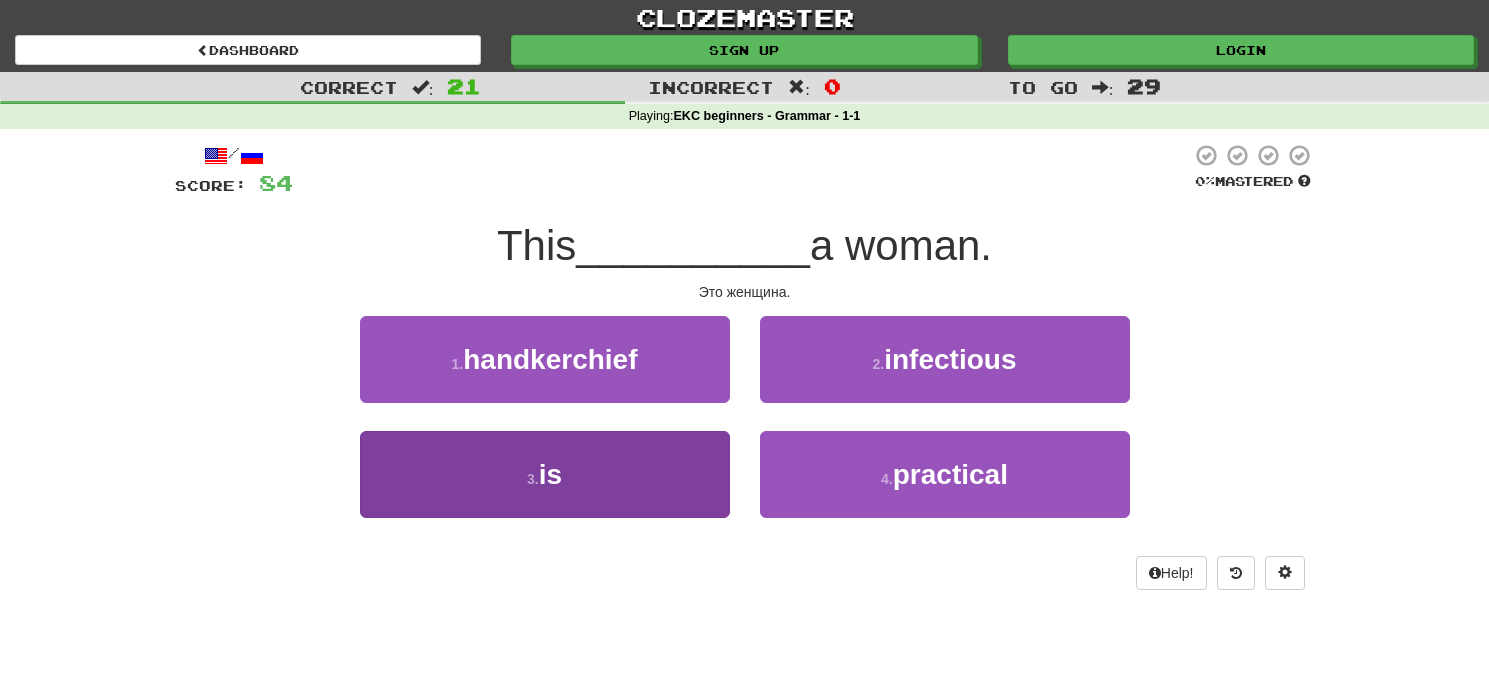 click on "3 .  is" at bounding box center [545, 474] 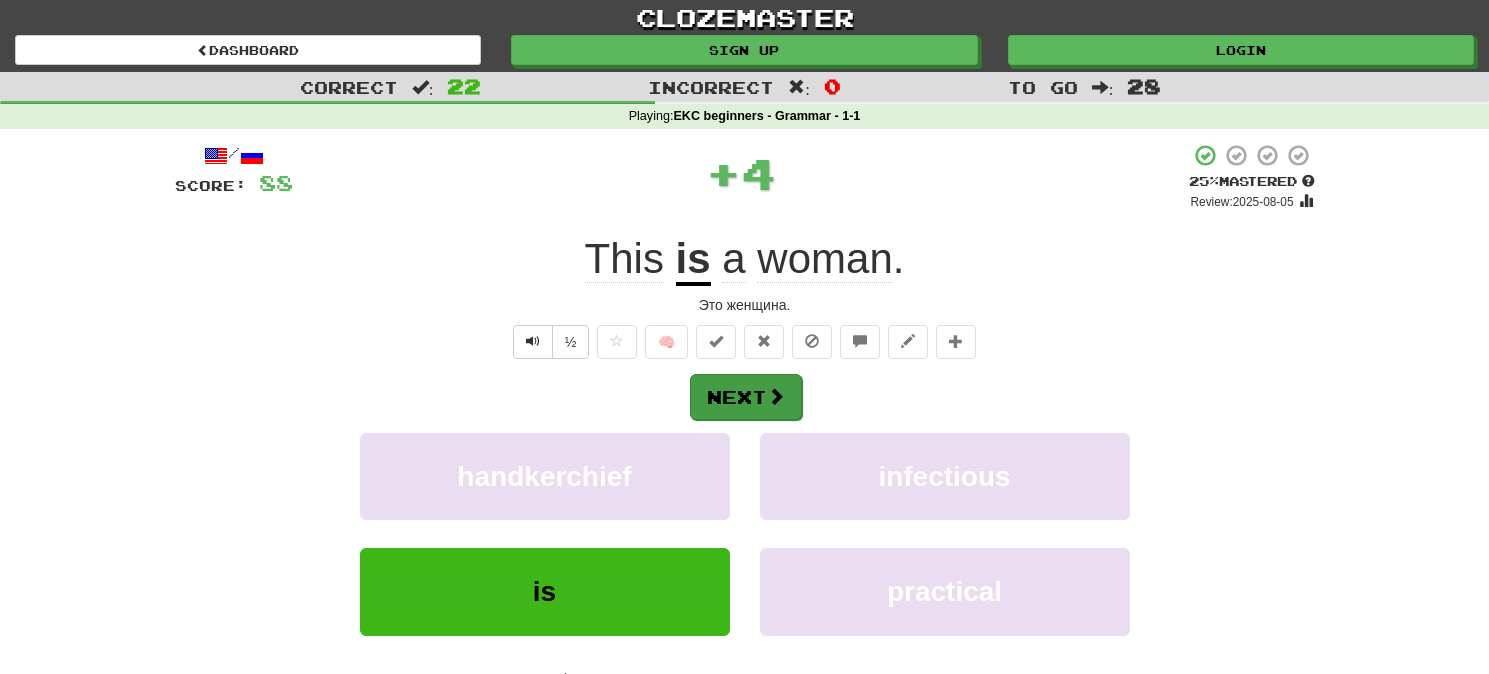 click on "Next" at bounding box center [746, 397] 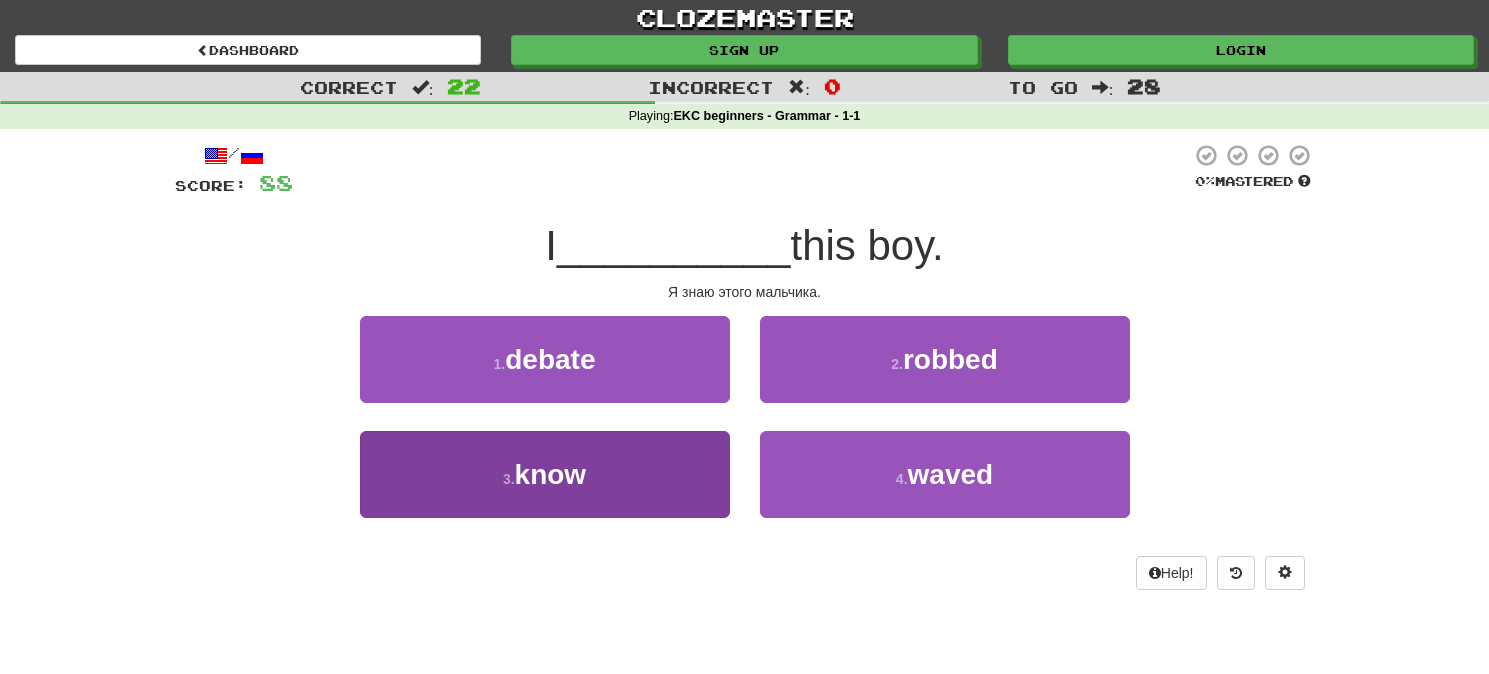 click on "3 .  know" at bounding box center (545, 474) 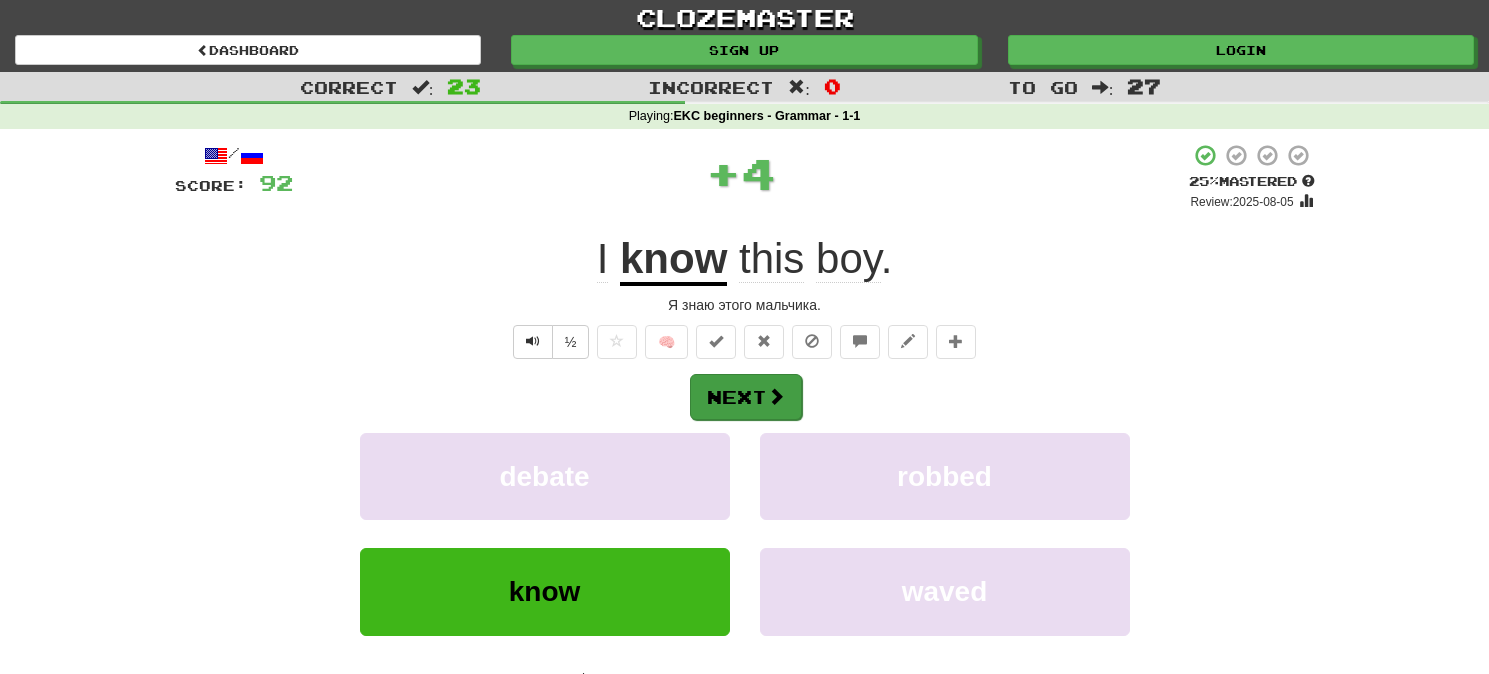 click on "Next" at bounding box center (746, 397) 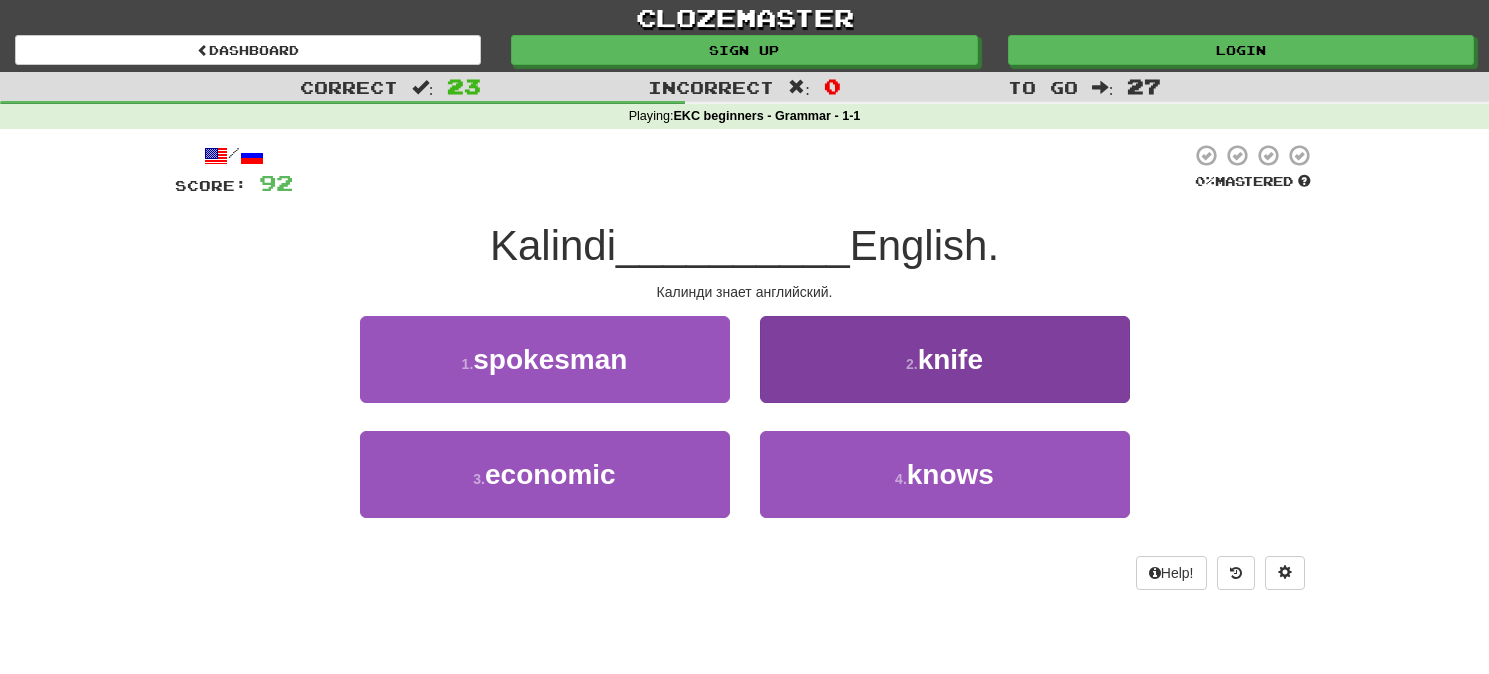 click on "4 .  knows" at bounding box center (945, 474) 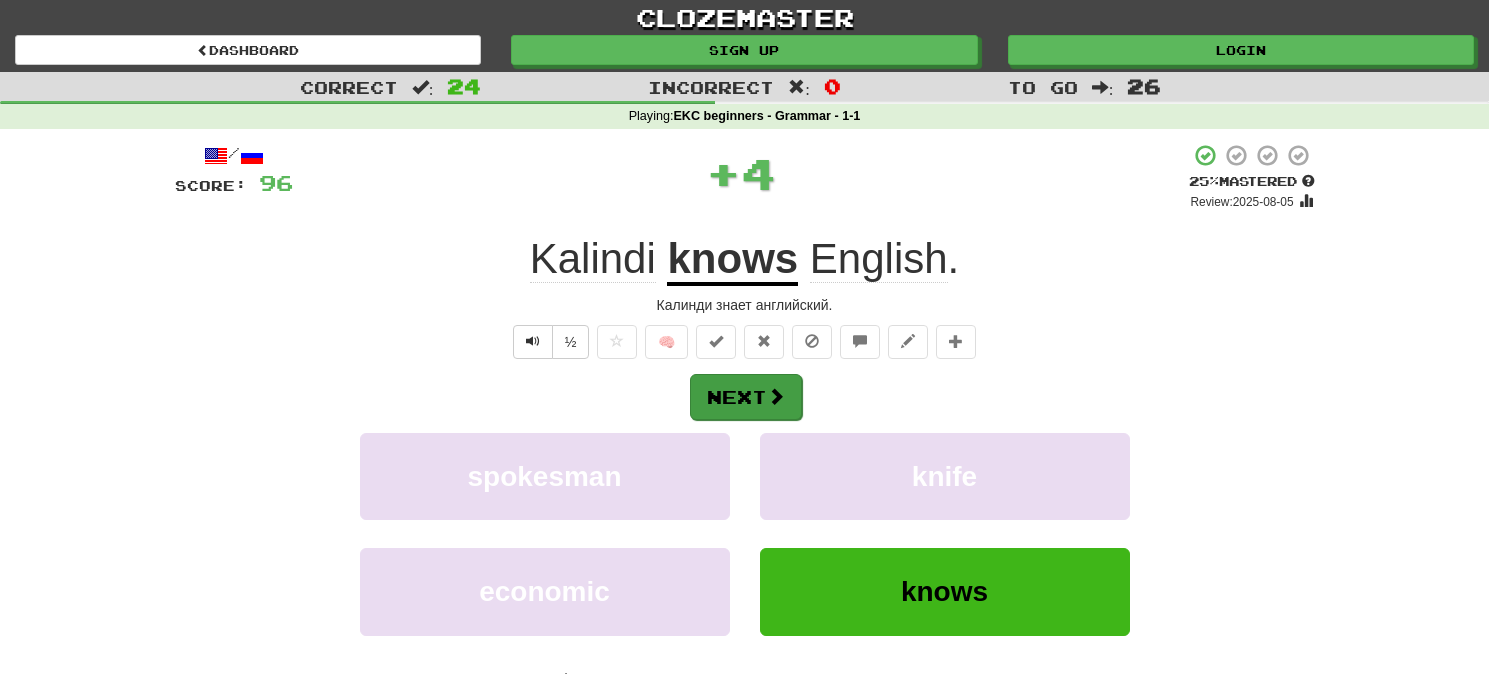 click on "Next" at bounding box center [746, 397] 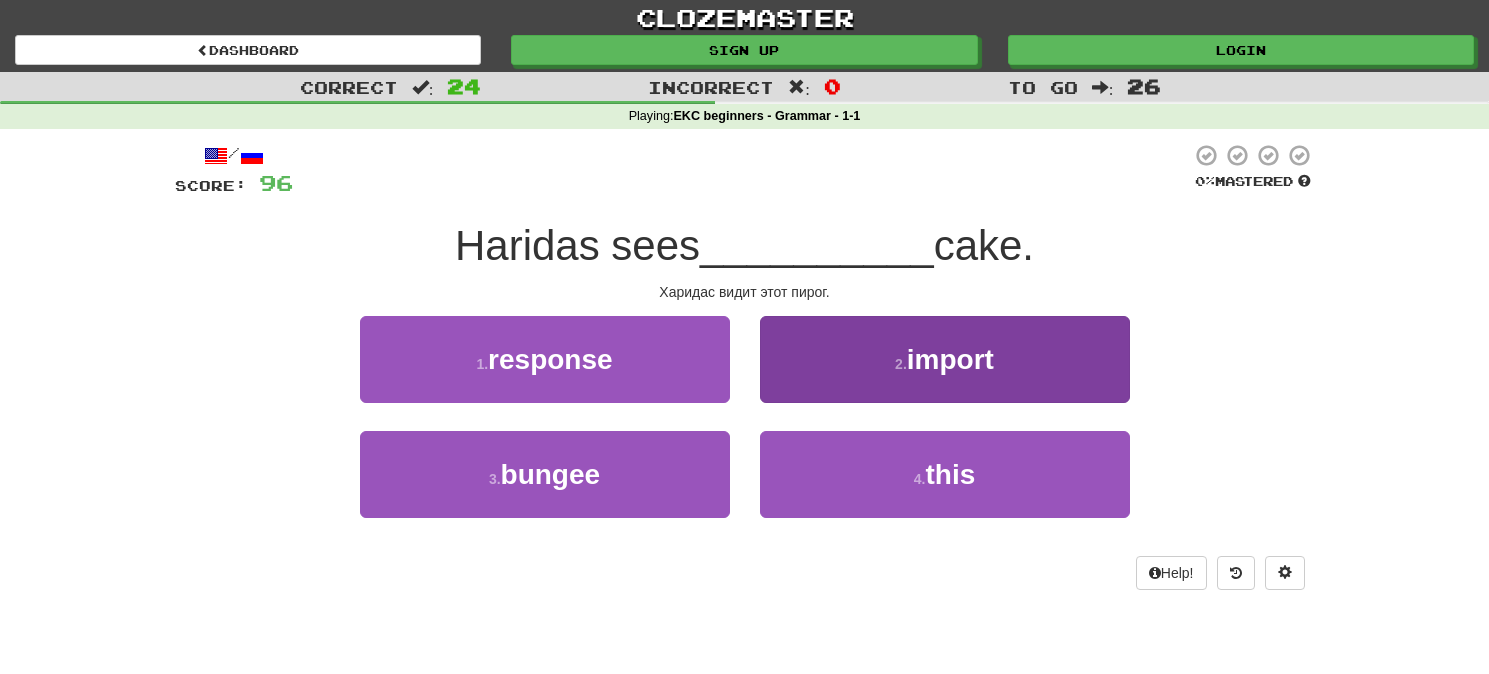 click on "4 .  this" at bounding box center [945, 474] 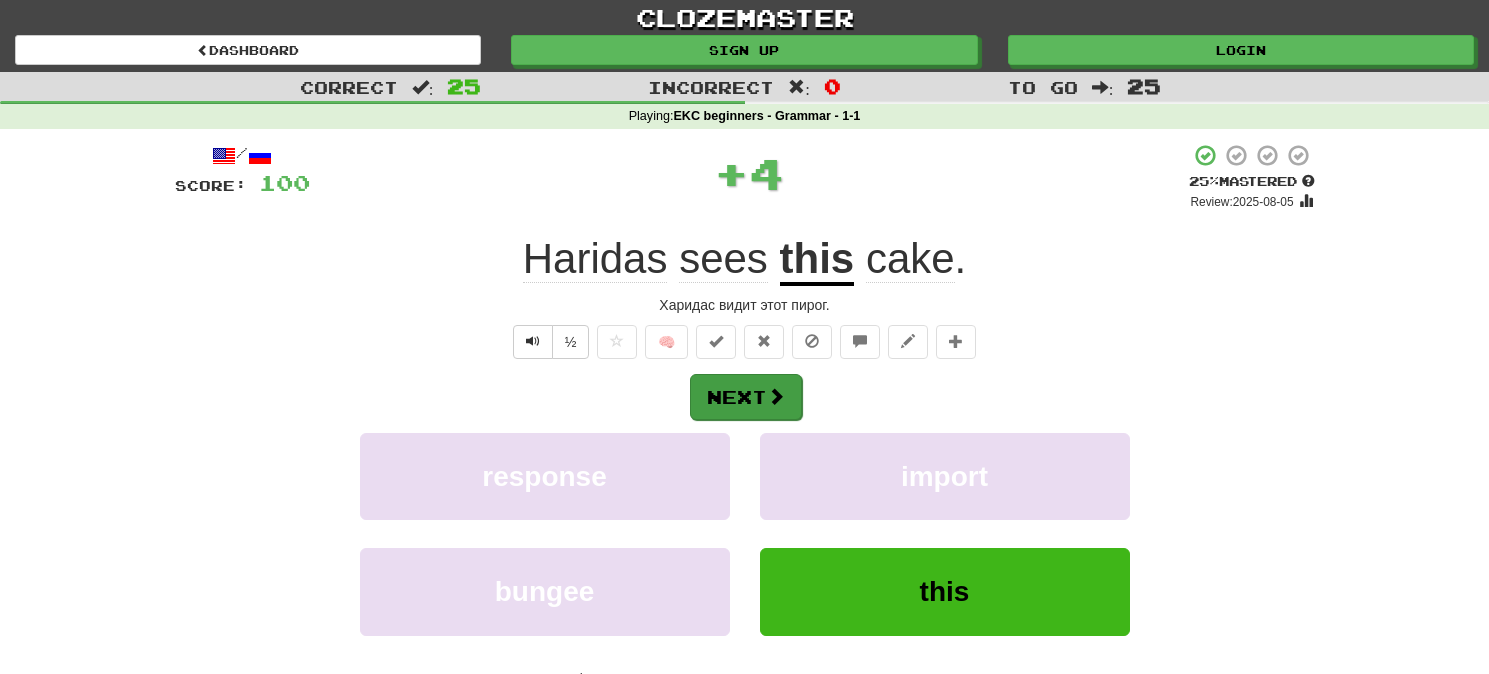 click on "Next" at bounding box center [746, 397] 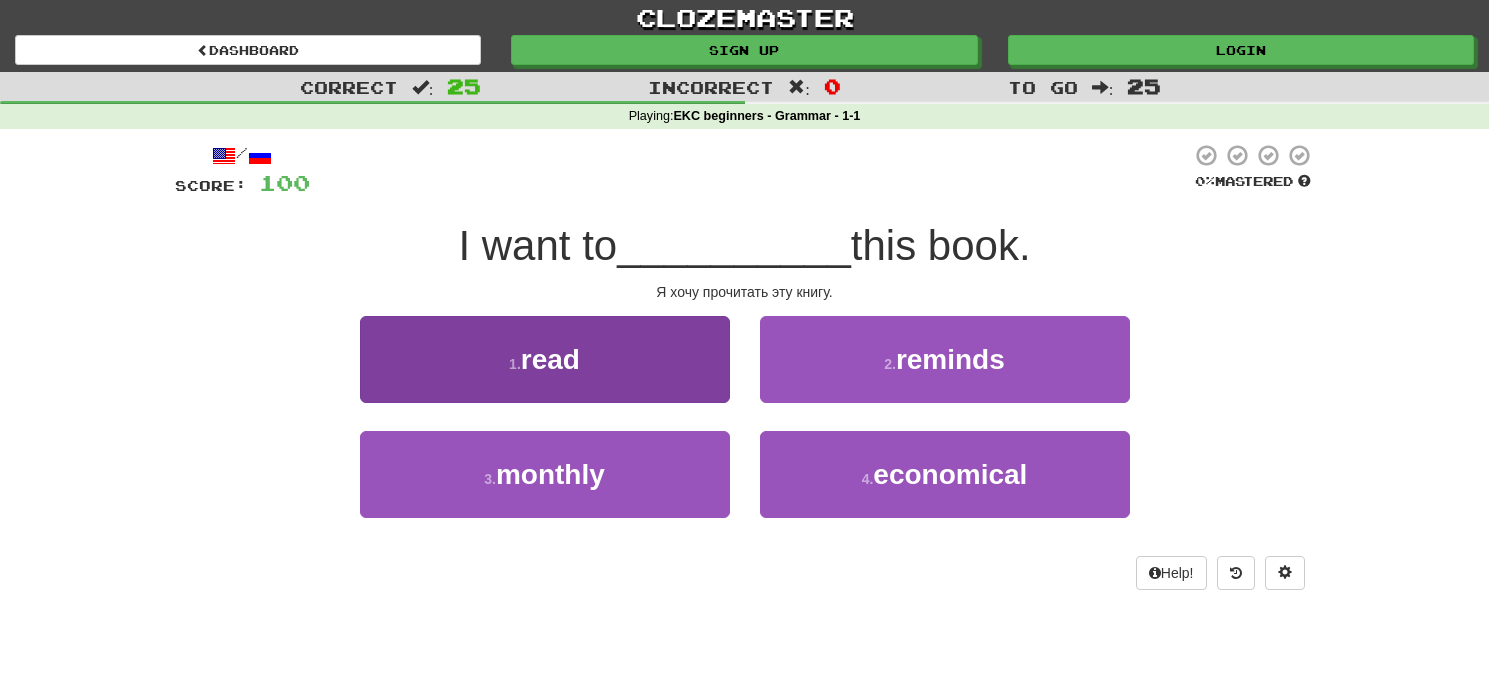 click on "1 .  read" at bounding box center (545, 359) 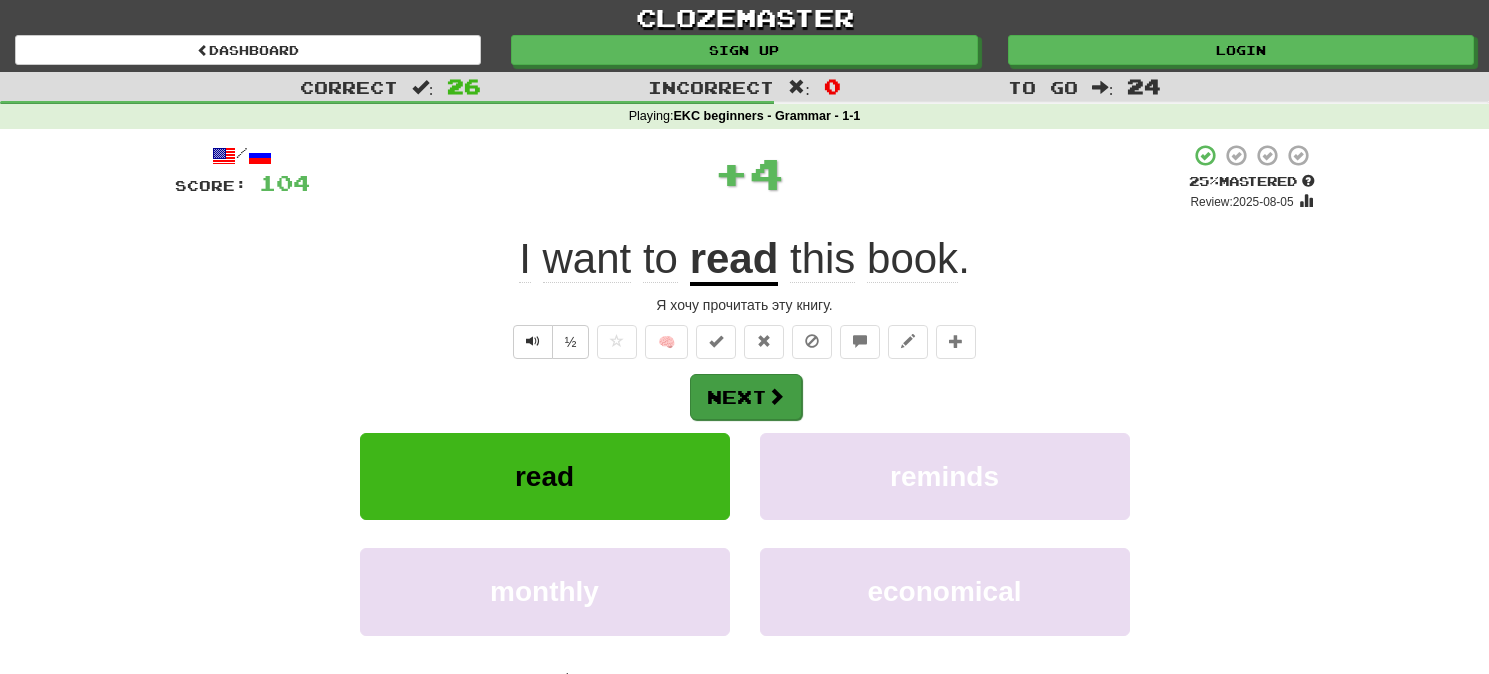 click on "Next" at bounding box center (746, 397) 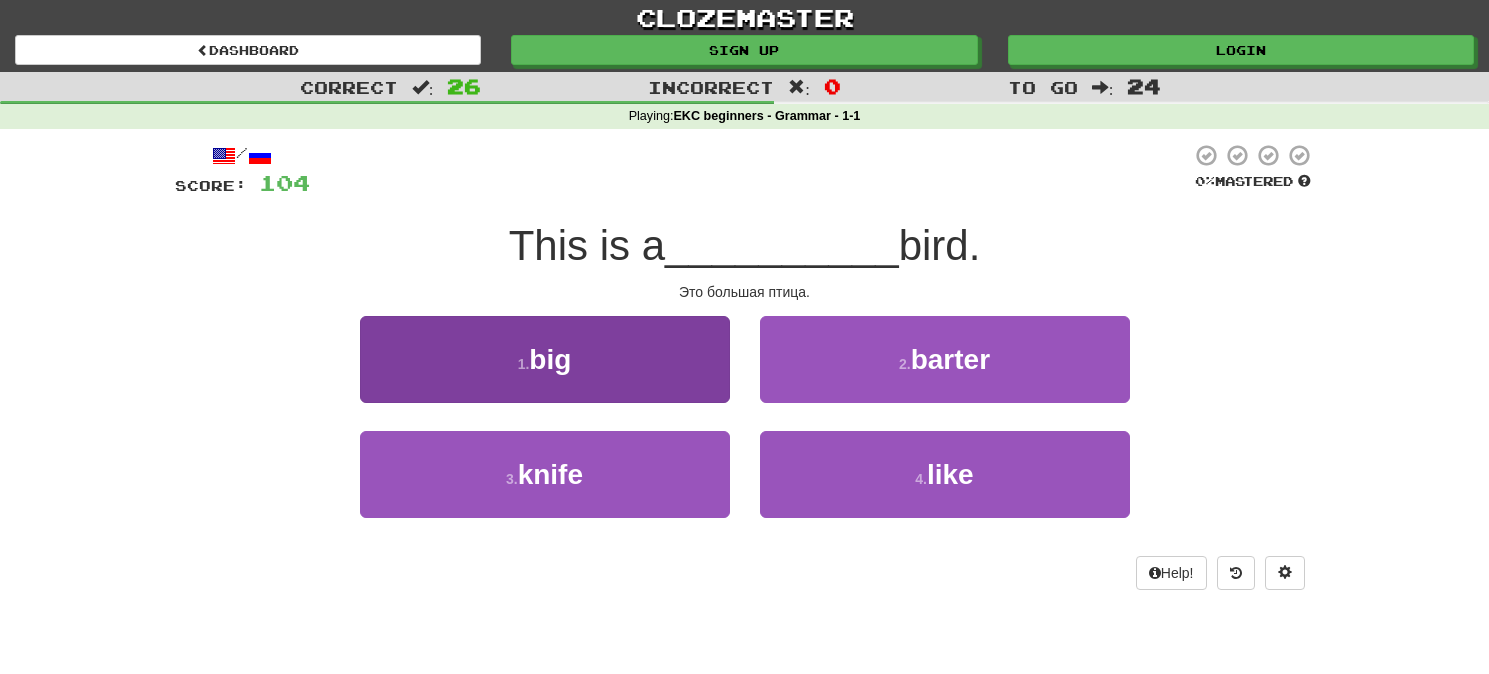 click on "1 .  big" at bounding box center [545, 359] 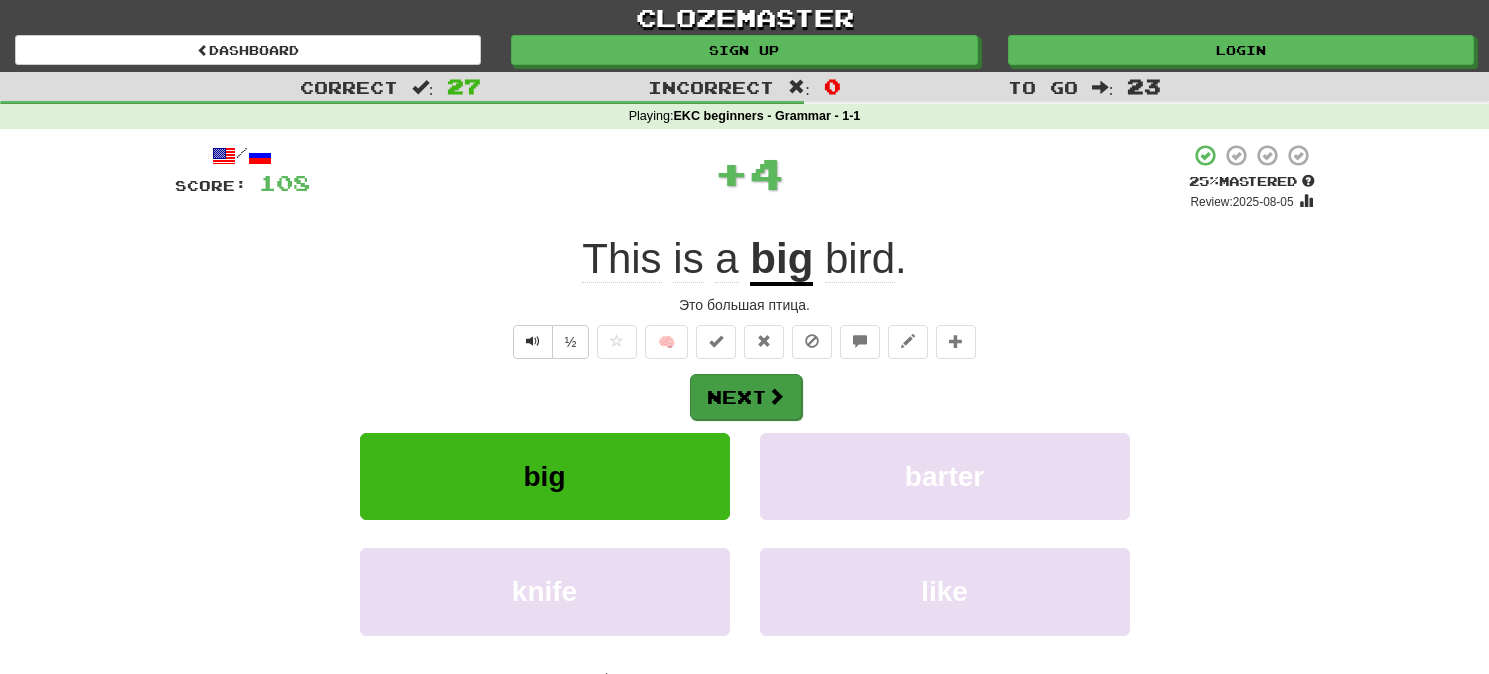 click on "Next" at bounding box center (746, 397) 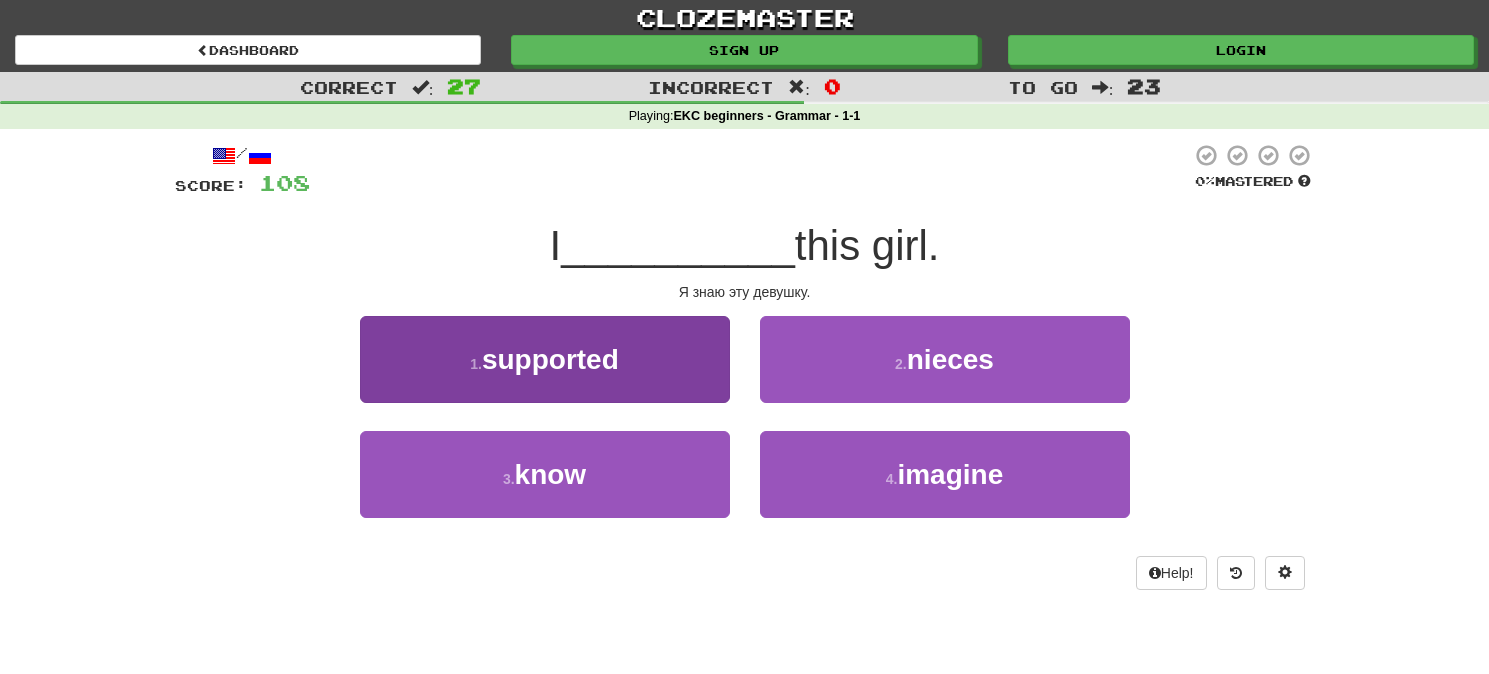 click on "3 .  know" at bounding box center (545, 474) 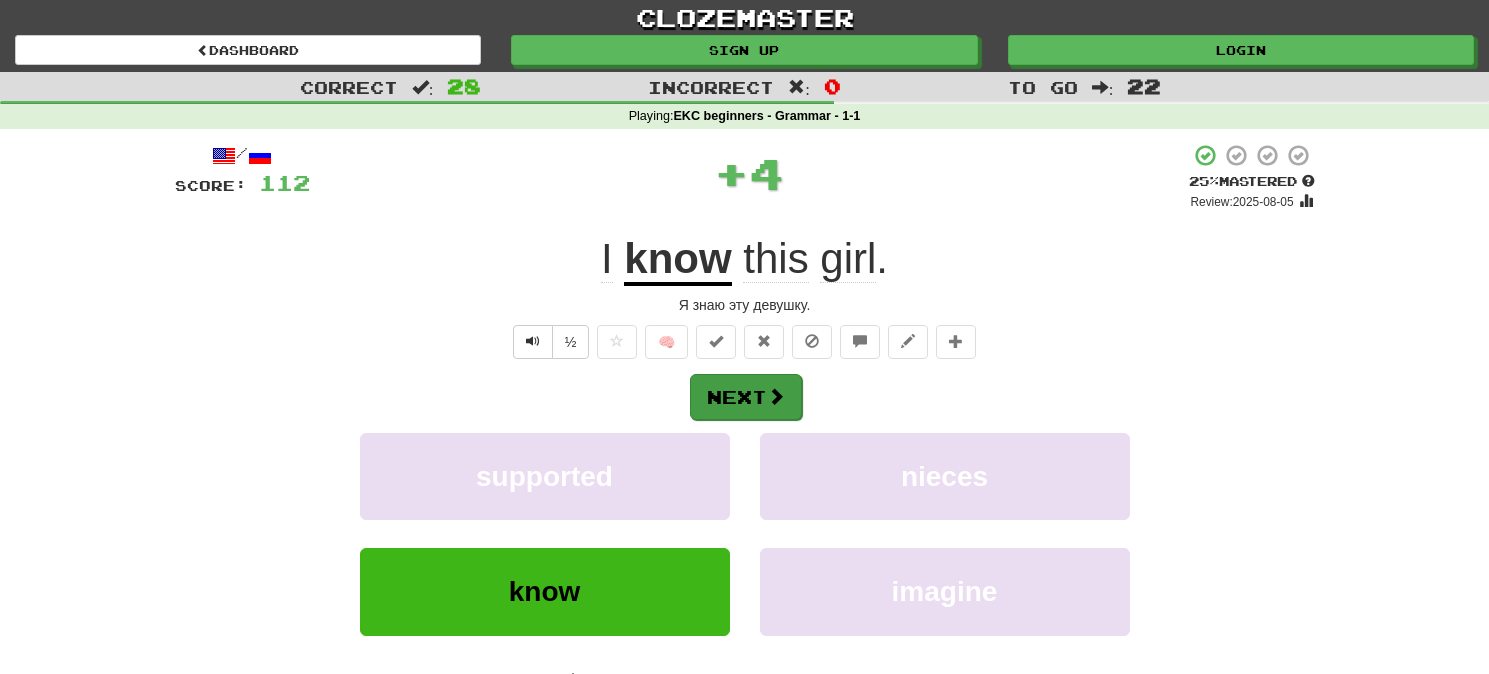 click on "Next" at bounding box center [746, 397] 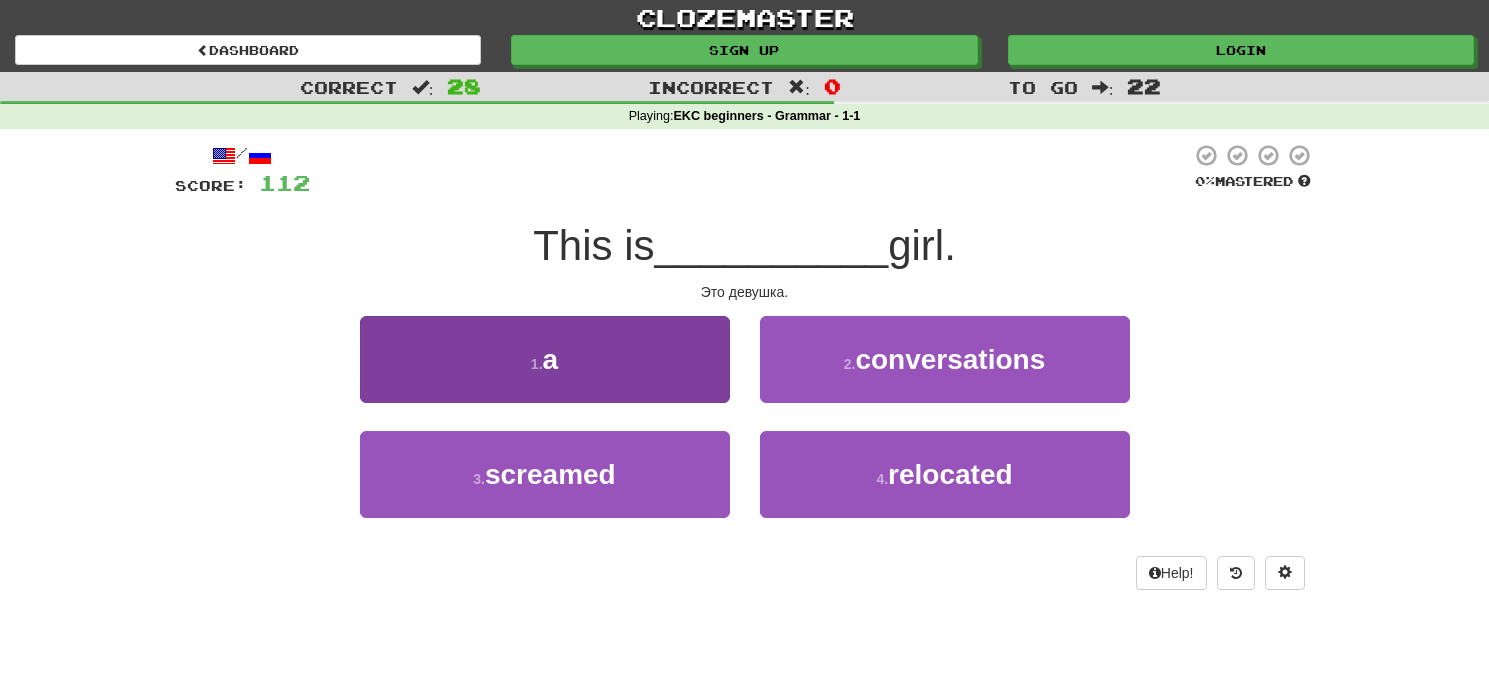 click on "1 .  a" at bounding box center [545, 359] 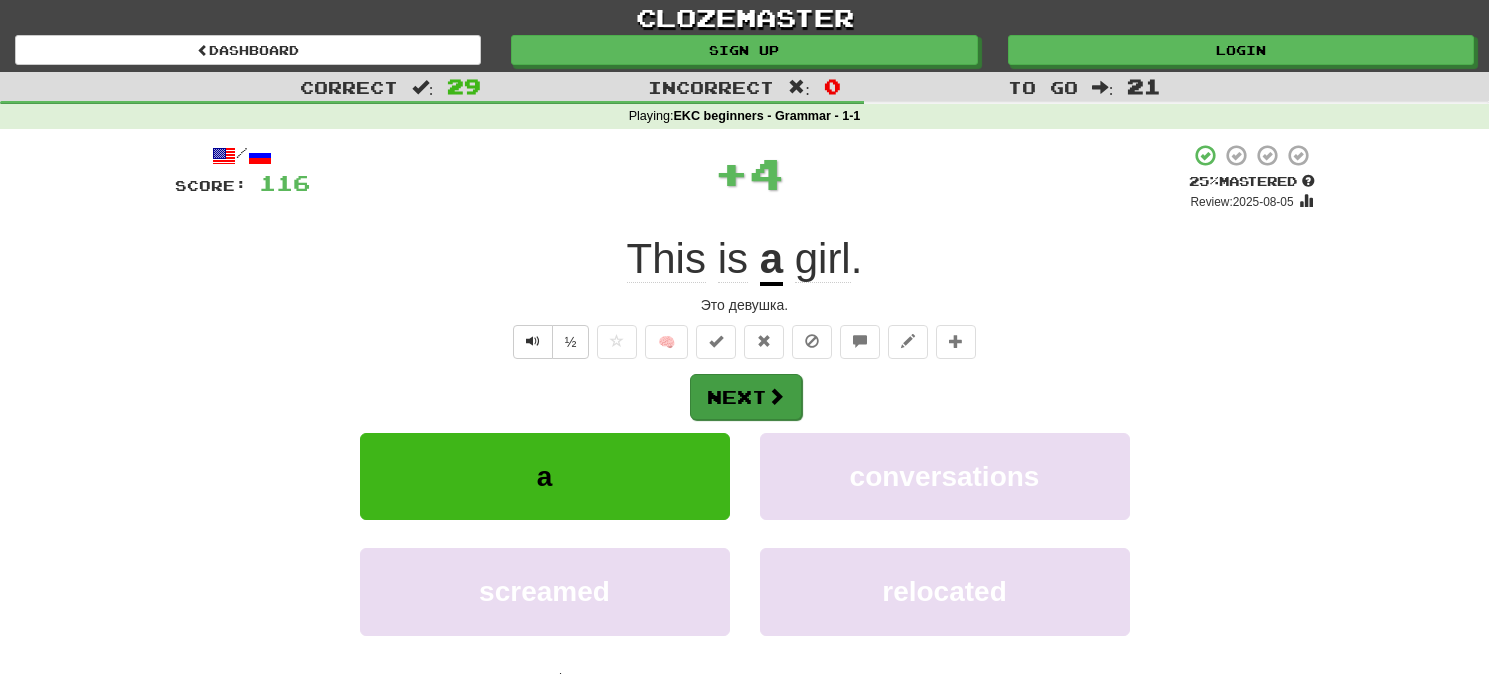 click on "Next" at bounding box center (746, 397) 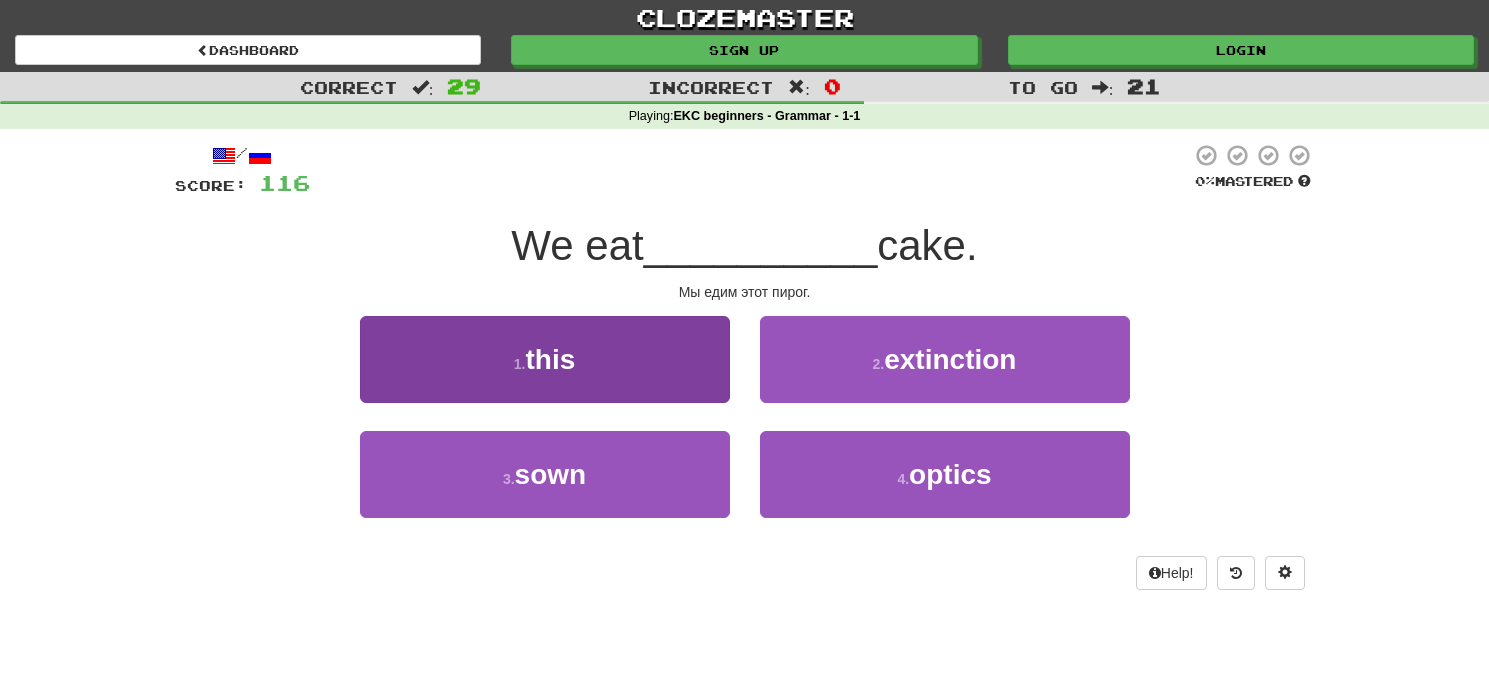 click on "1 .  this" at bounding box center [545, 359] 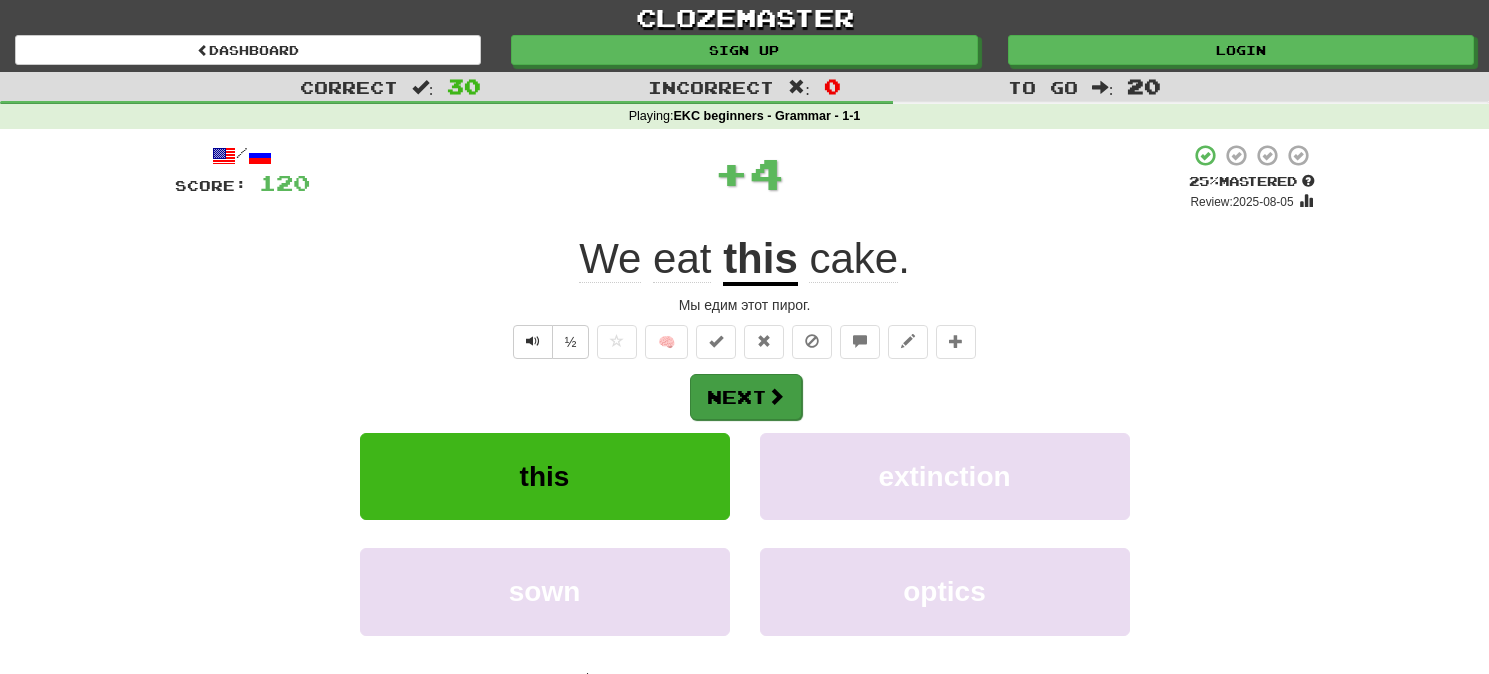 click on "Next" at bounding box center [746, 397] 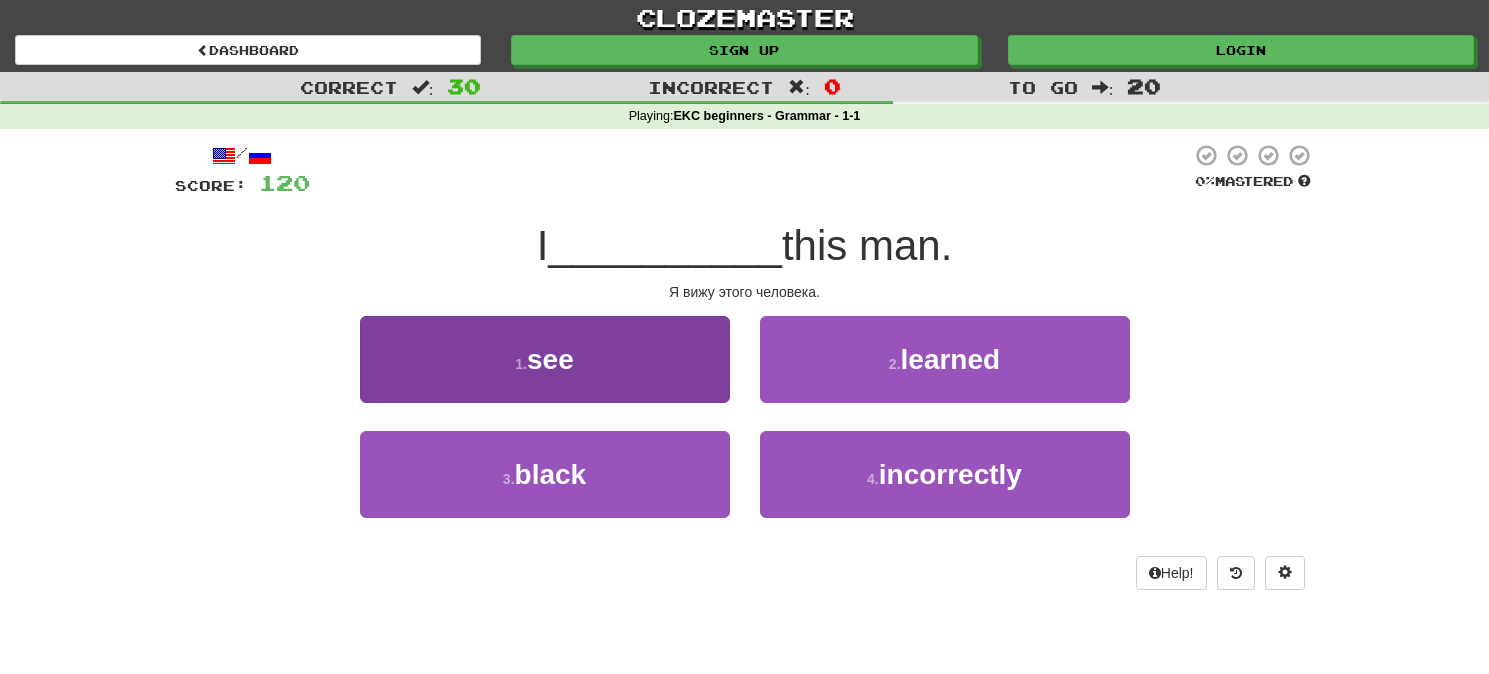 click on "1 .  see" at bounding box center (545, 359) 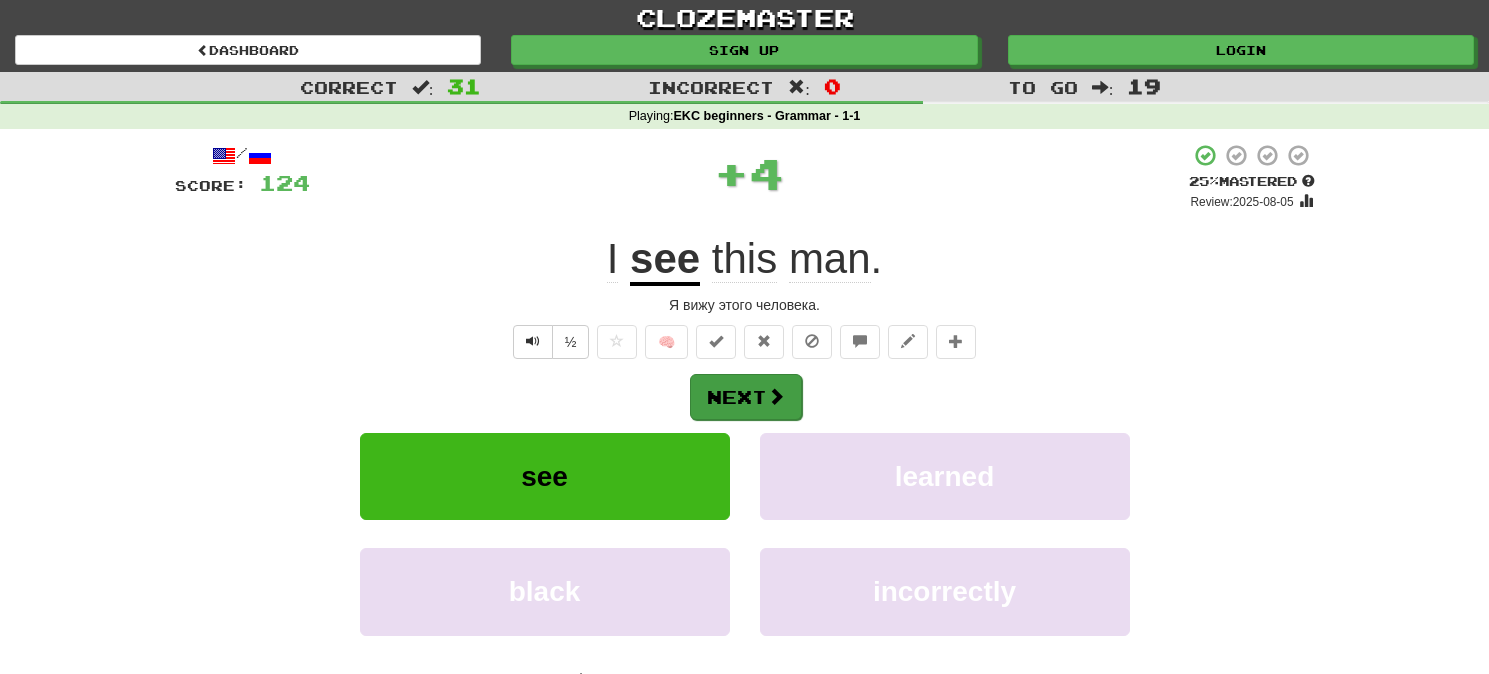 click on "Next" at bounding box center [746, 397] 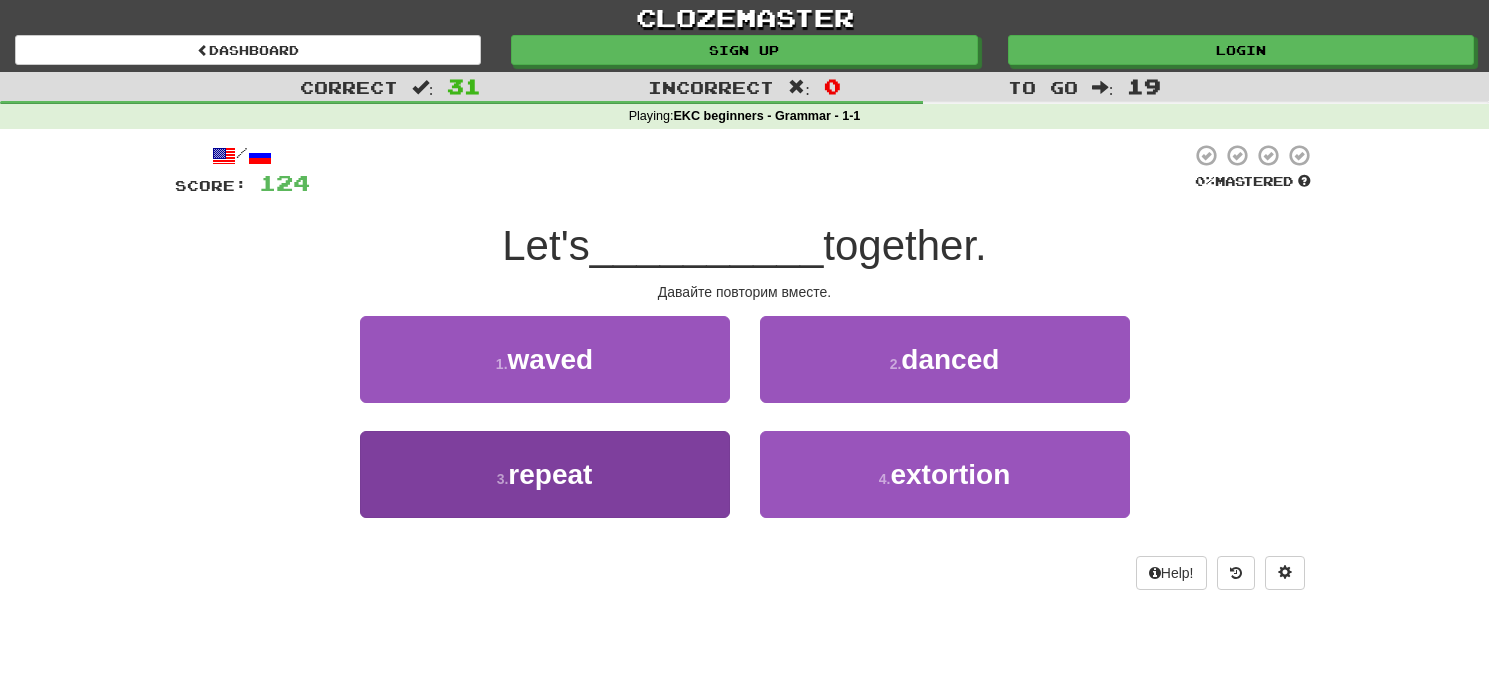 click on "3 .  repeat" at bounding box center [545, 474] 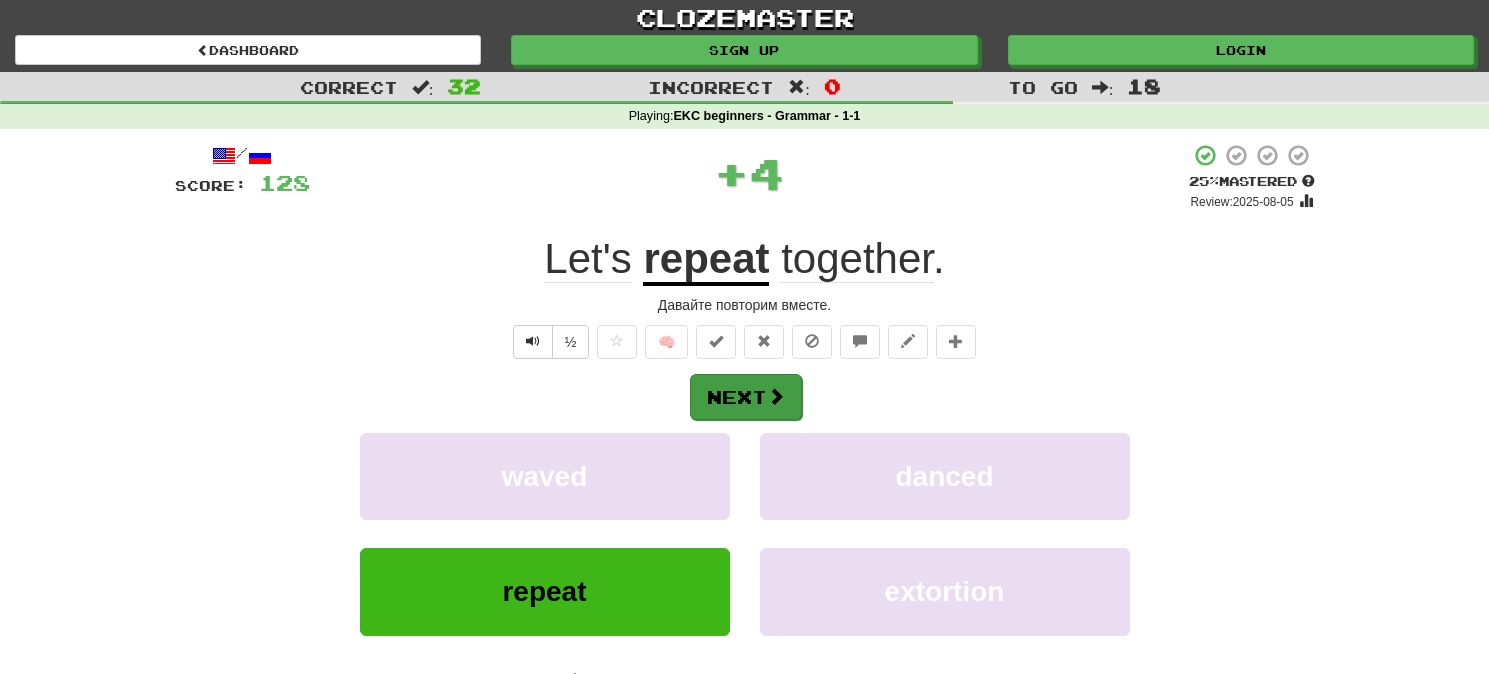 click on "Next" at bounding box center (746, 397) 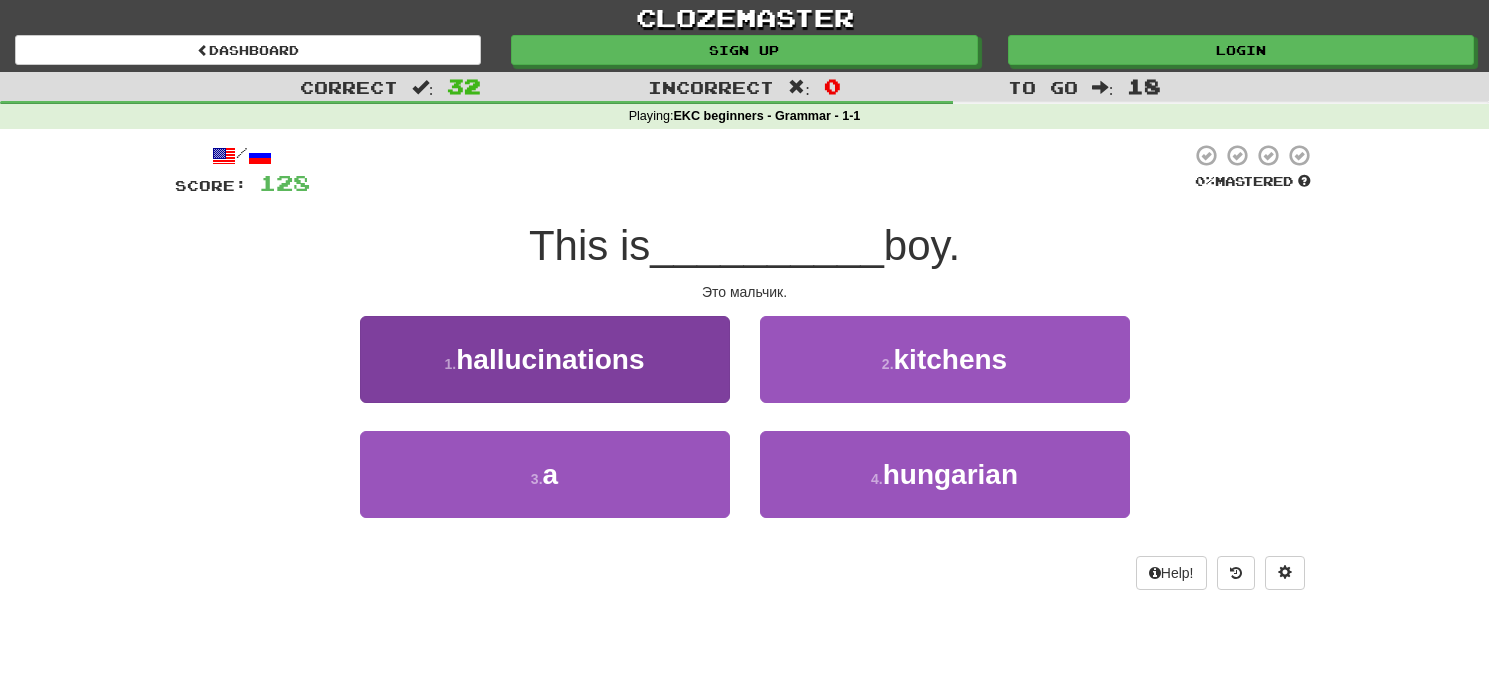 click on "3 .  a" at bounding box center [545, 474] 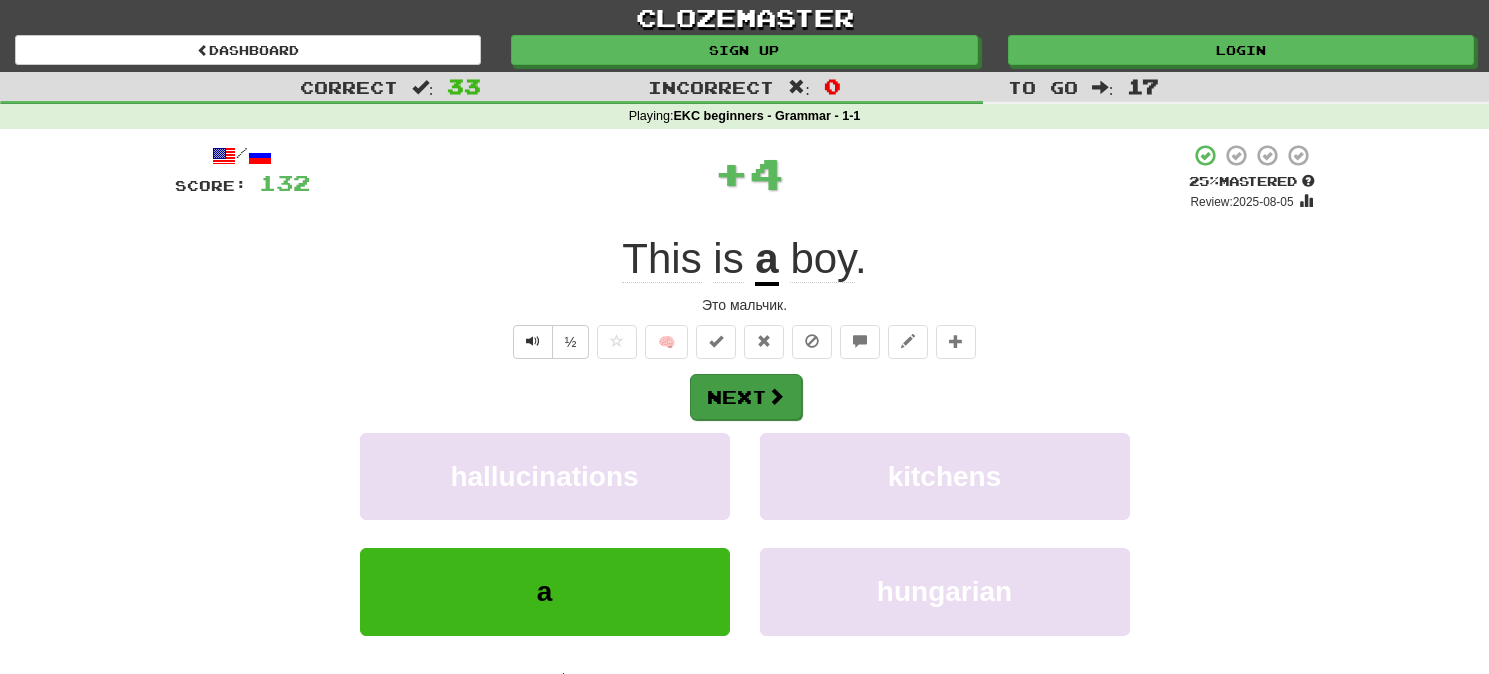click on "Next" at bounding box center [746, 397] 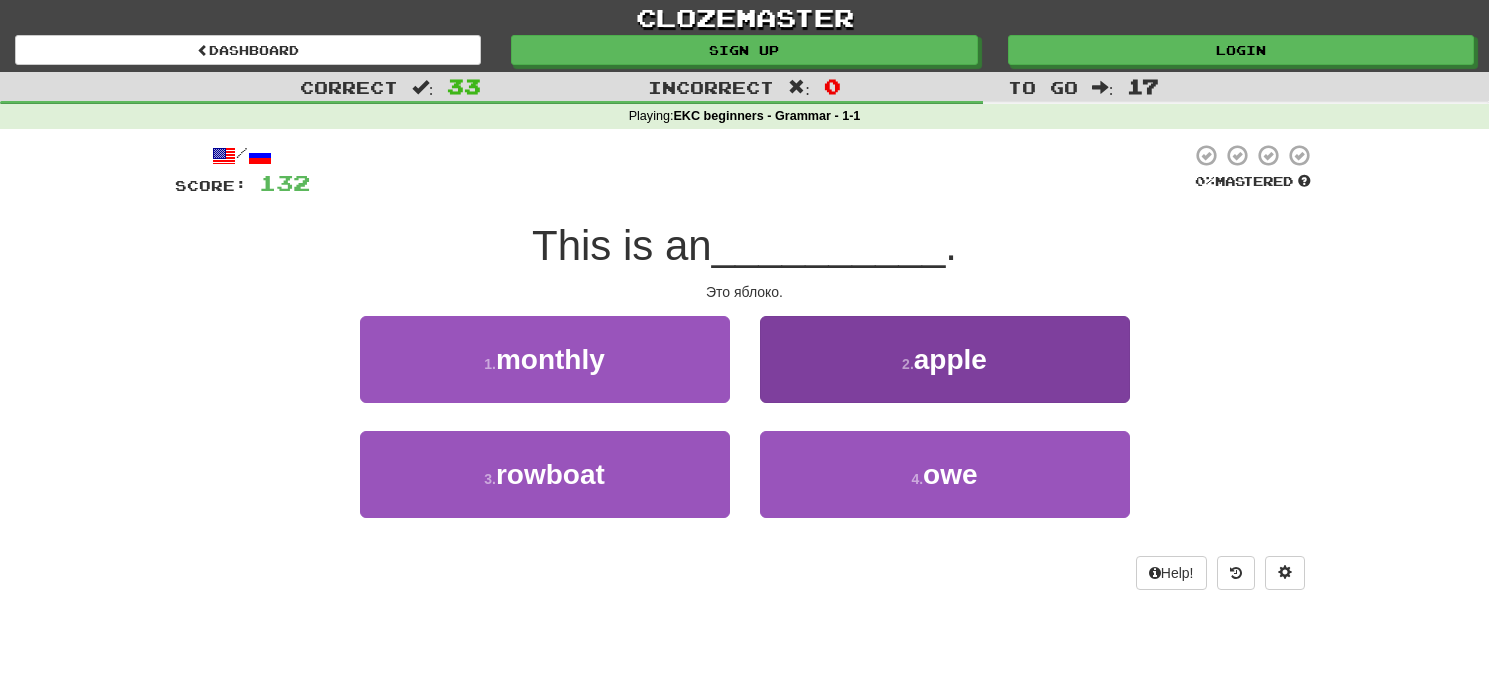 click on "2 .  apple" at bounding box center (945, 359) 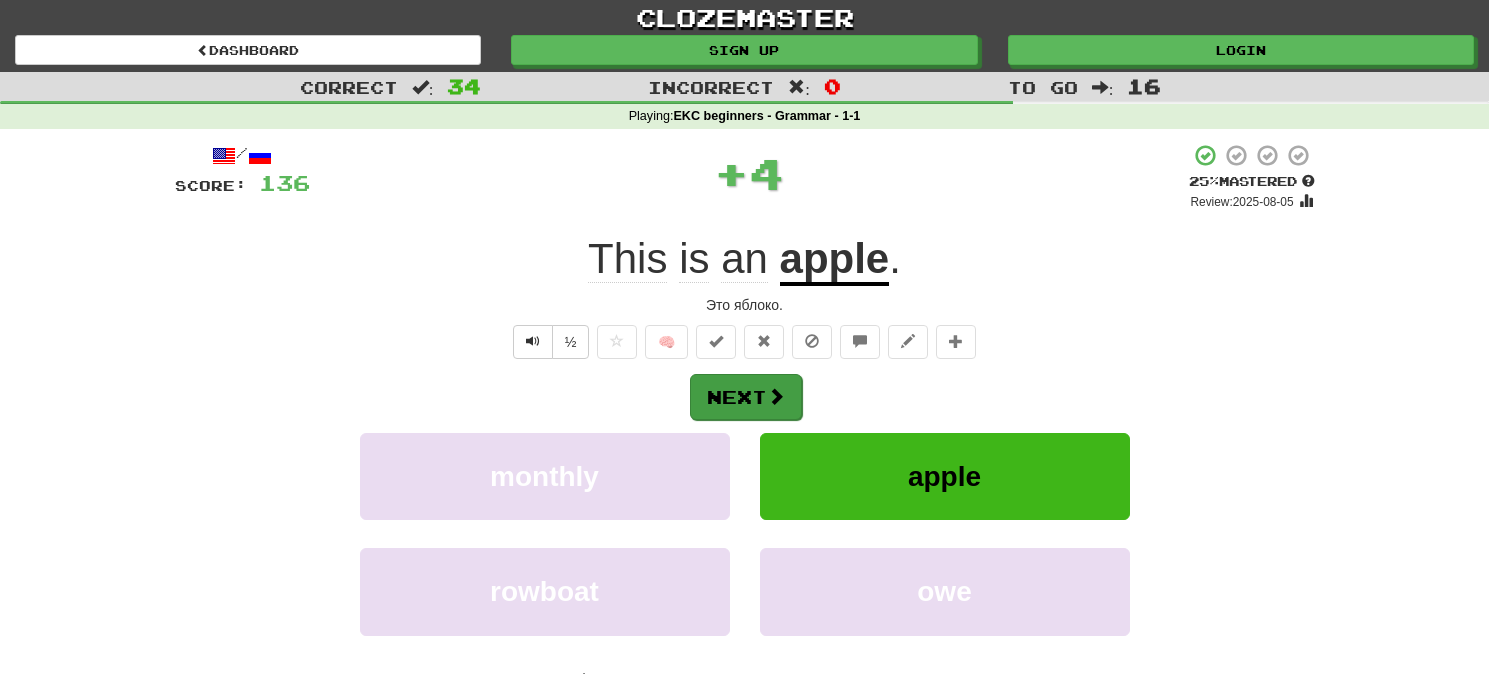 click on "Next" at bounding box center (746, 397) 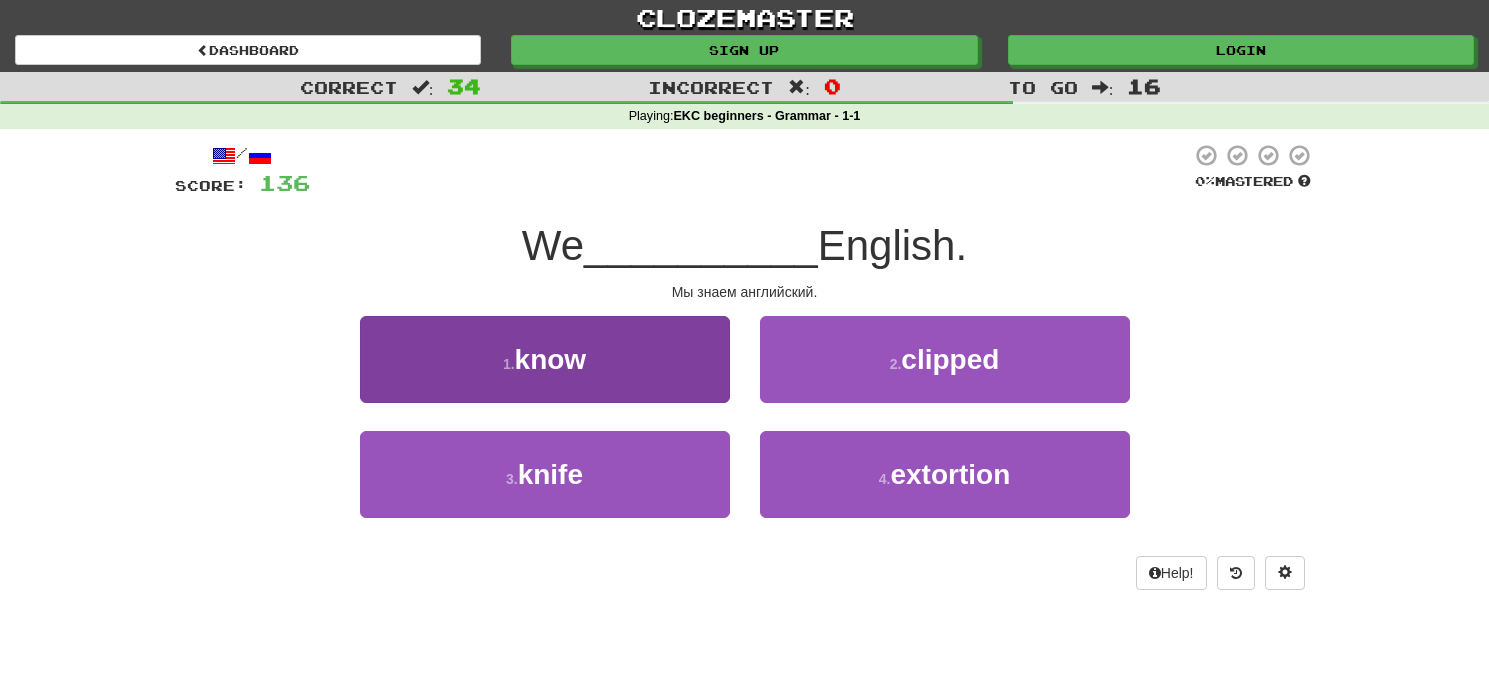 click on "1 .  know" at bounding box center [545, 359] 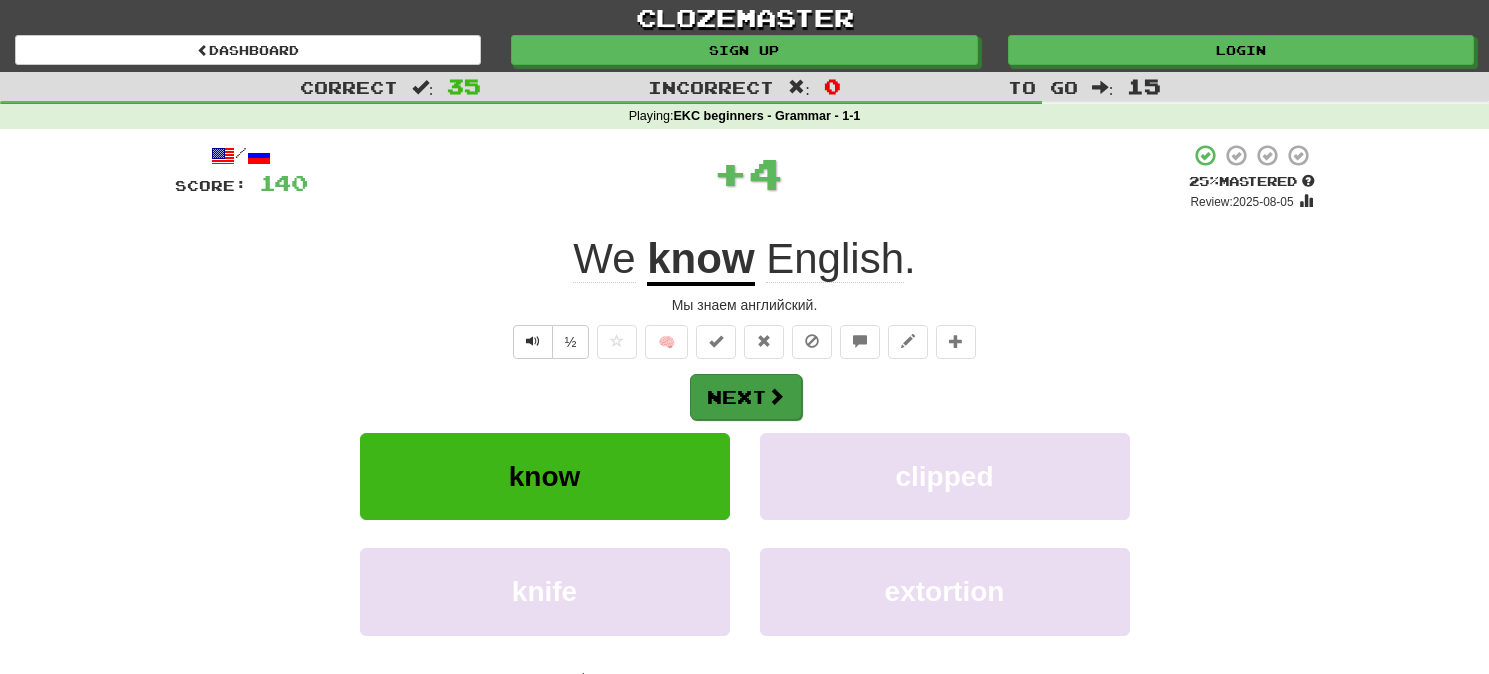 click on "Next" at bounding box center [746, 397] 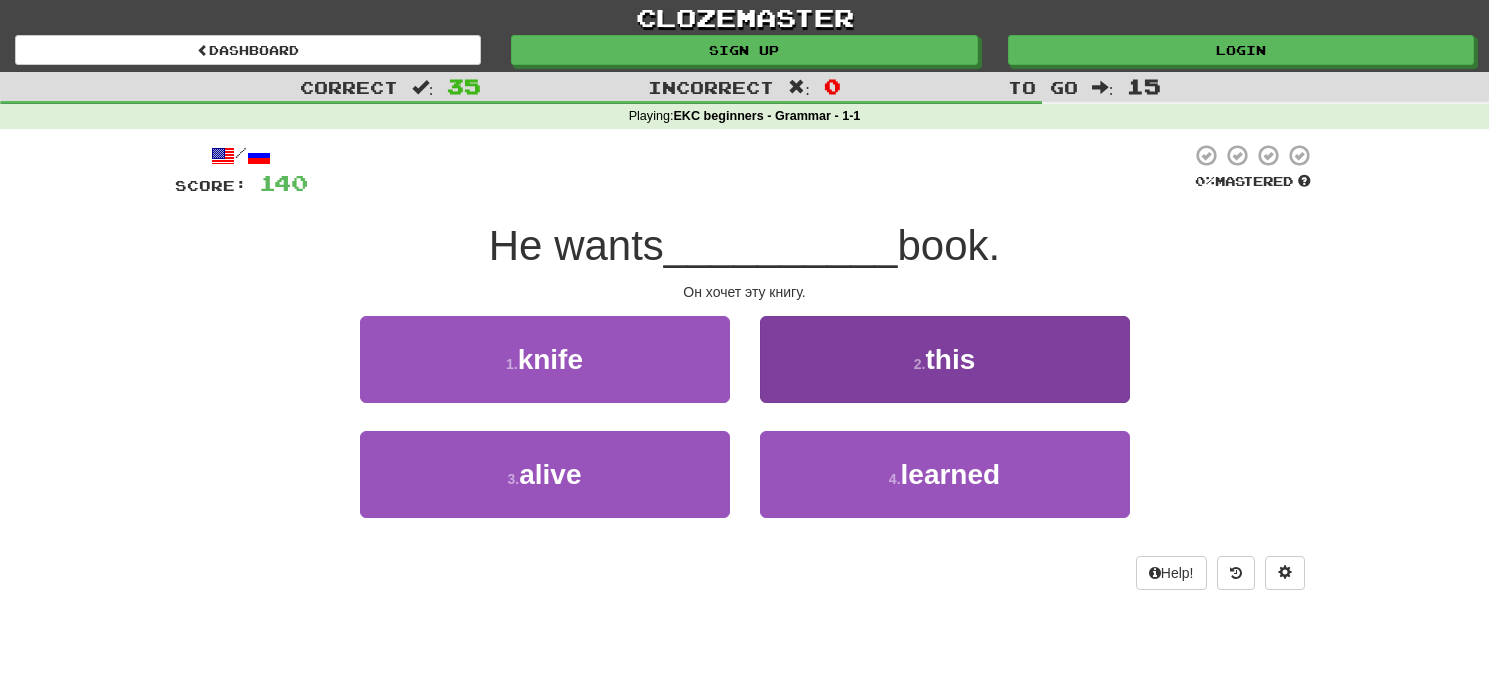 click on "2 .  this" at bounding box center [945, 359] 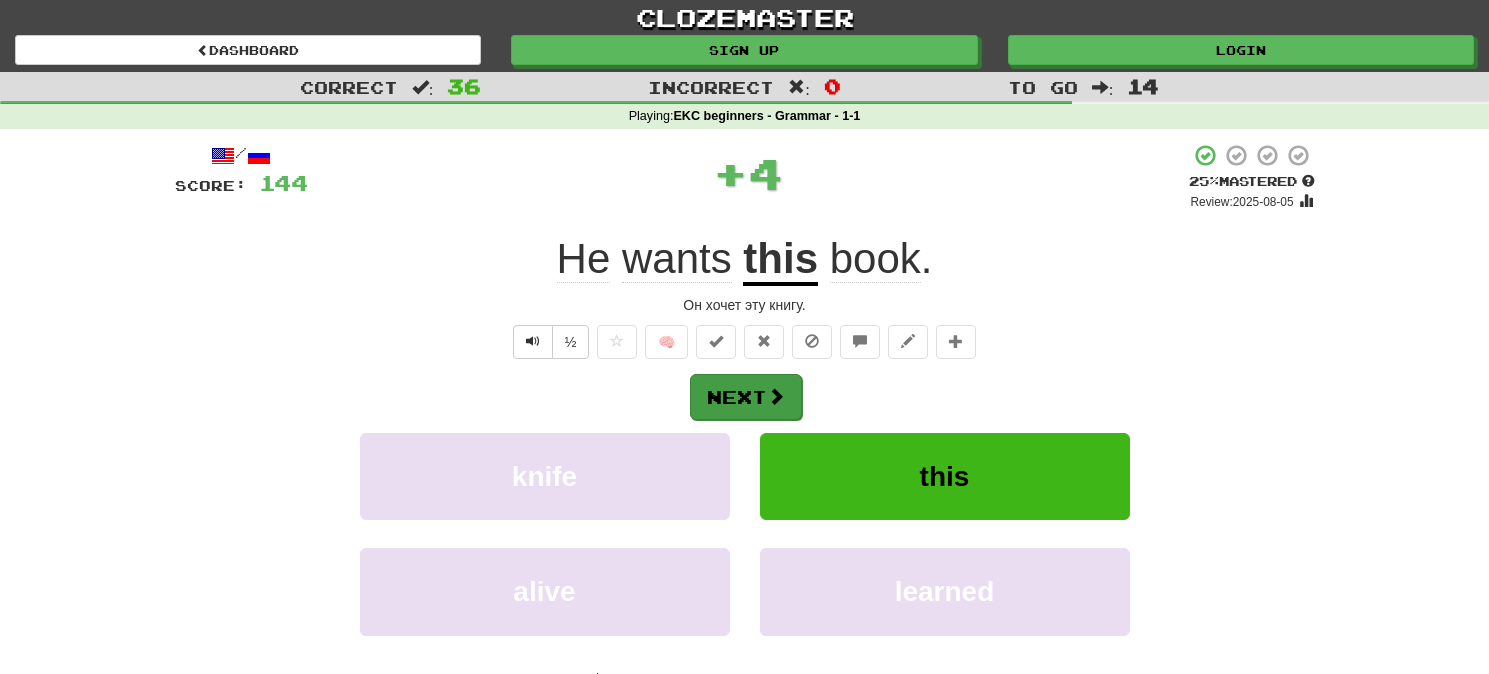click on "Next" at bounding box center (746, 397) 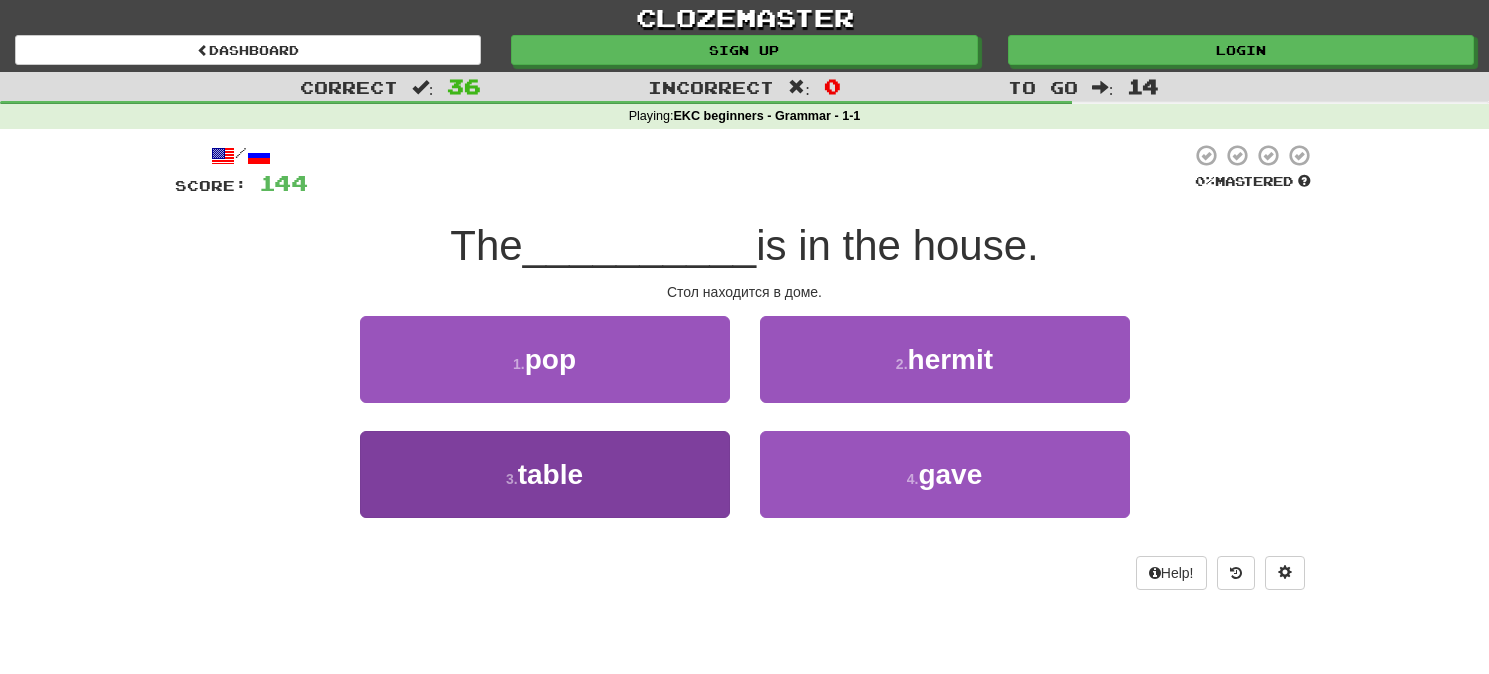 click on "3 .  table" at bounding box center (545, 474) 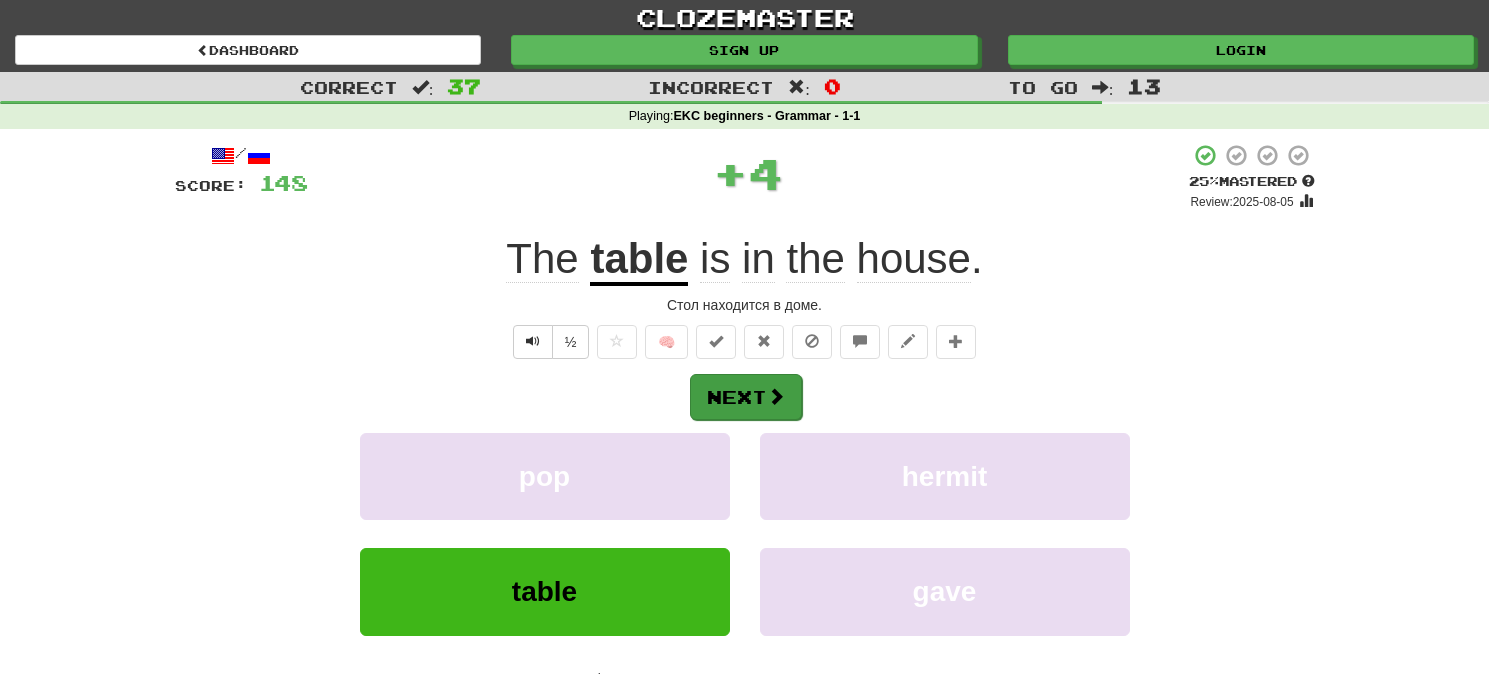 click on "Next" at bounding box center (746, 397) 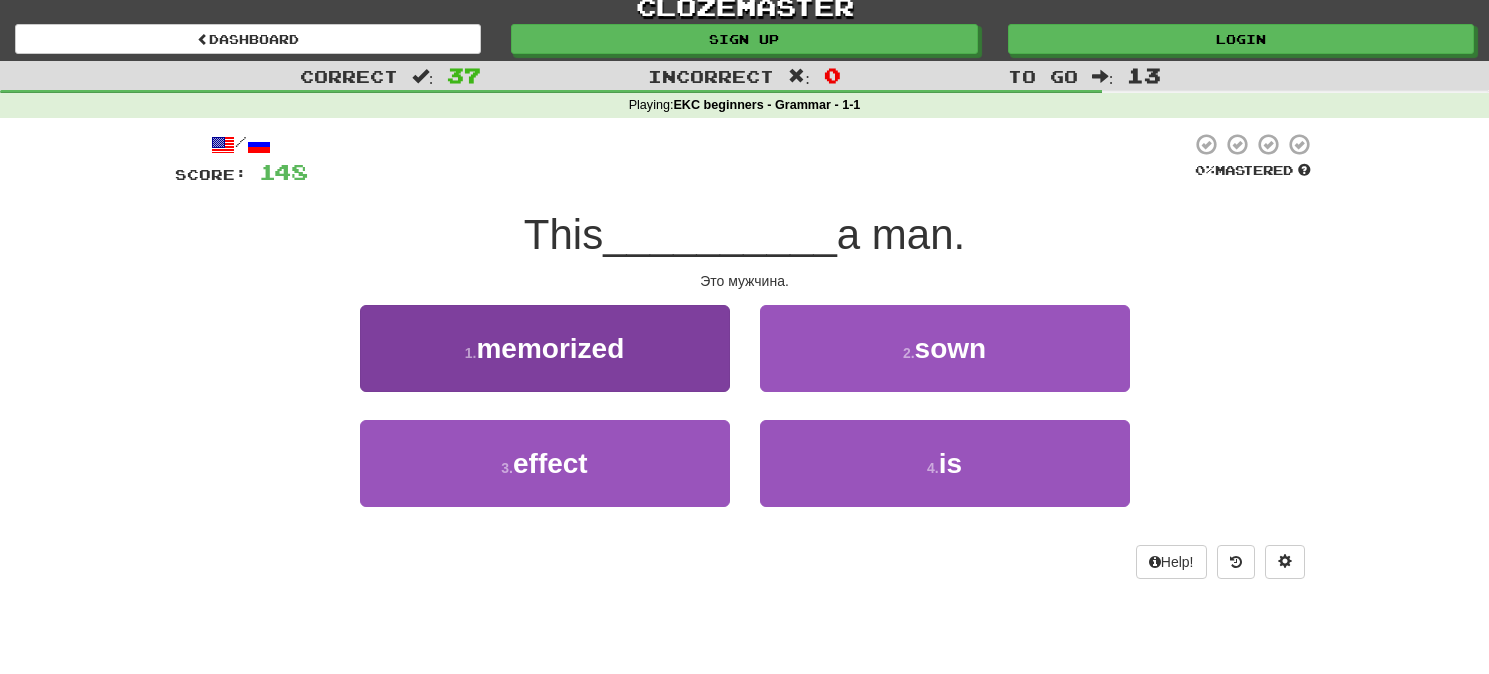 scroll, scrollTop: 13, scrollLeft: 0, axis: vertical 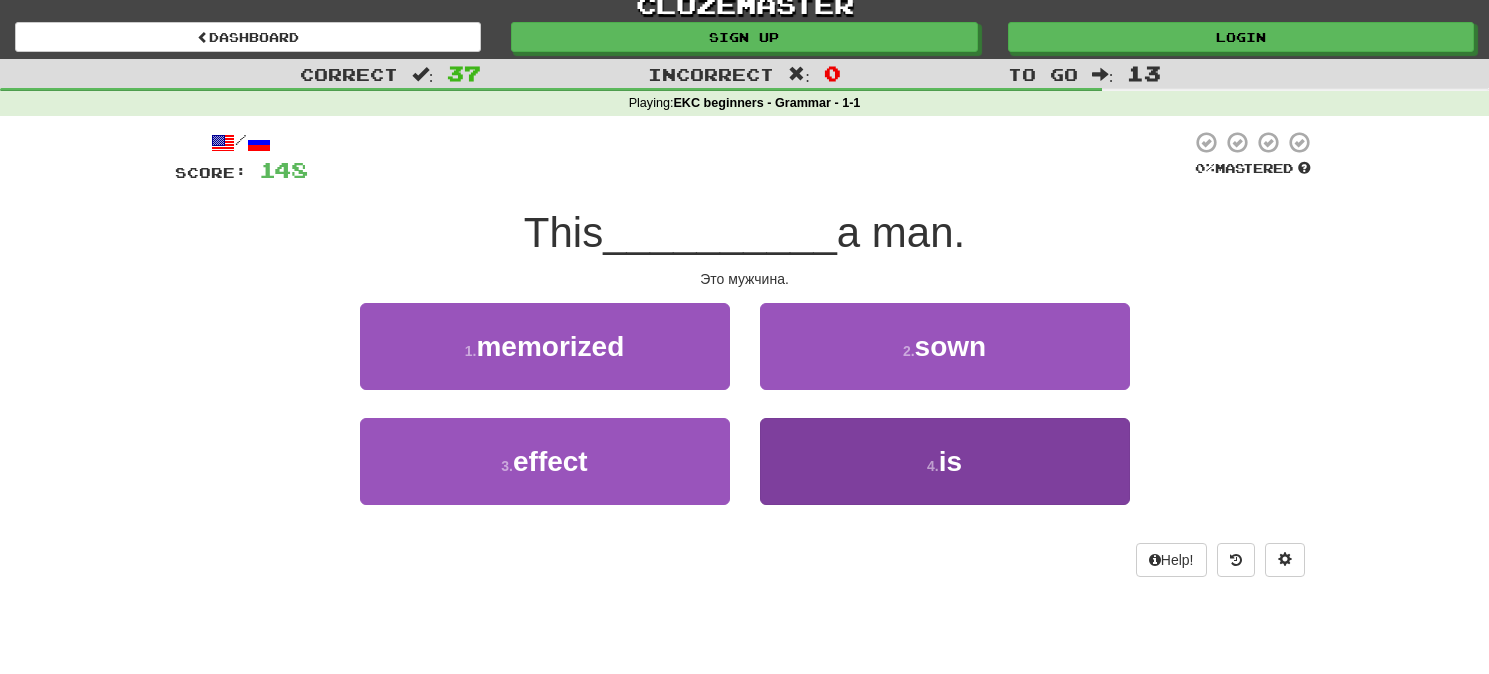 click on "4 .  is" at bounding box center (945, 461) 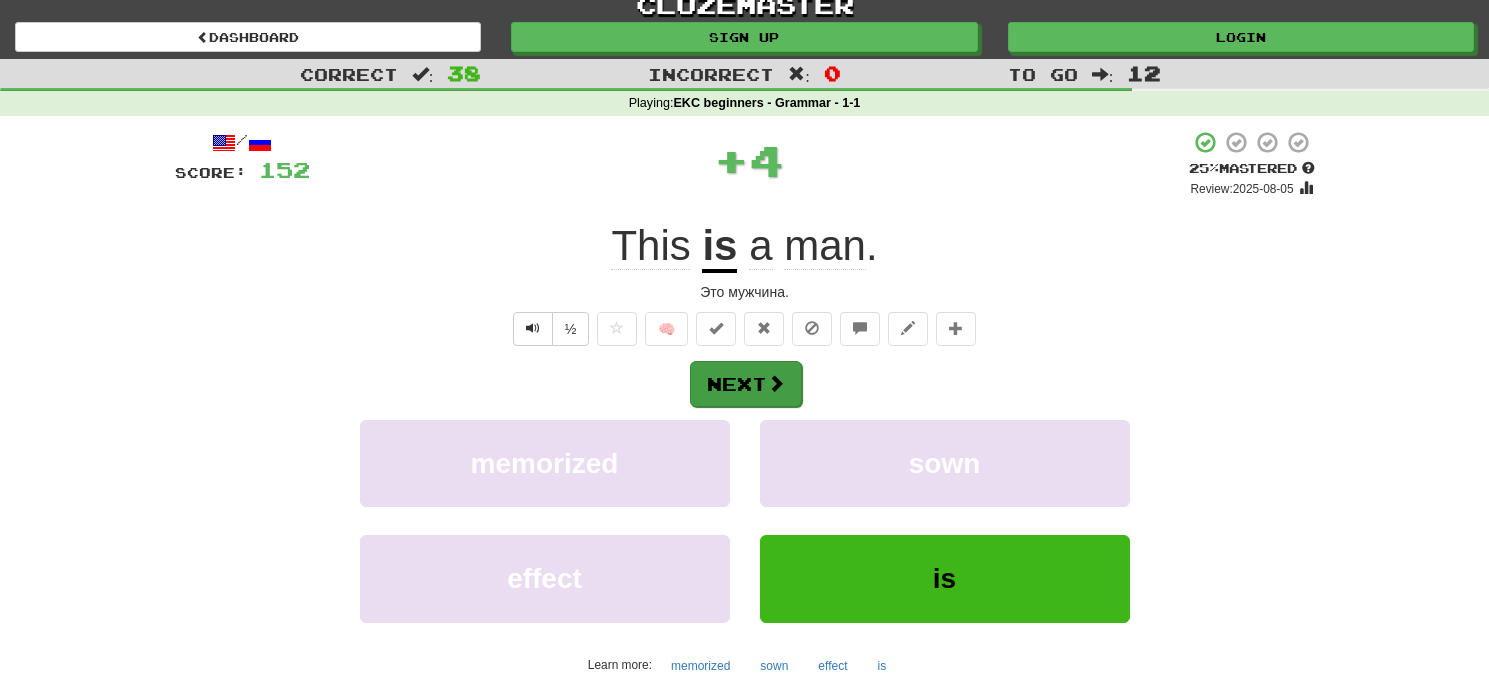 click at bounding box center (776, 383) 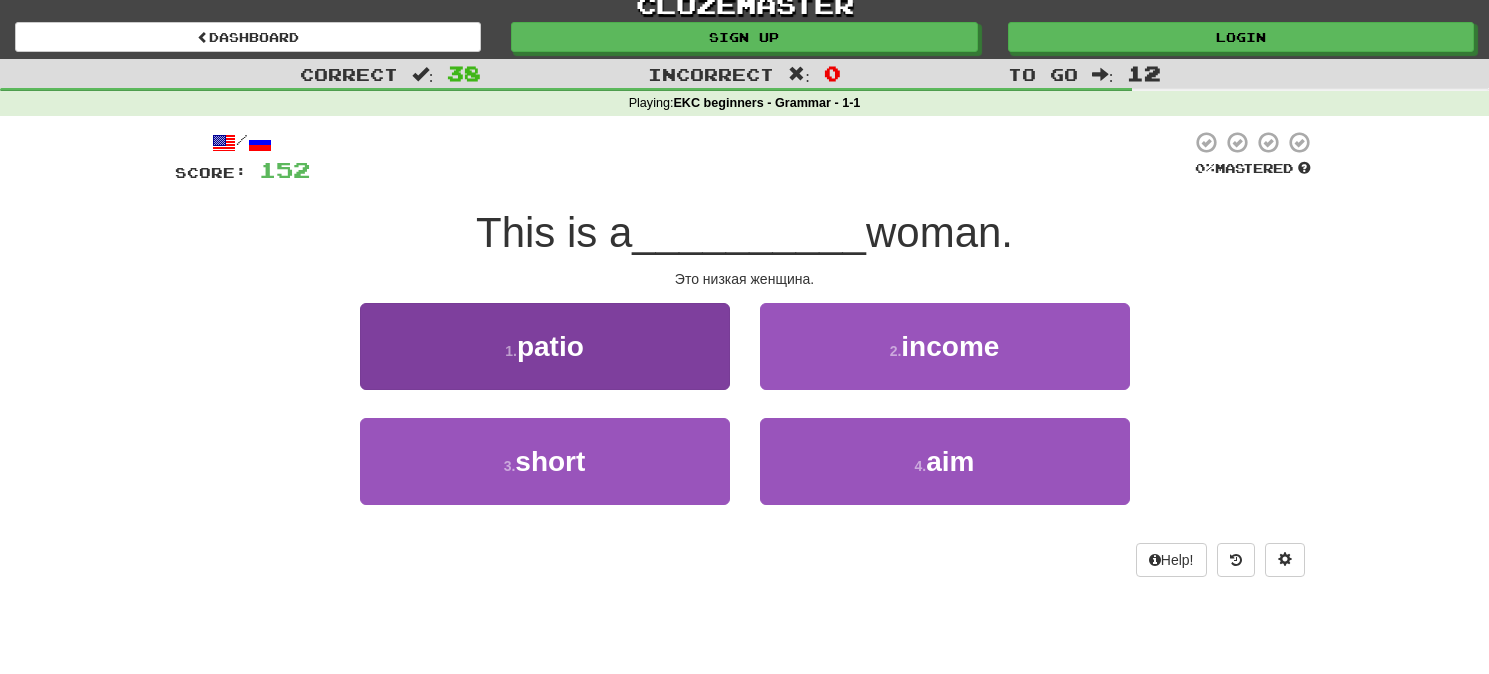 click on "3 .  short" at bounding box center [545, 461] 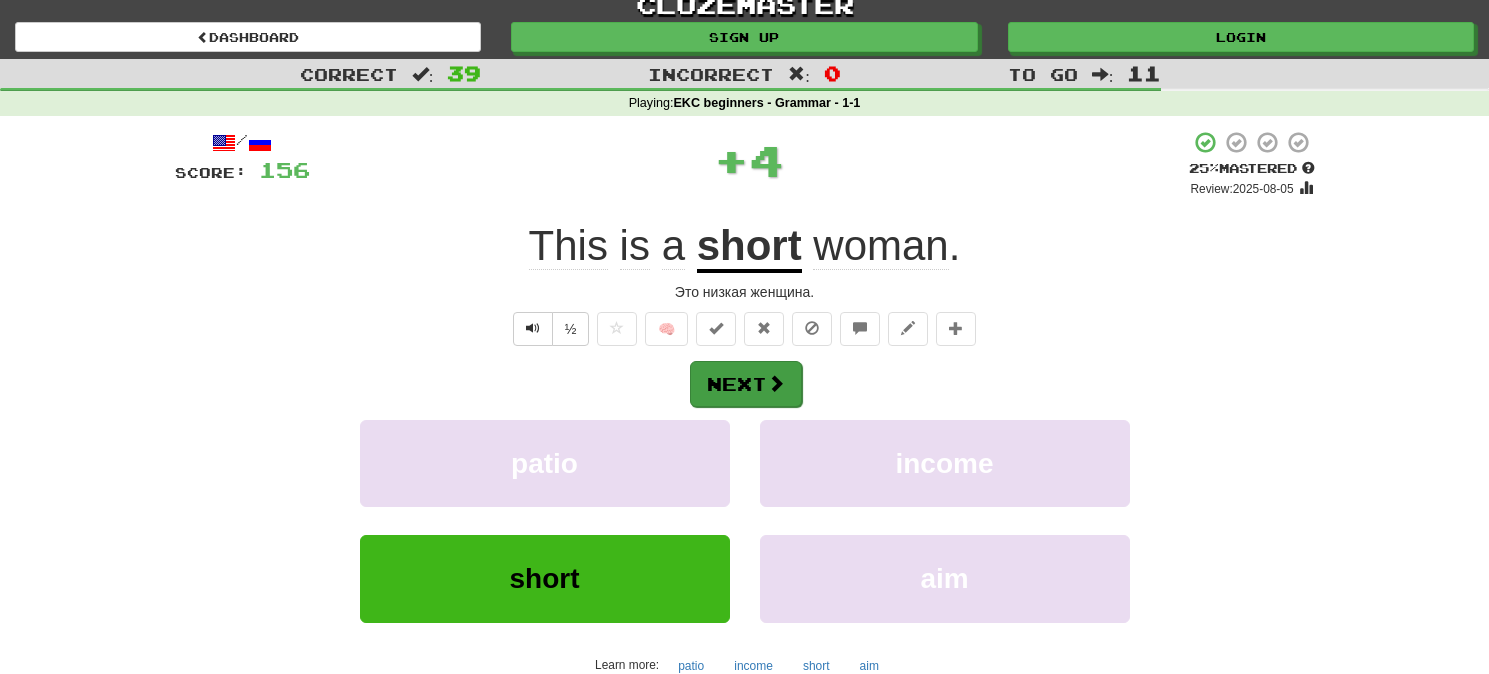click on "Next" at bounding box center [746, 384] 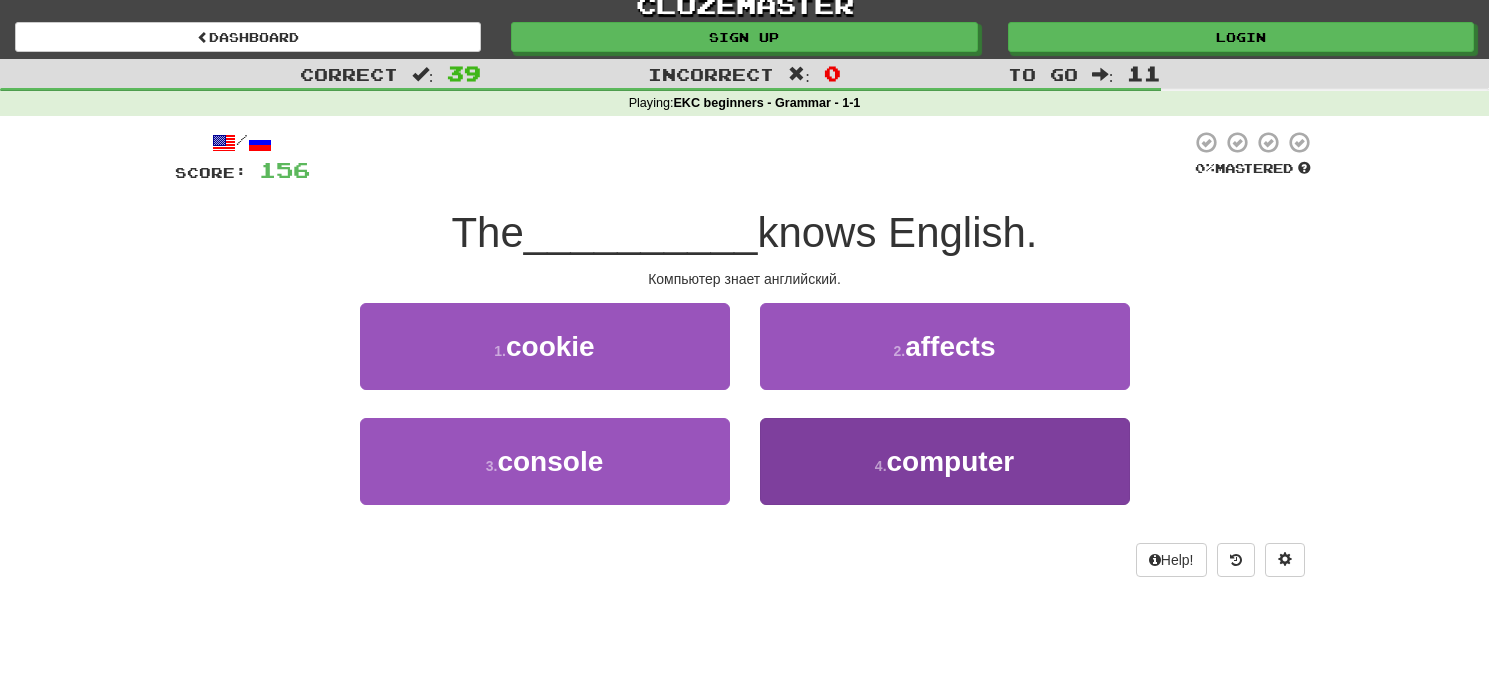 click on "4 .  computer" at bounding box center [945, 461] 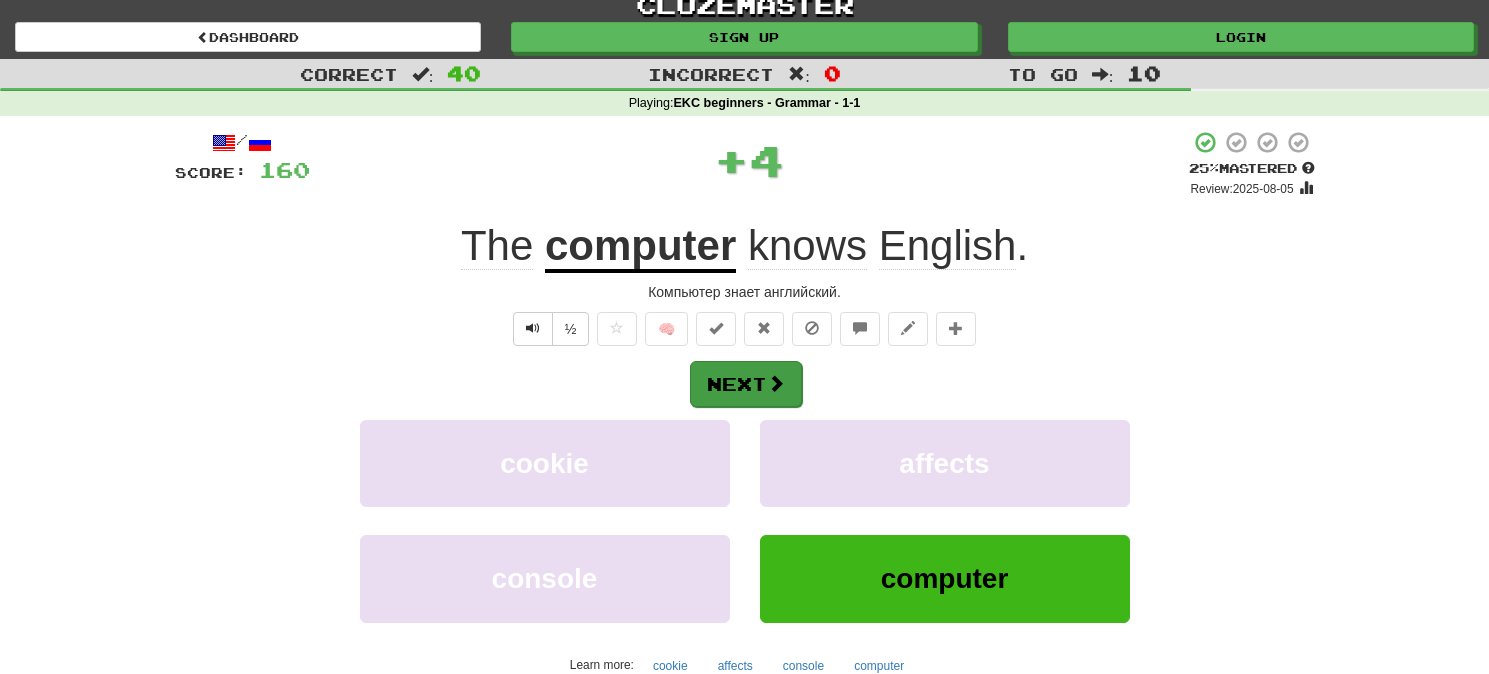 click on "Next" at bounding box center (746, 384) 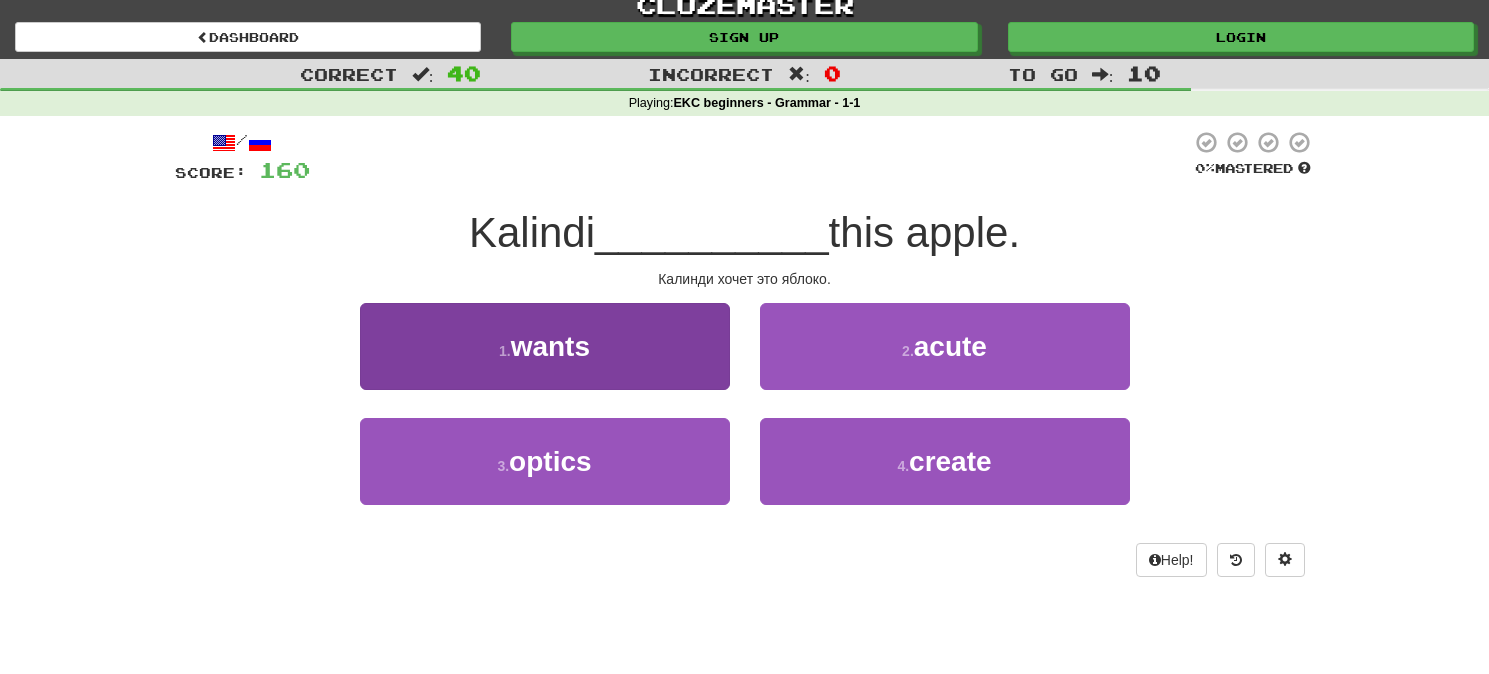 click on "1 .  wants" at bounding box center (545, 346) 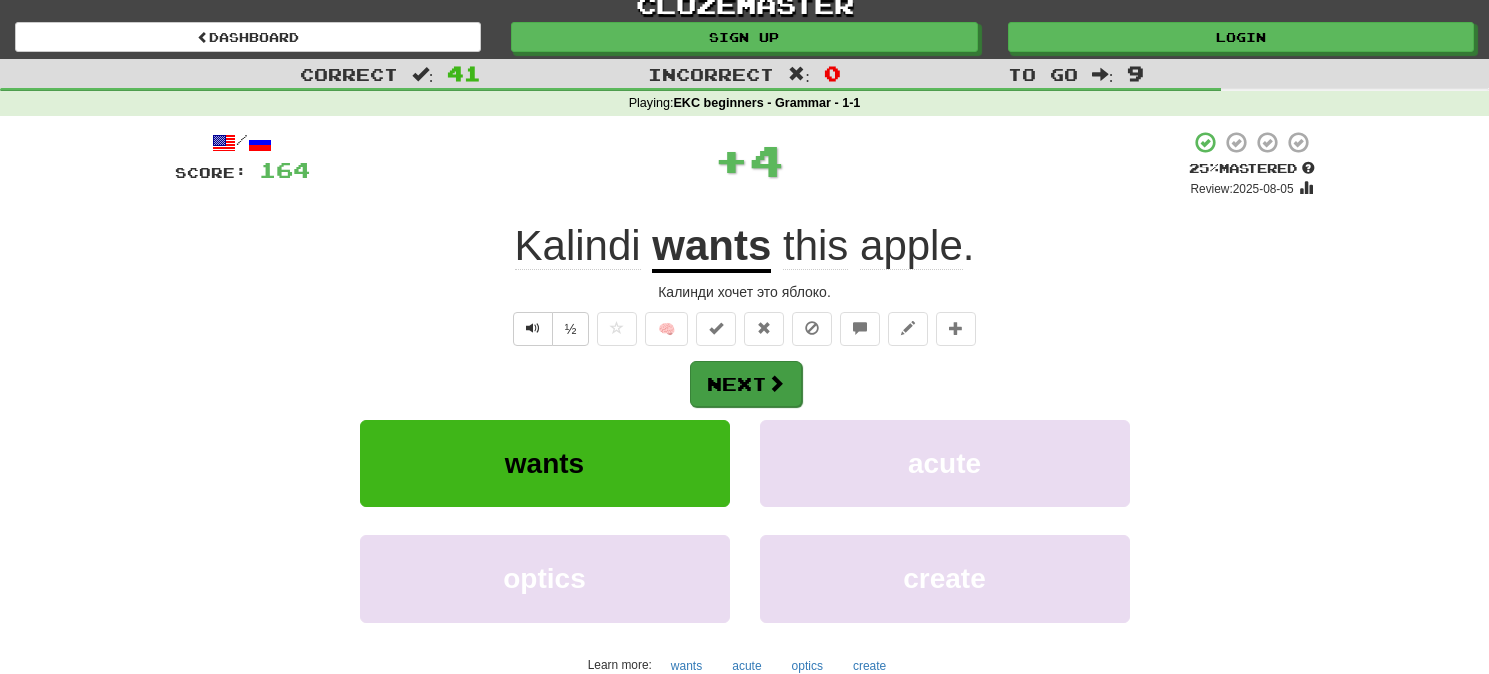 click on "Next" at bounding box center [746, 384] 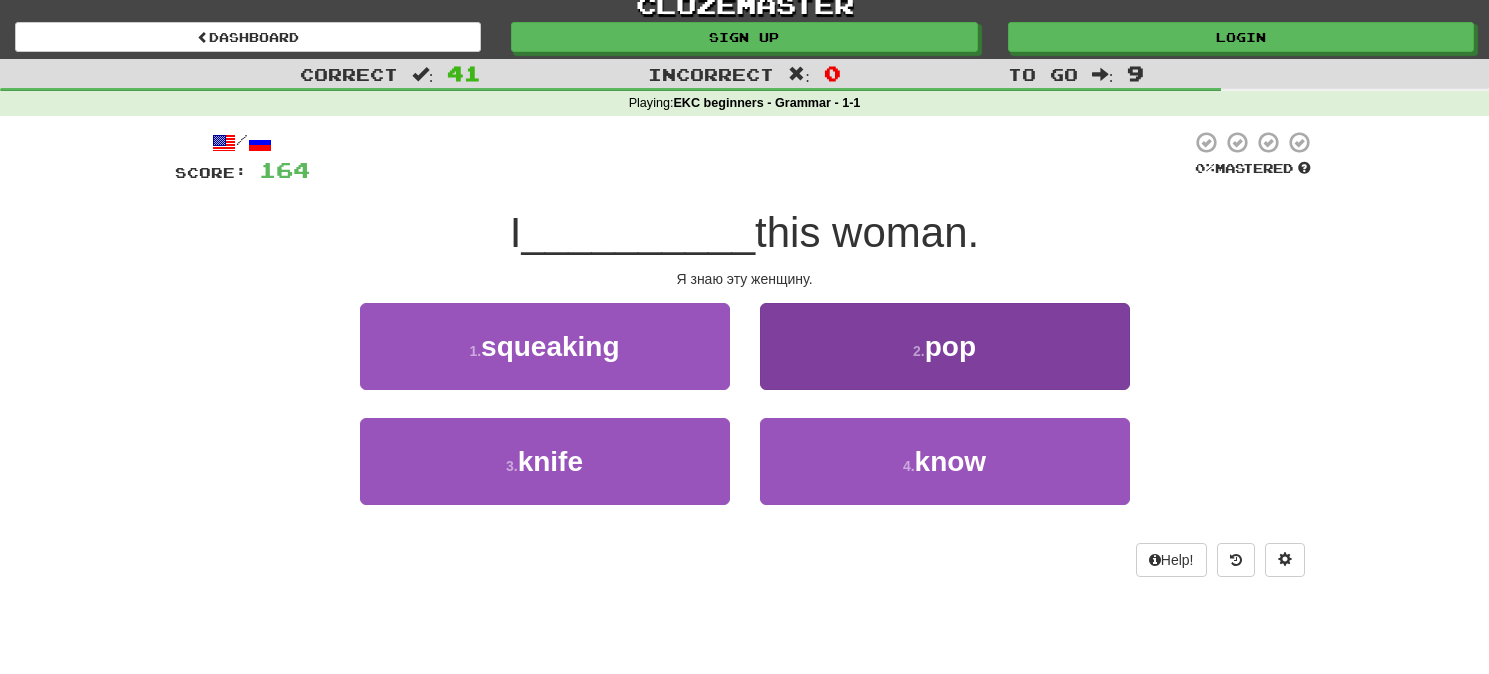 click on "4 .  know" at bounding box center [945, 461] 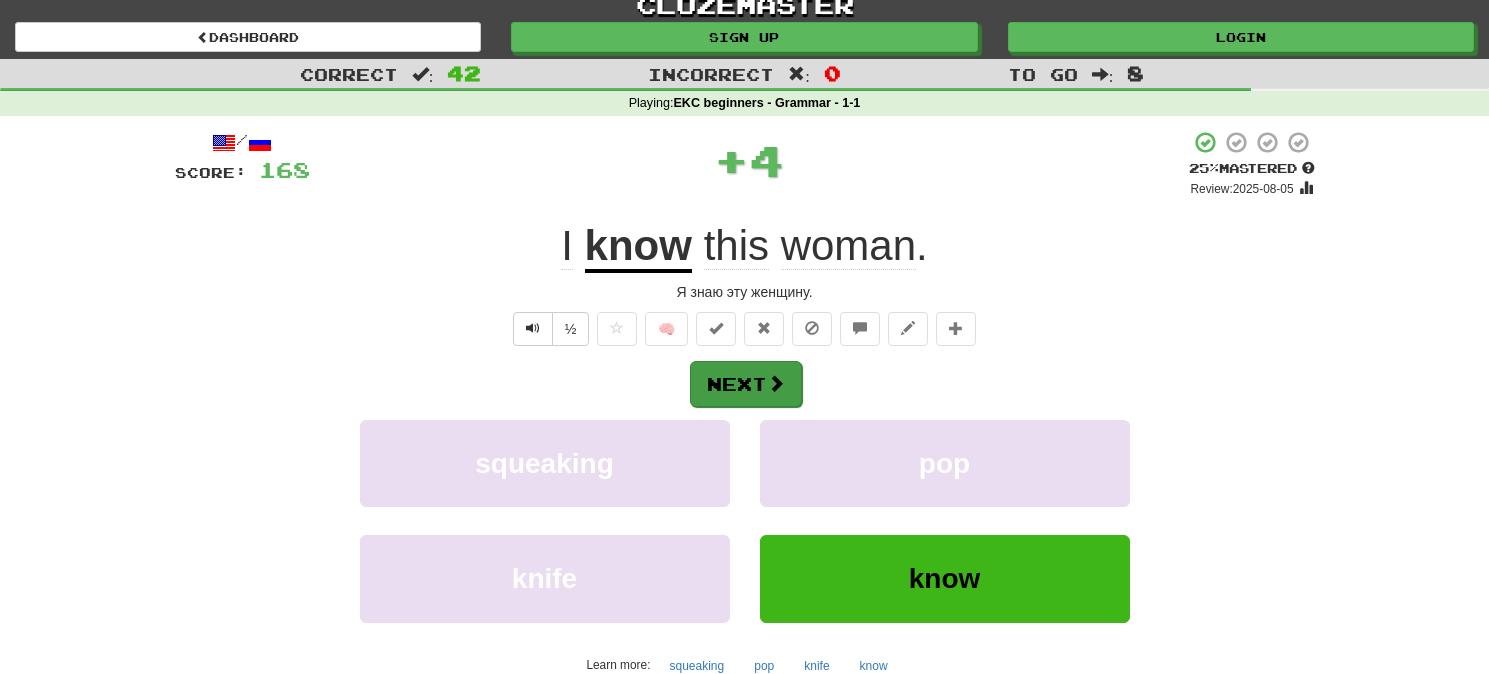 click on "Next" at bounding box center (746, 384) 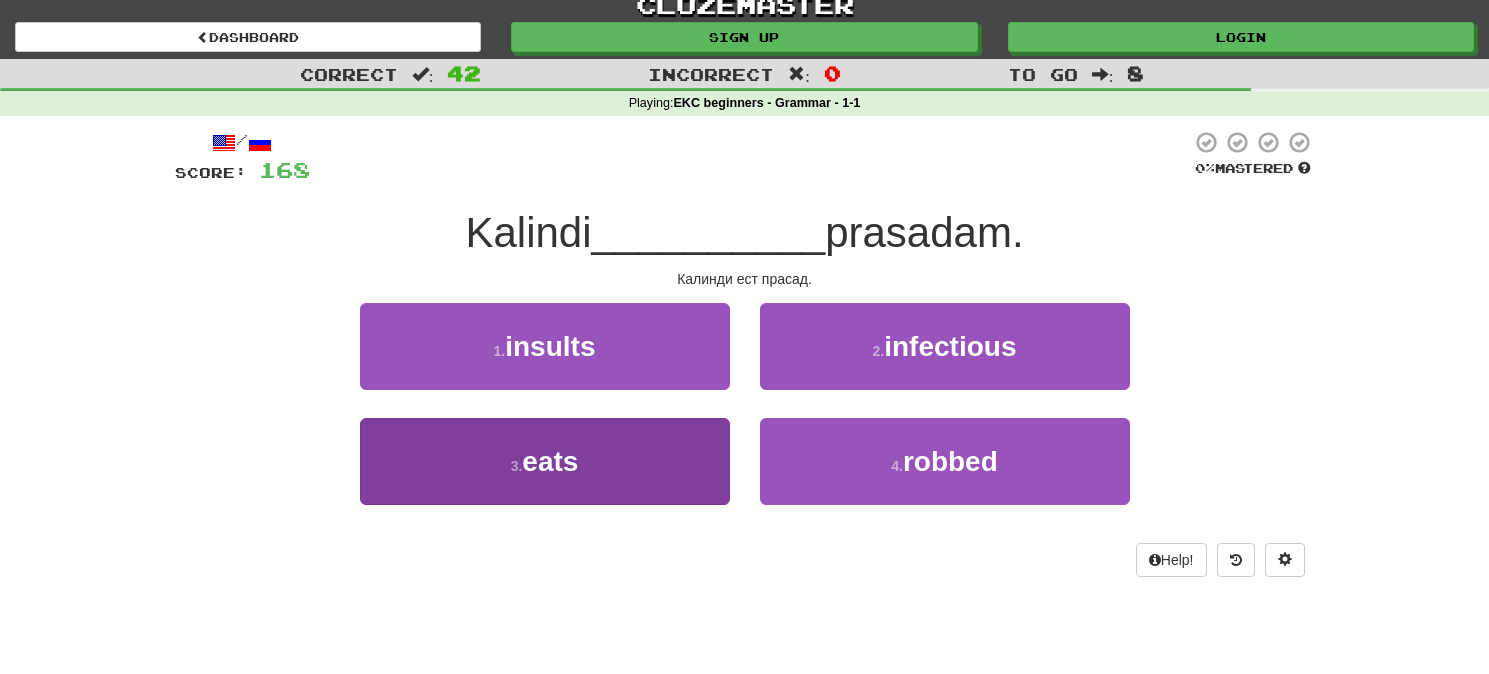 click on "3 .  eats" at bounding box center (545, 461) 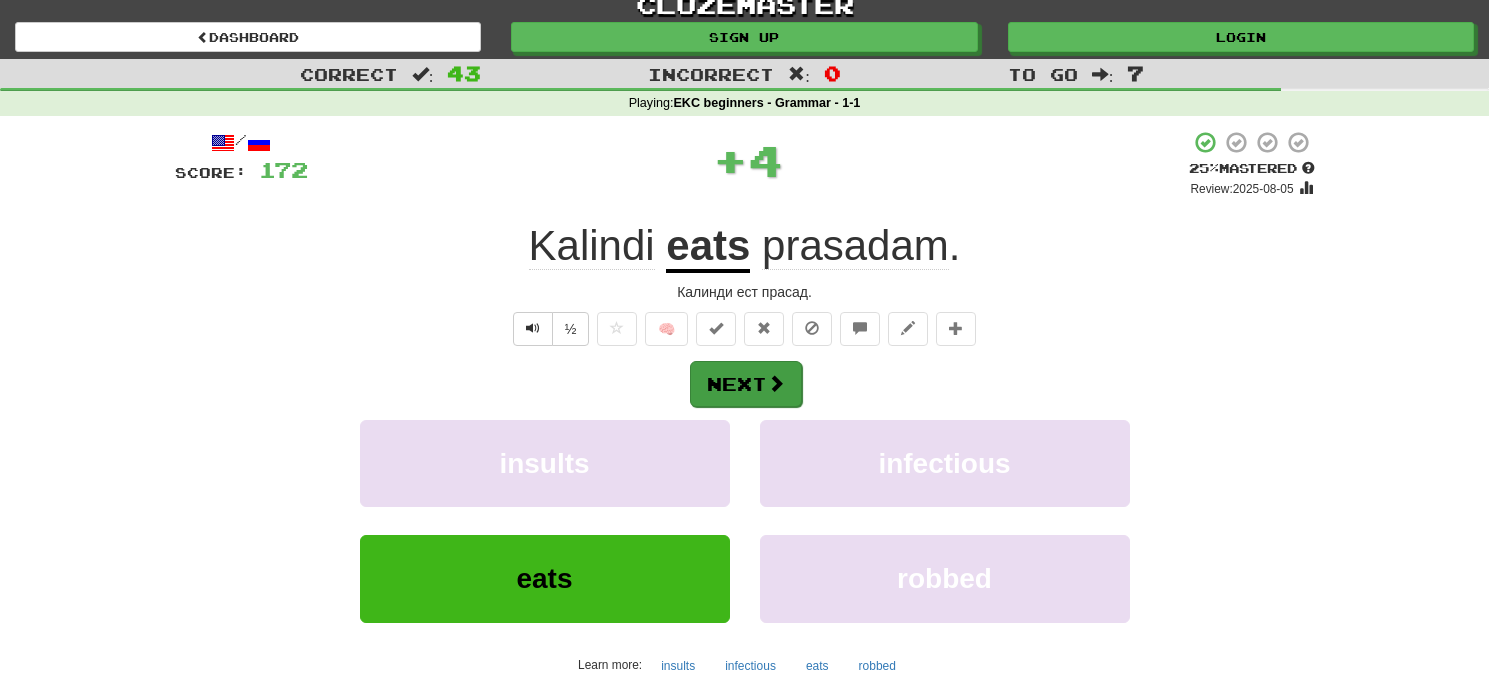 click on "Next" at bounding box center (746, 384) 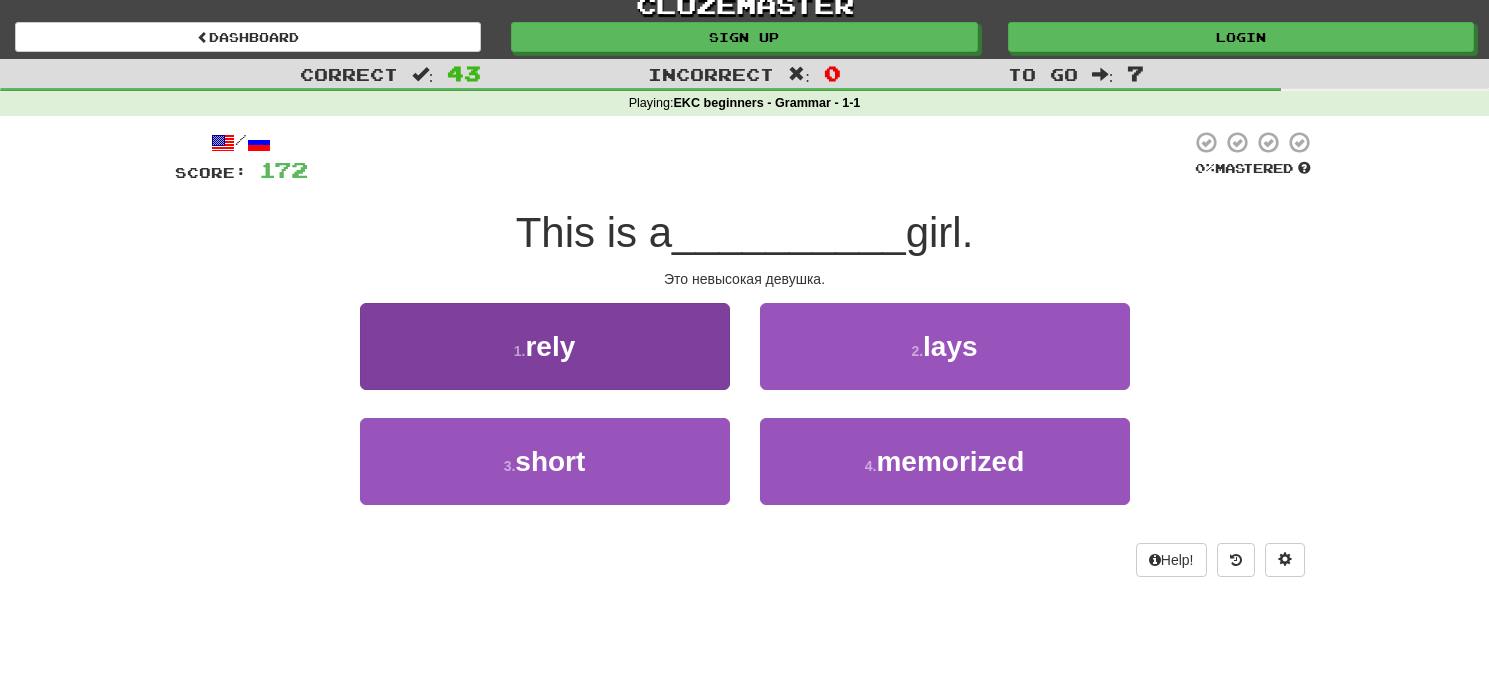 click on "3 .  short" at bounding box center (545, 461) 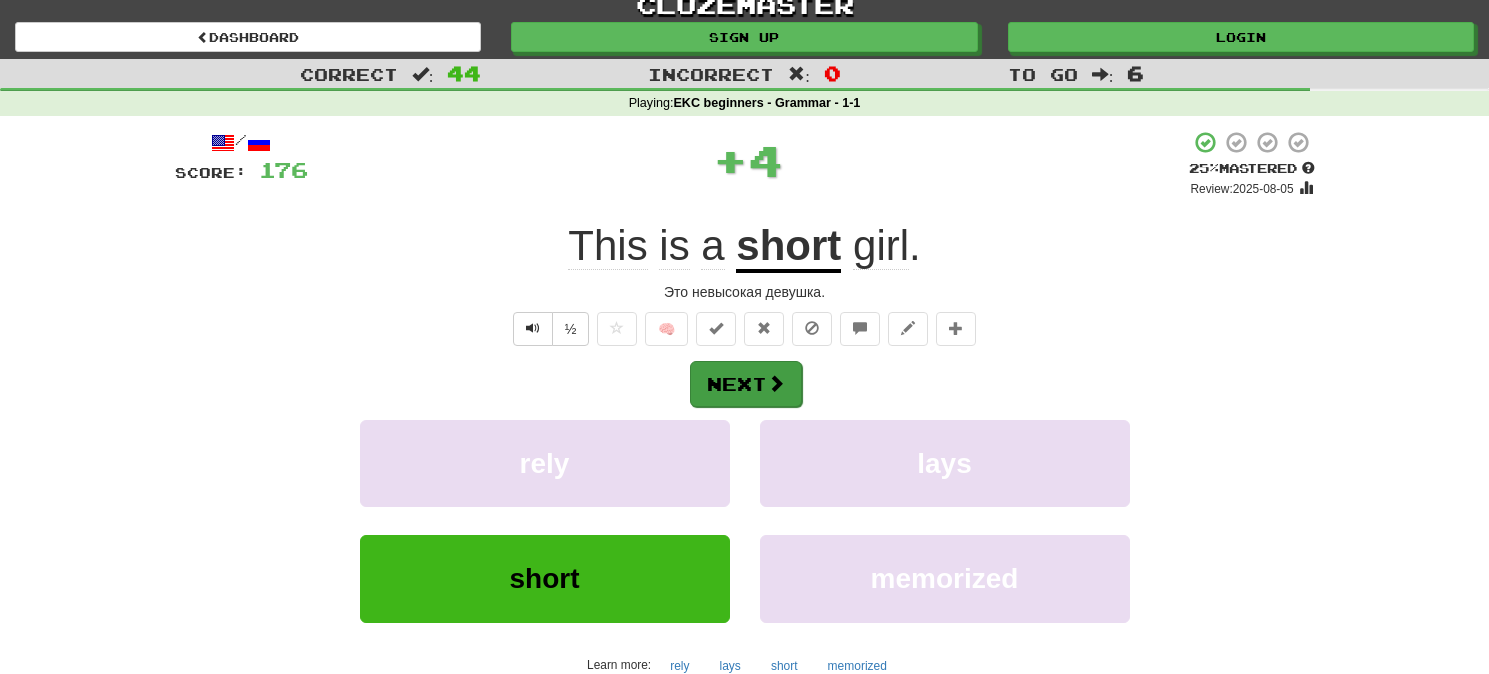 click on "Next" at bounding box center [746, 384] 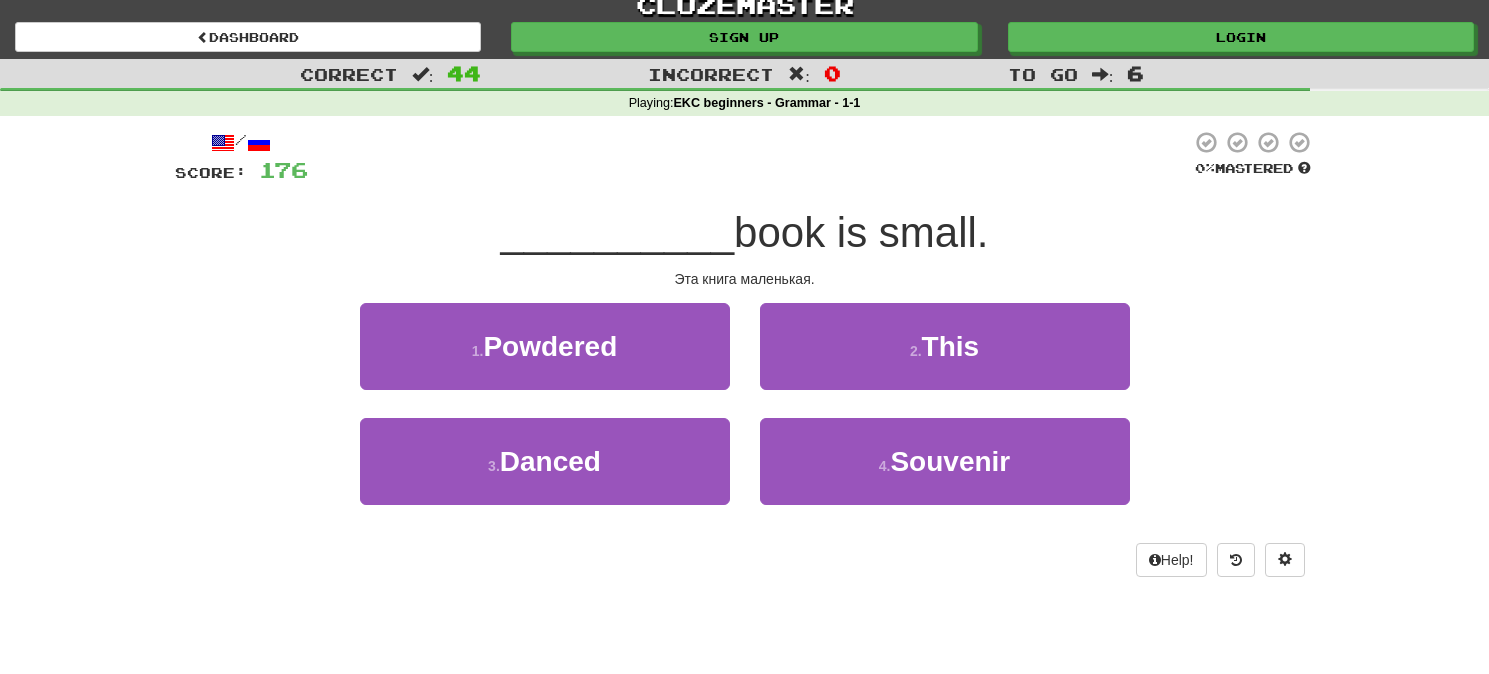 scroll, scrollTop: 18, scrollLeft: 0, axis: vertical 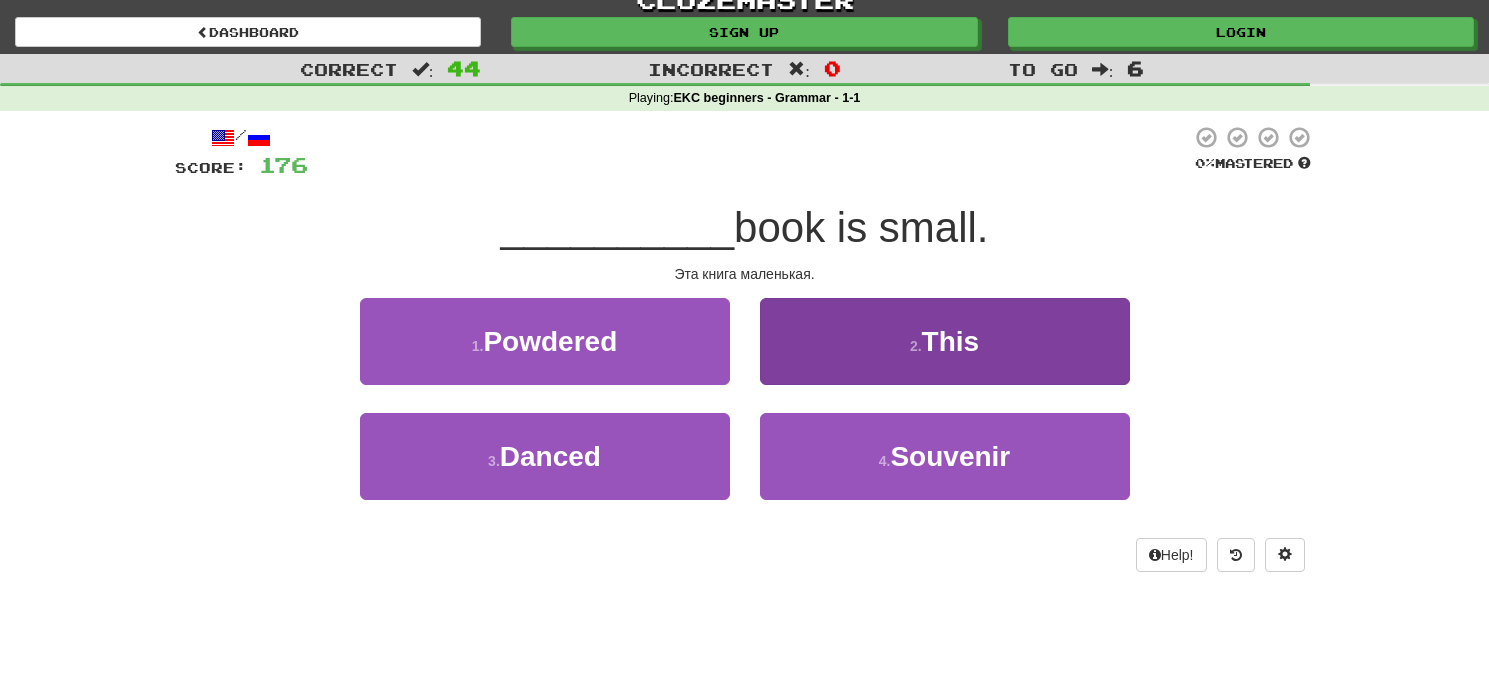 click on "2 .  This" at bounding box center (945, 341) 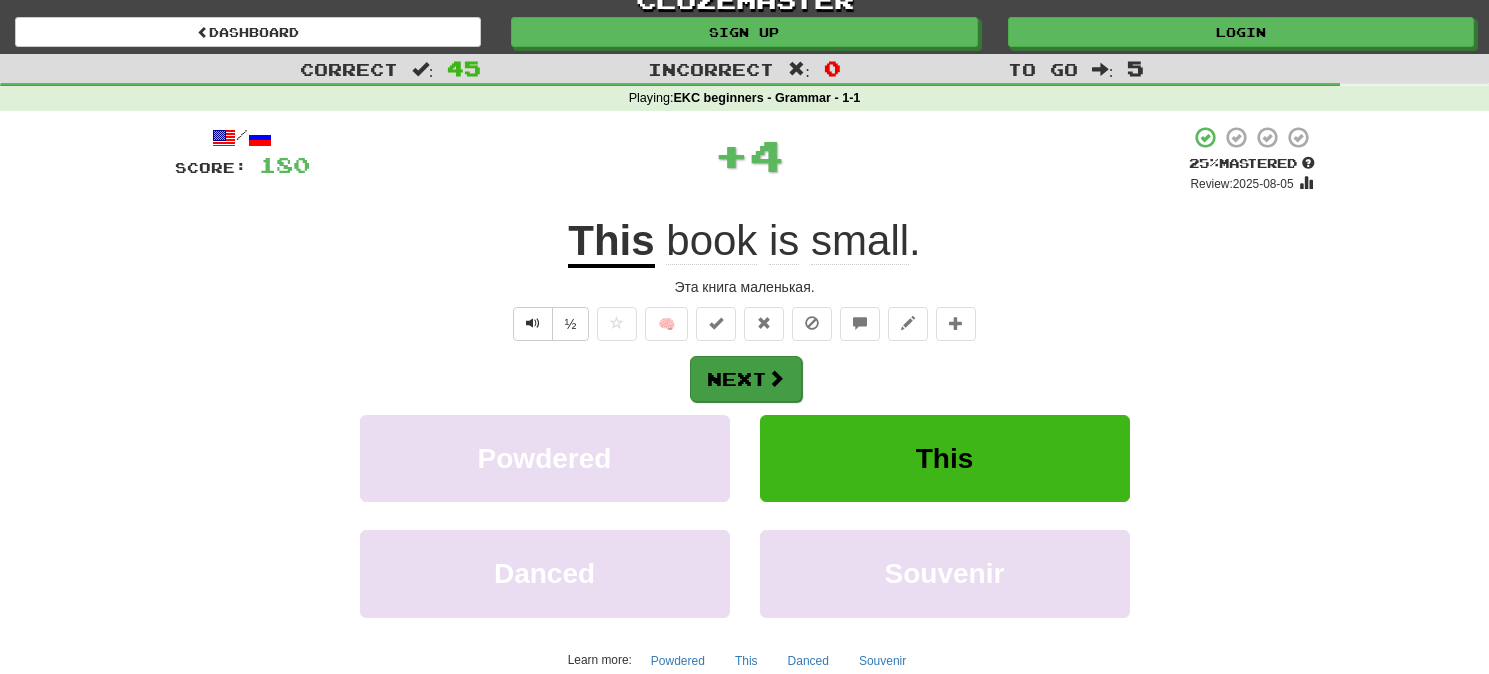 click on "Next" at bounding box center [746, 379] 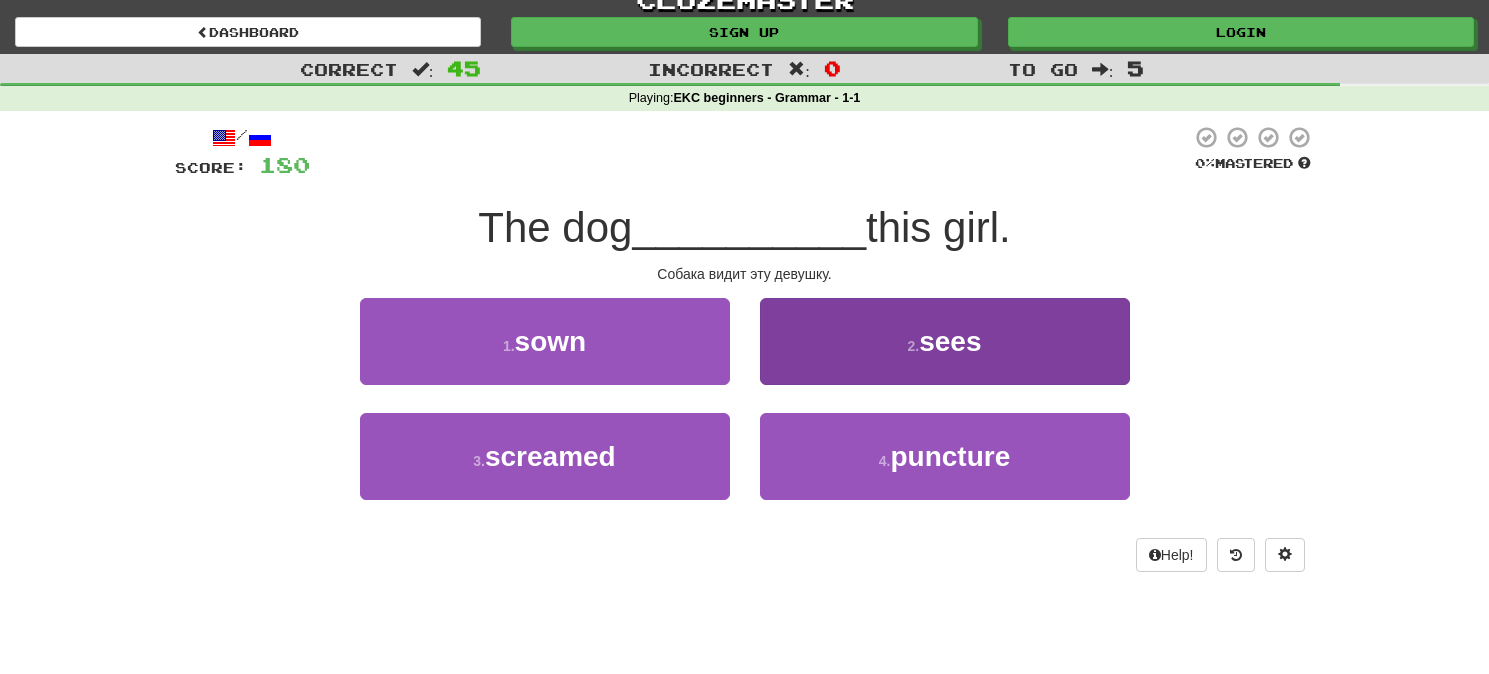 scroll, scrollTop: 21, scrollLeft: 0, axis: vertical 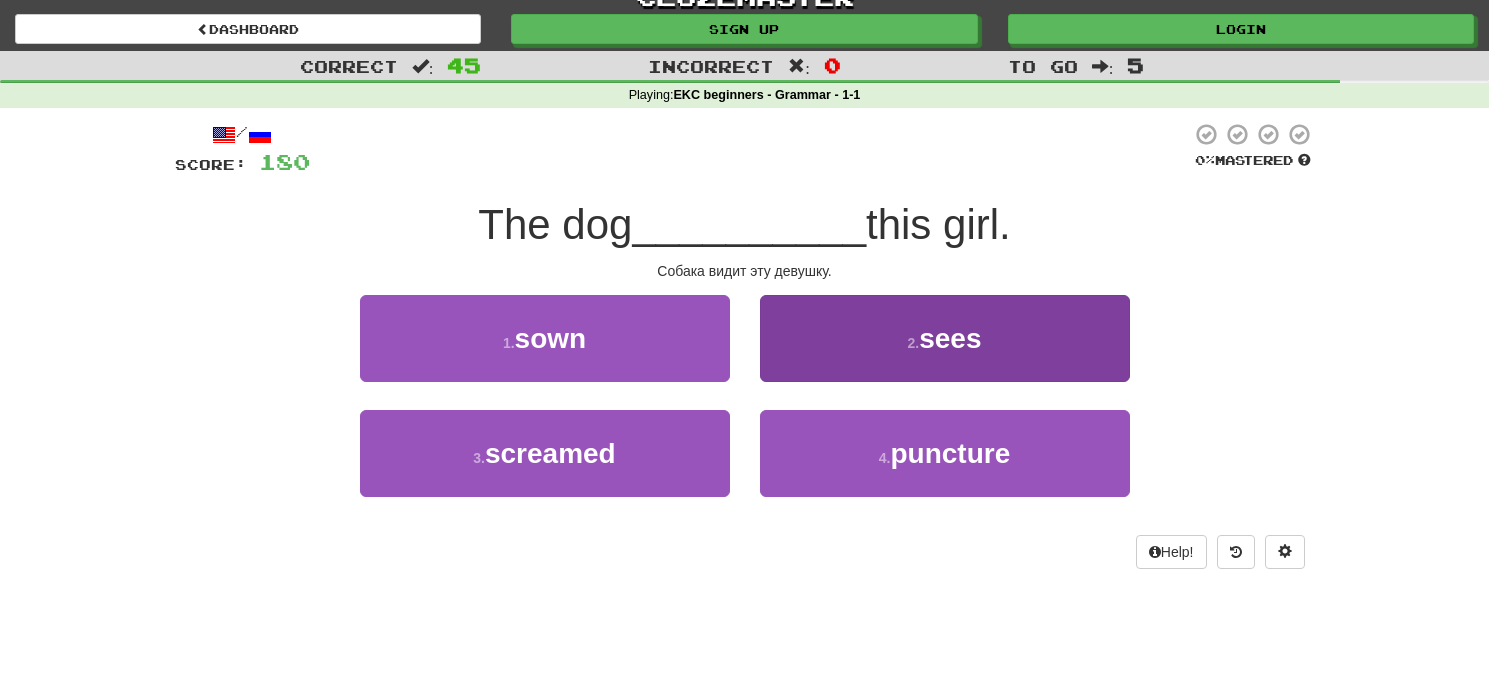 click on "2 .  sees" at bounding box center [945, 338] 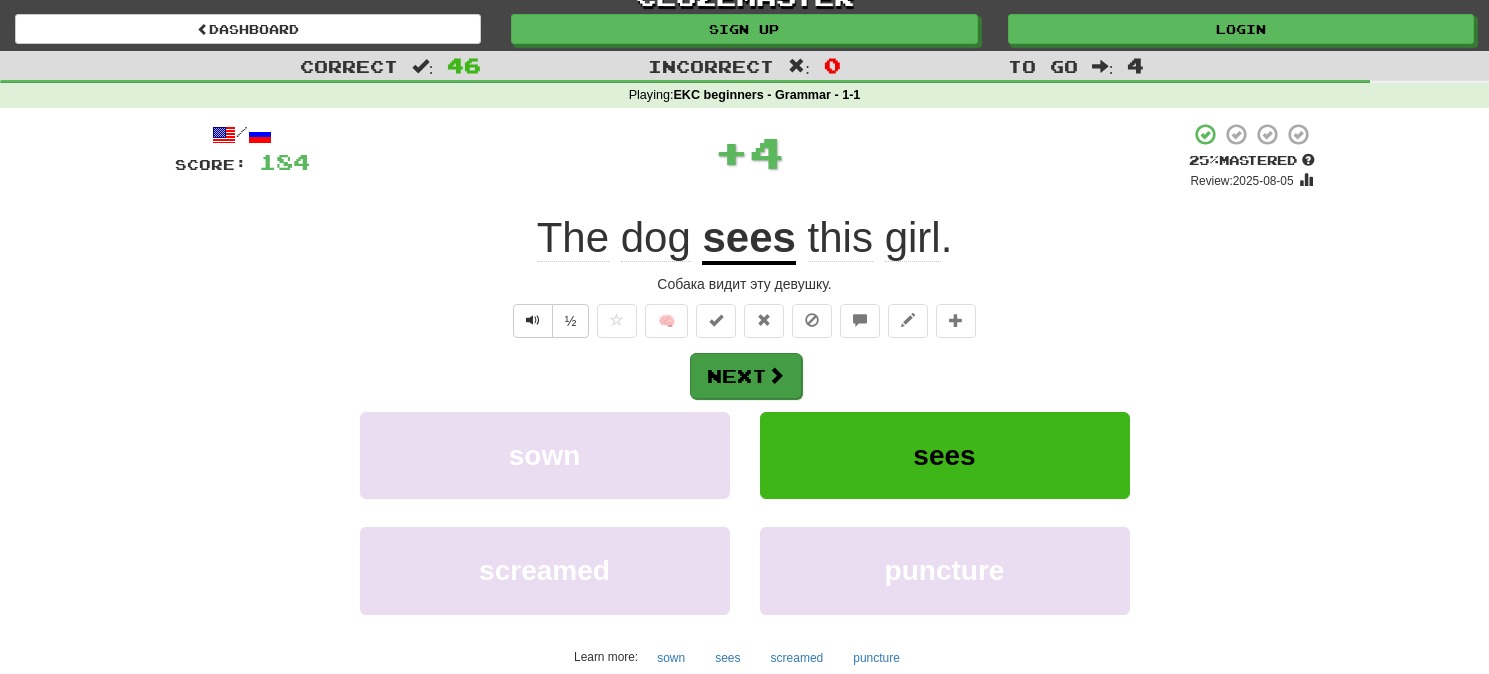 click at bounding box center [776, 375] 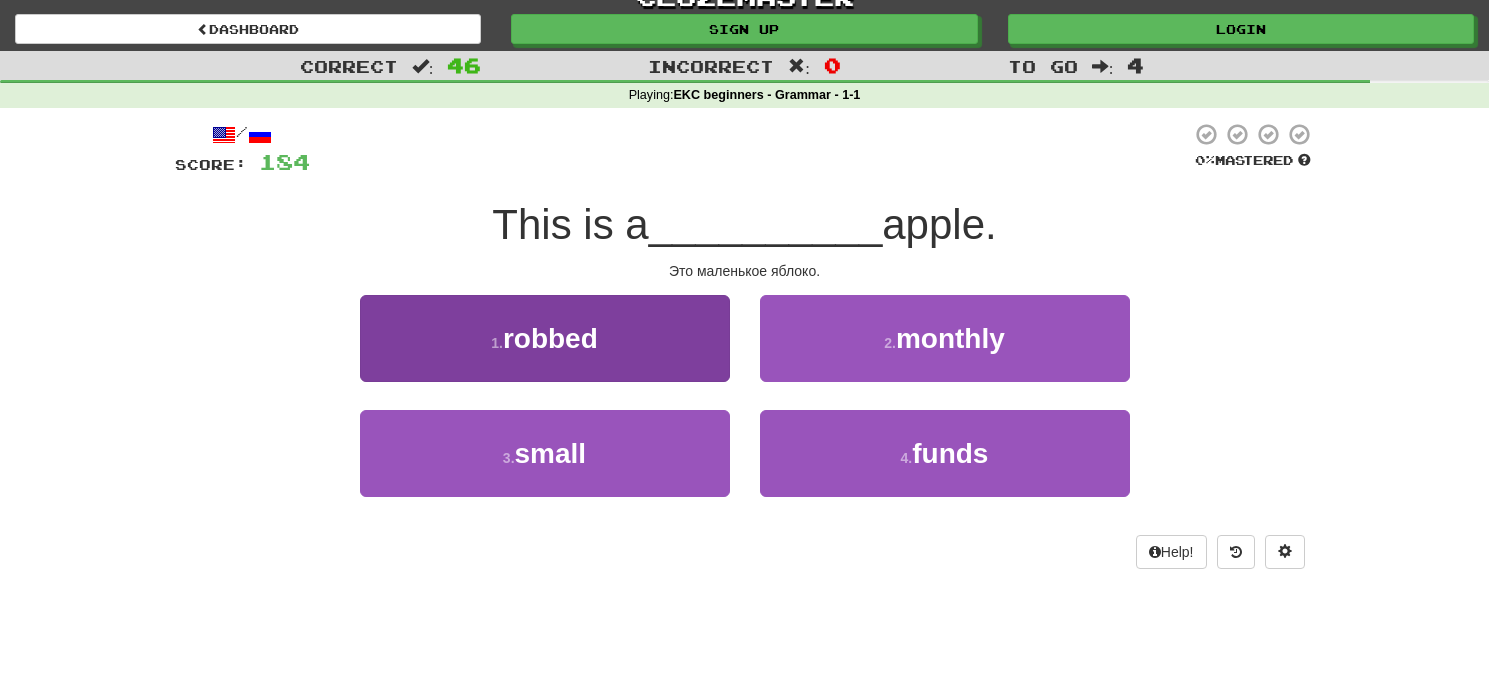 click on "3 .  small" at bounding box center (545, 453) 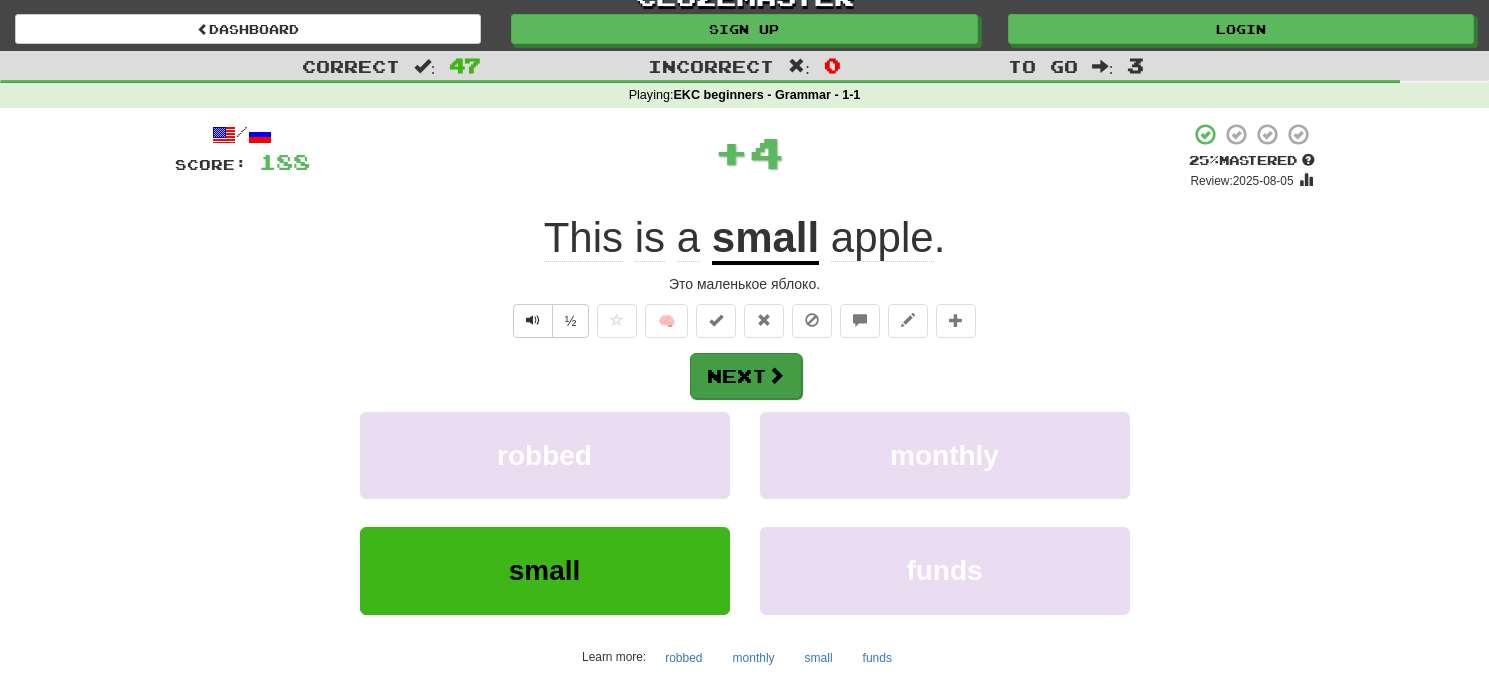 click on "Next" at bounding box center [746, 376] 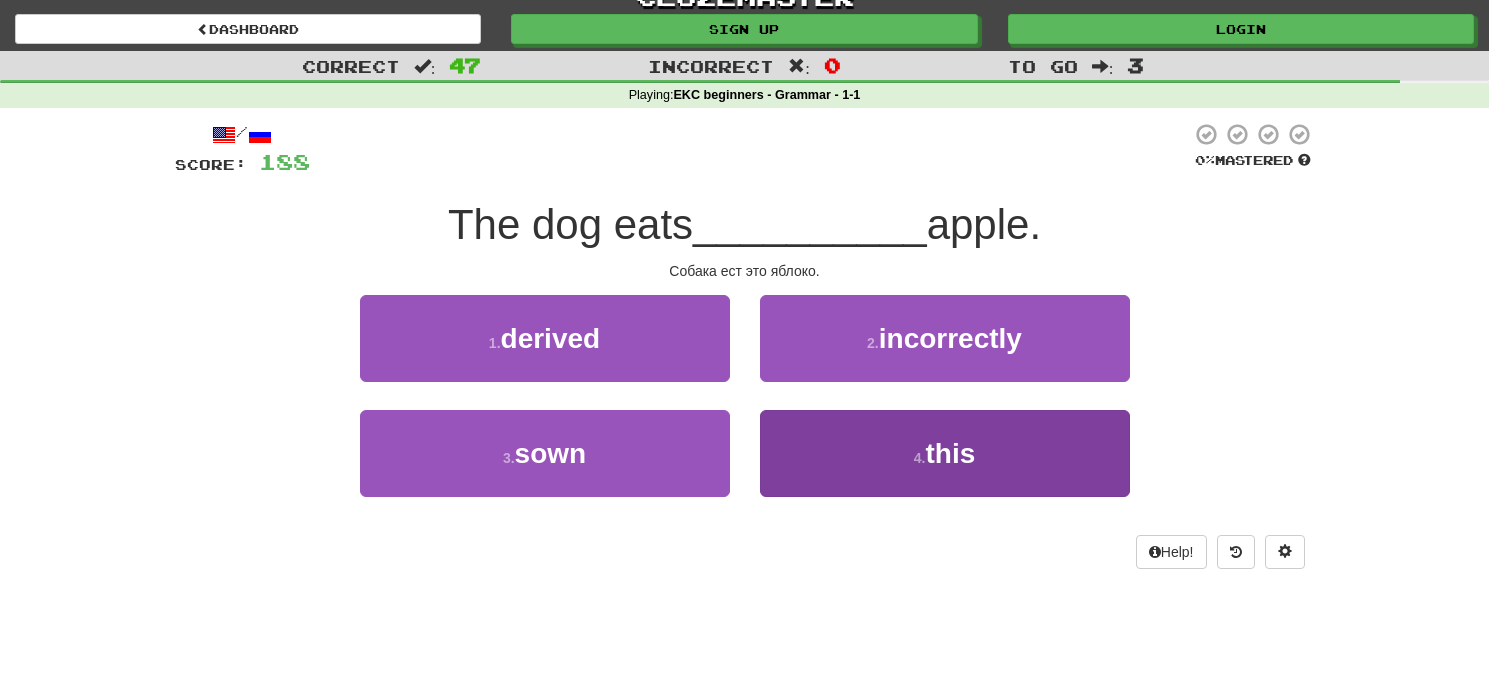 click on "4 .  this" at bounding box center [945, 453] 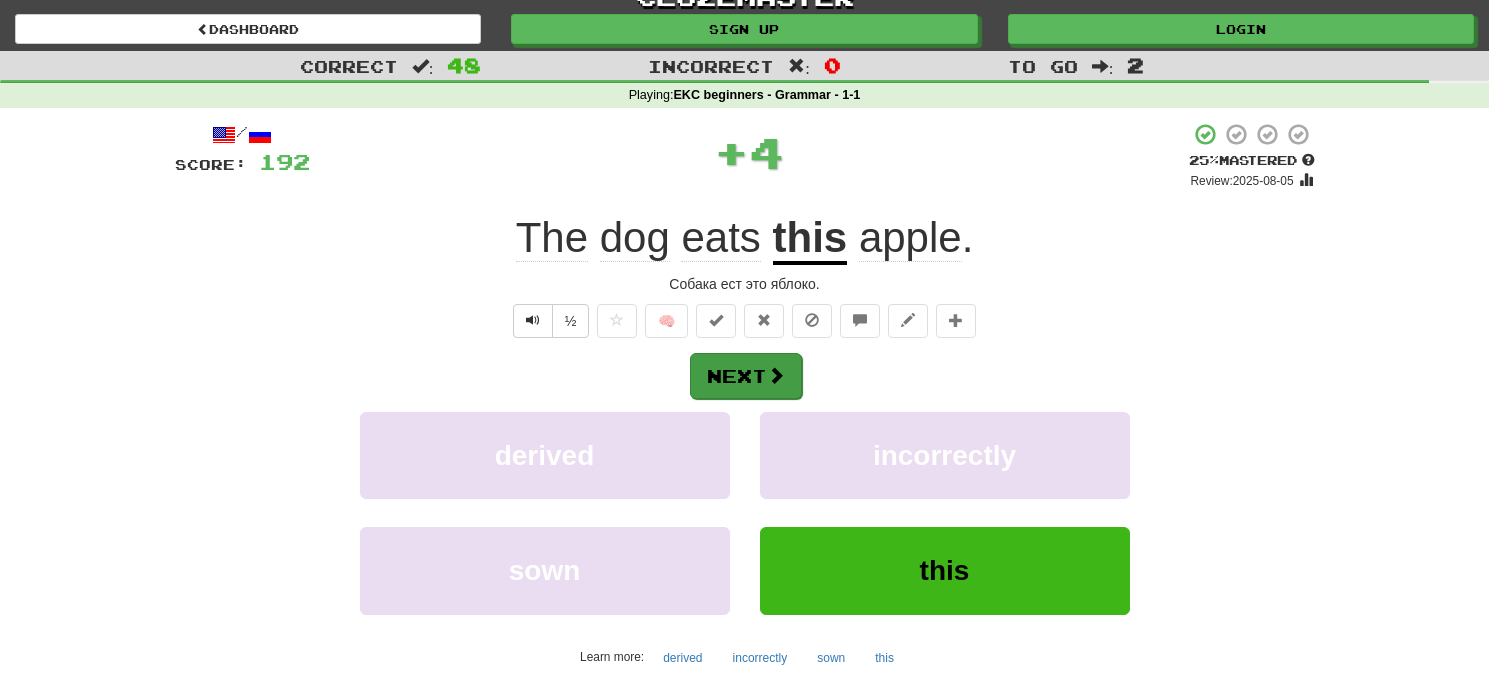 click on "Next" at bounding box center (746, 376) 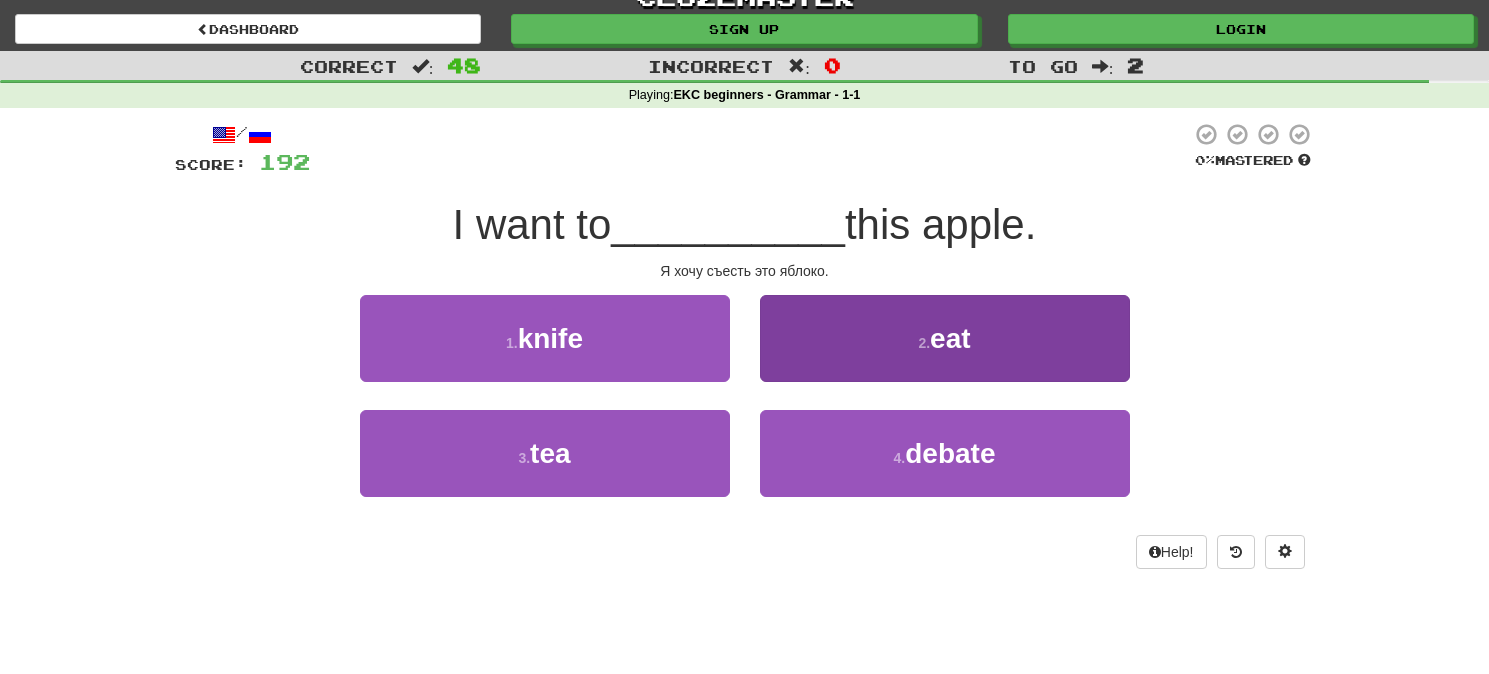 click on "2 .  eat" at bounding box center [945, 338] 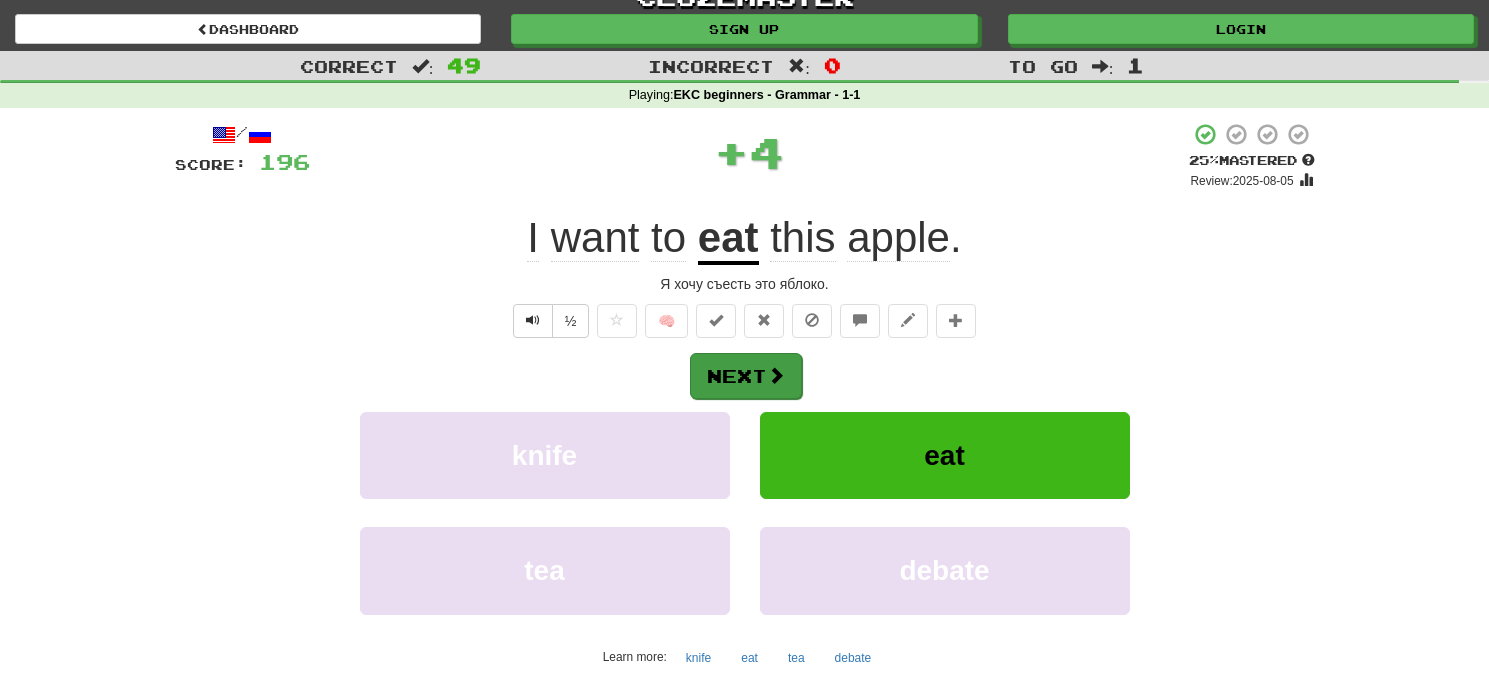 click on "Next" at bounding box center [746, 376] 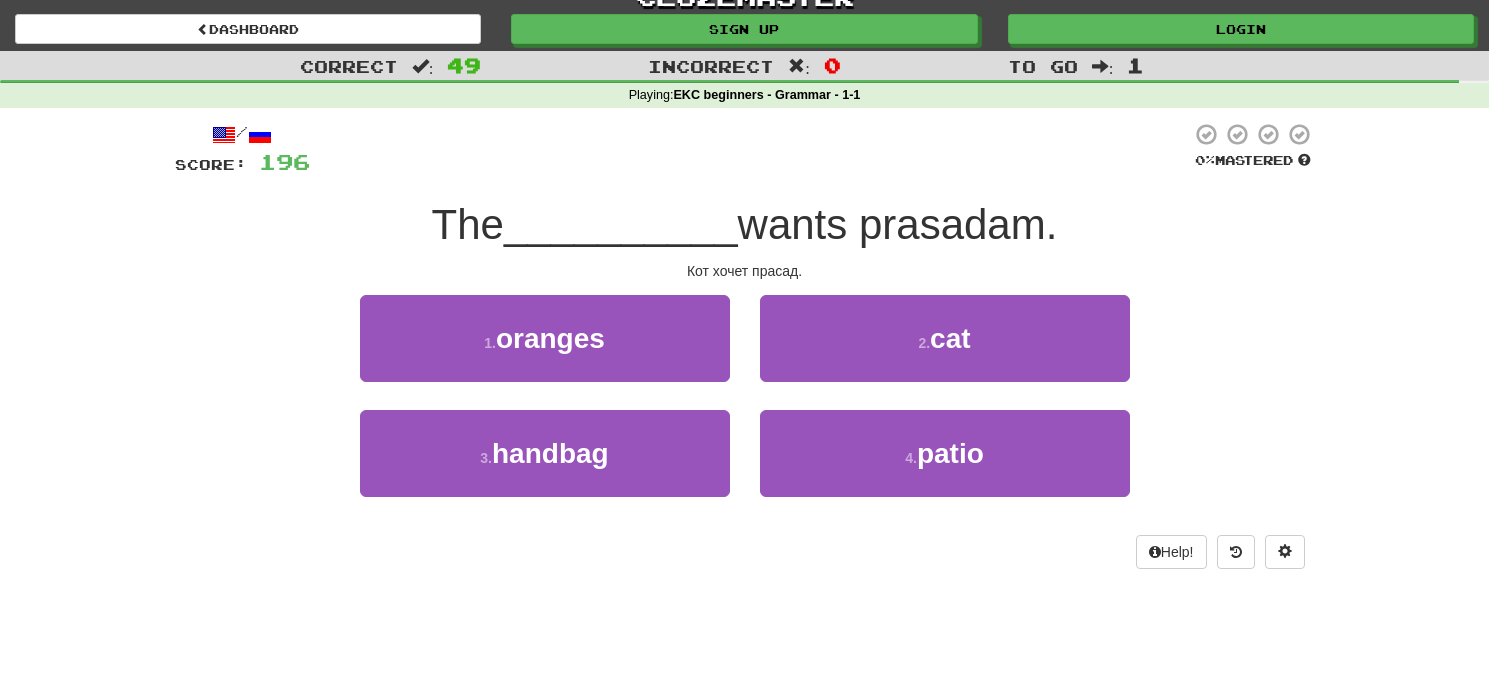 click on "2 .  cat" at bounding box center (945, 338) 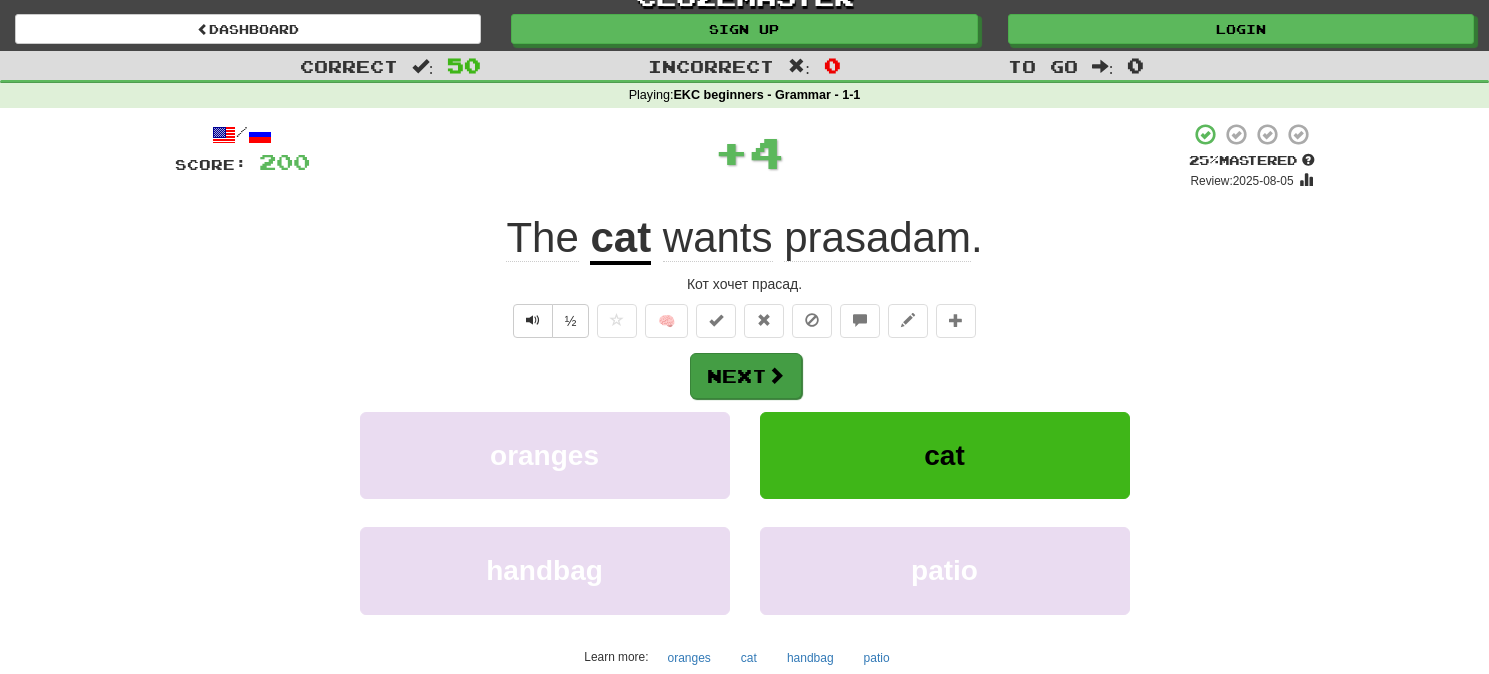 click at bounding box center [776, 375] 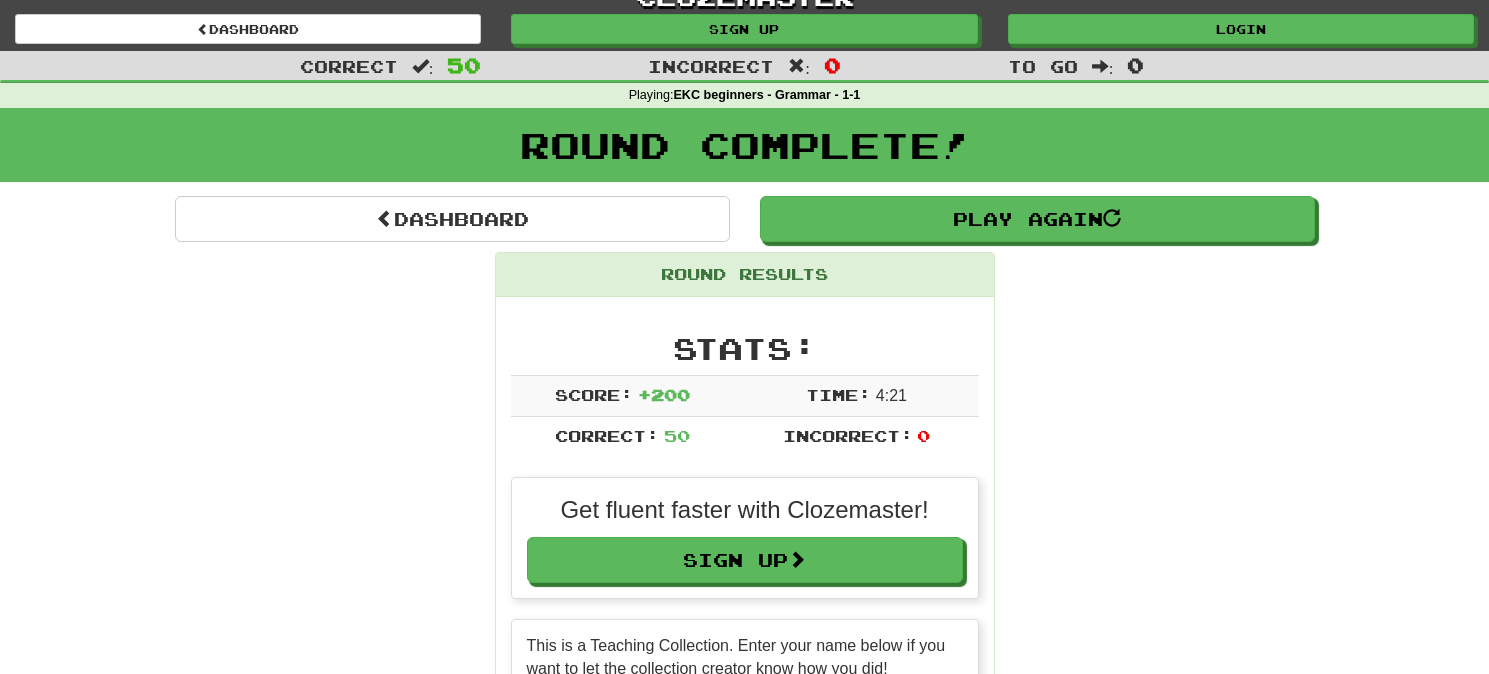 scroll, scrollTop: 21, scrollLeft: 0, axis: vertical 